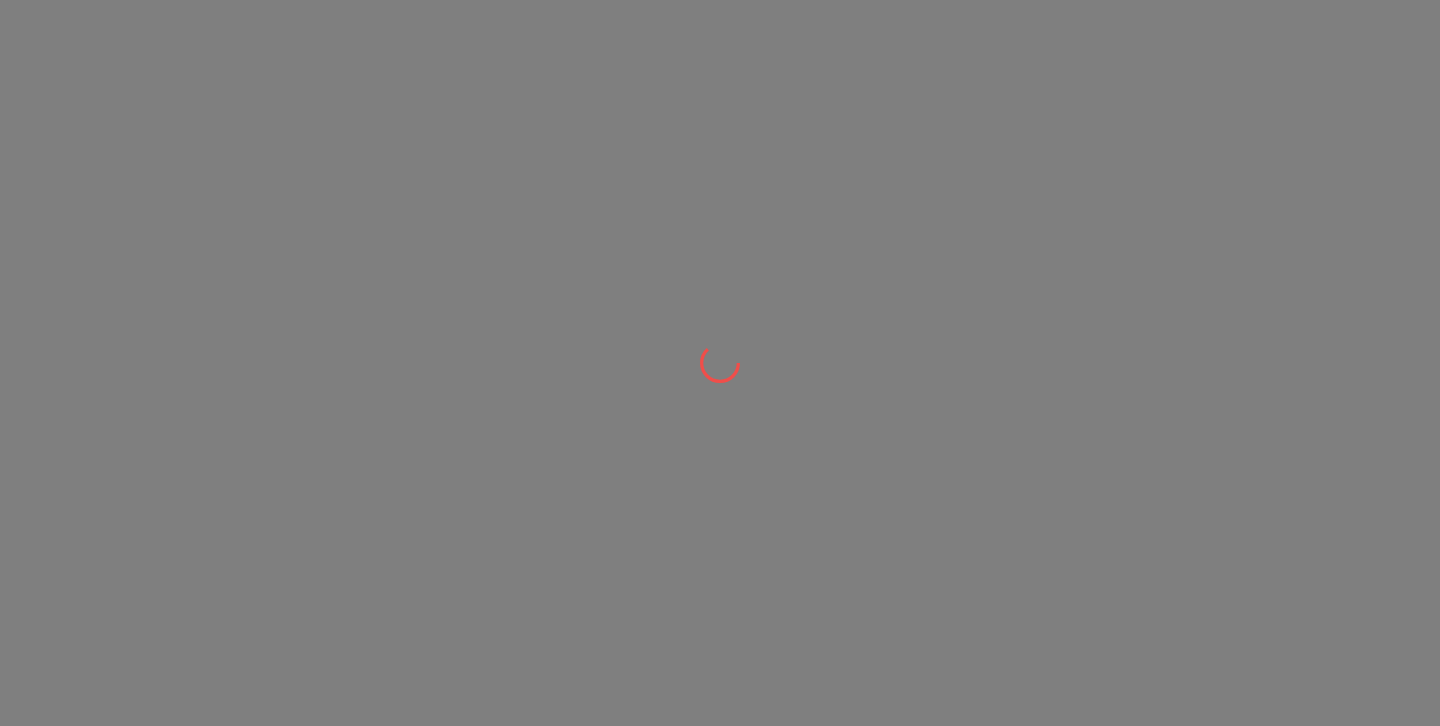 scroll, scrollTop: 0, scrollLeft: 0, axis: both 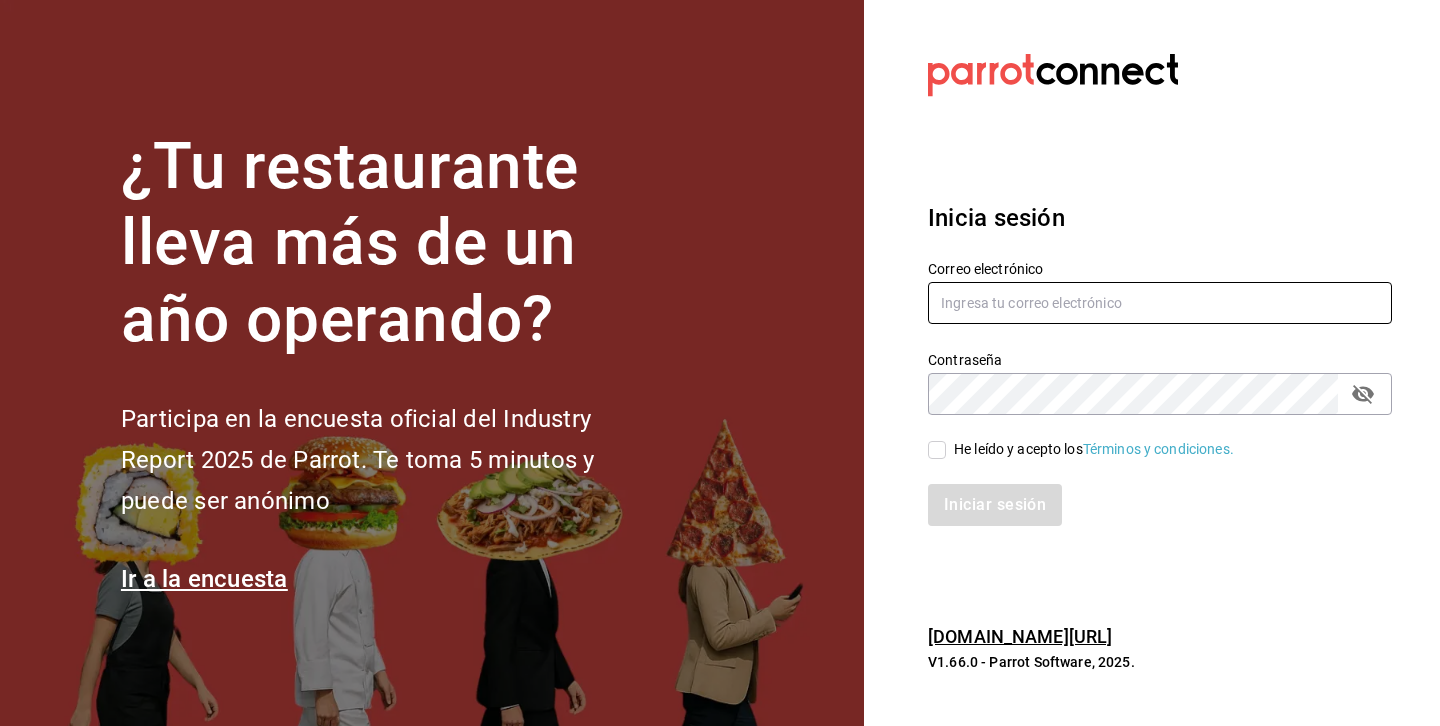 type on "[PERSON_NAME][EMAIL_ADDRESS][DOMAIN_NAME]" 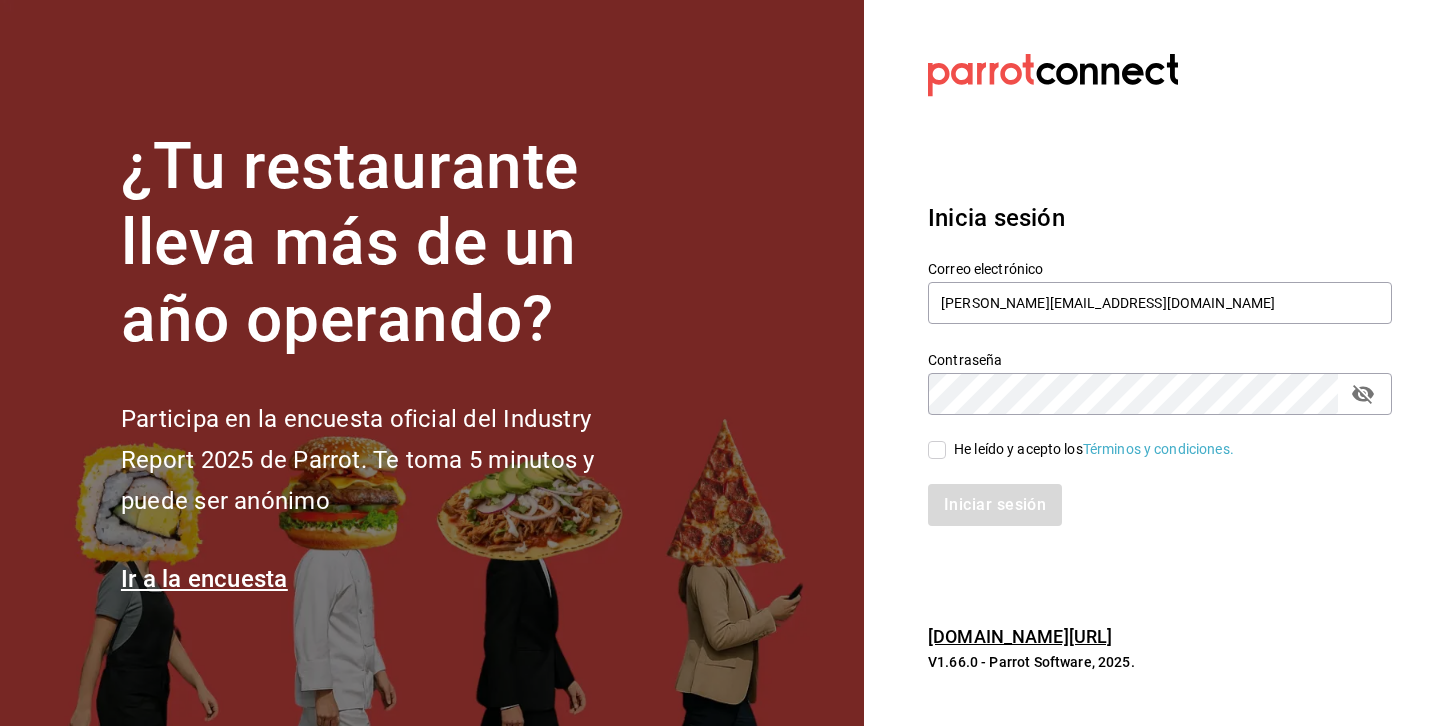 click on "He leído y acepto los  Términos y condiciones." at bounding box center [1081, 449] 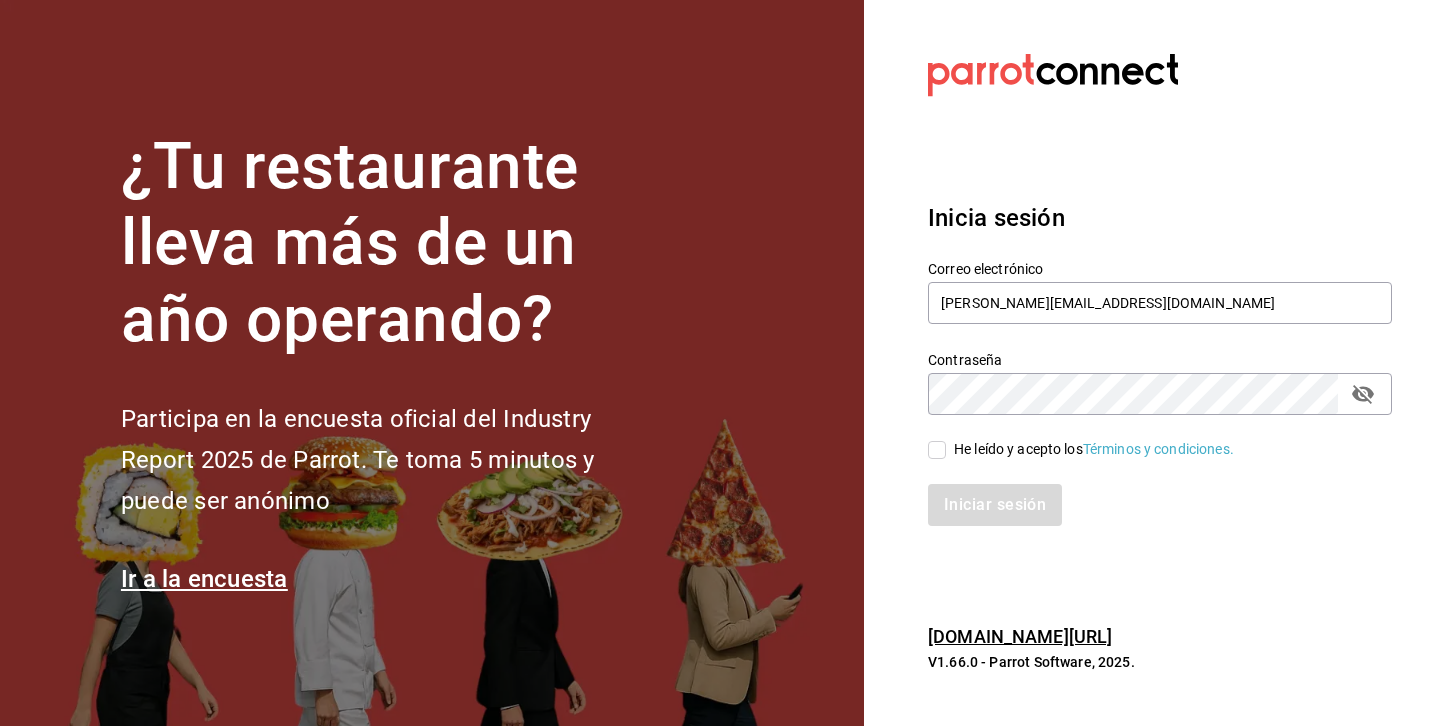 checkbox on "true" 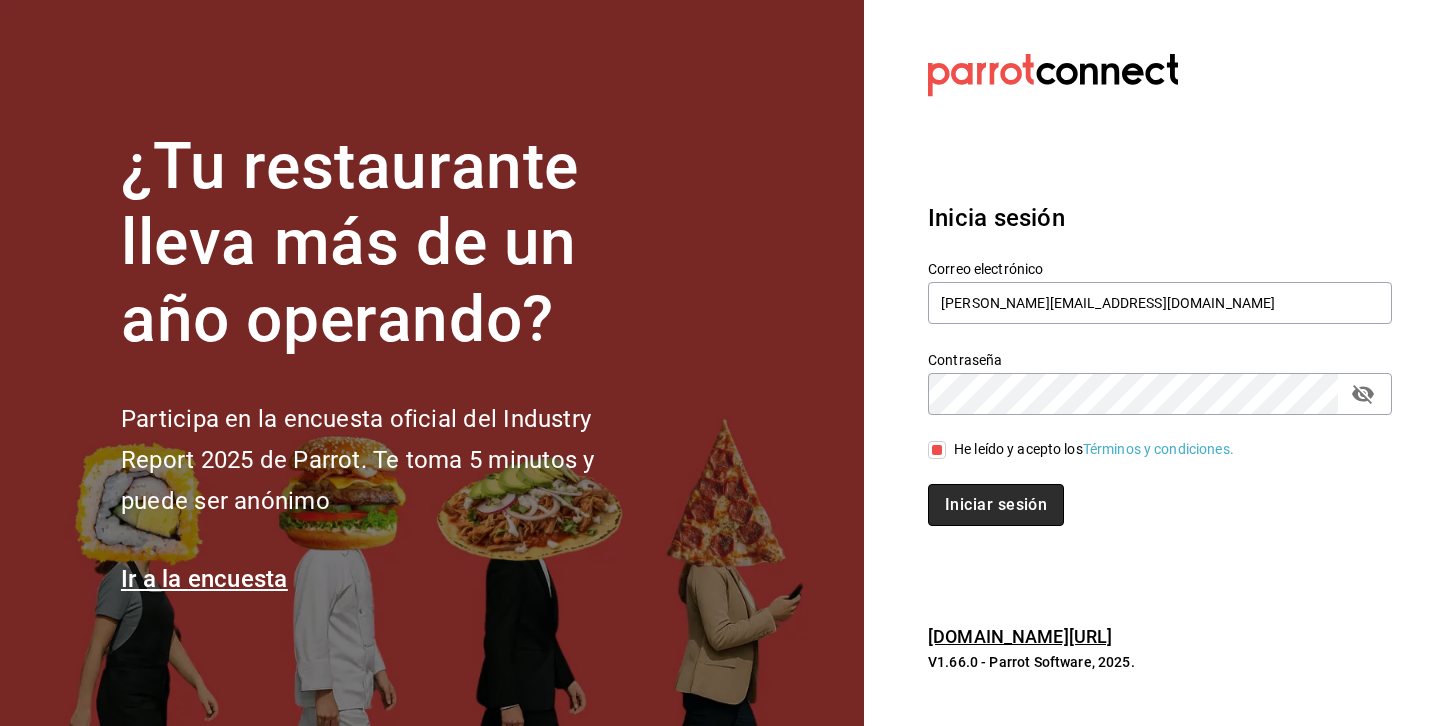 click on "Iniciar sesión" at bounding box center [996, 505] 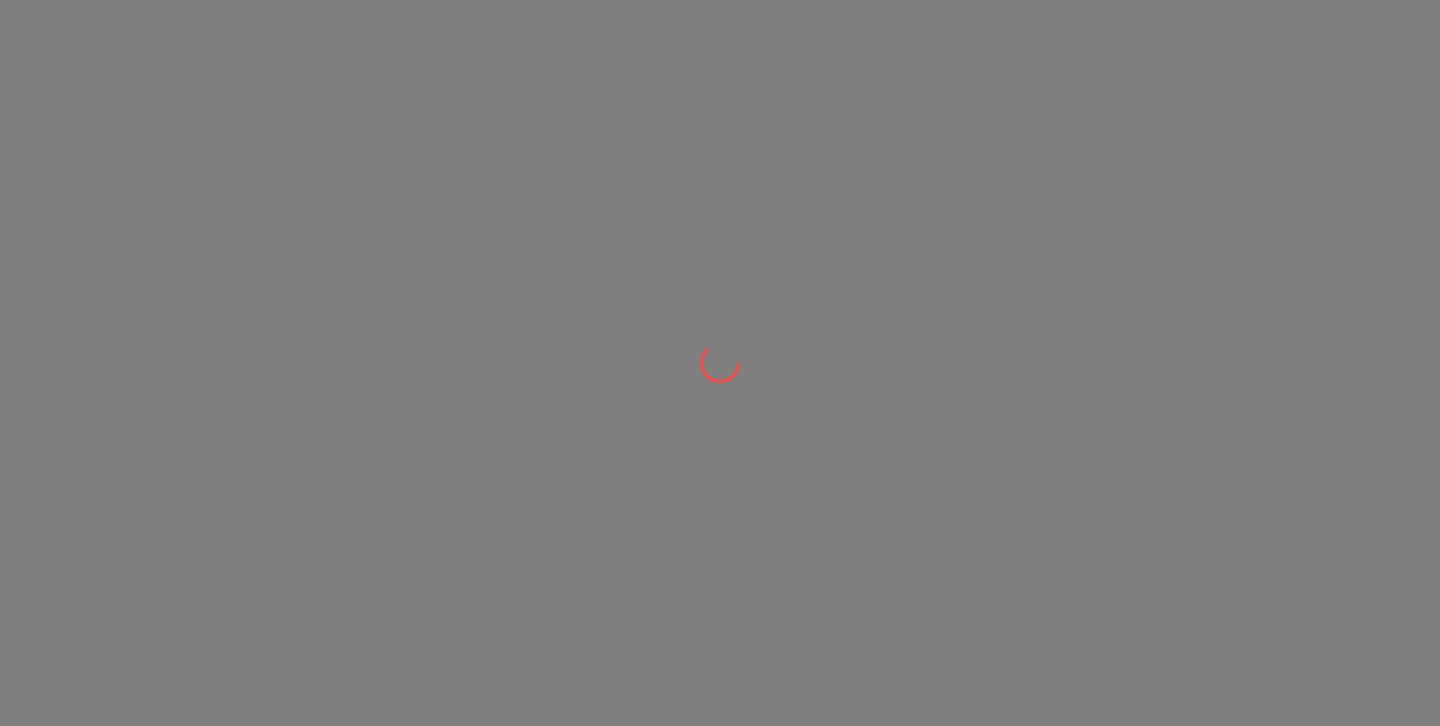 scroll, scrollTop: 0, scrollLeft: 0, axis: both 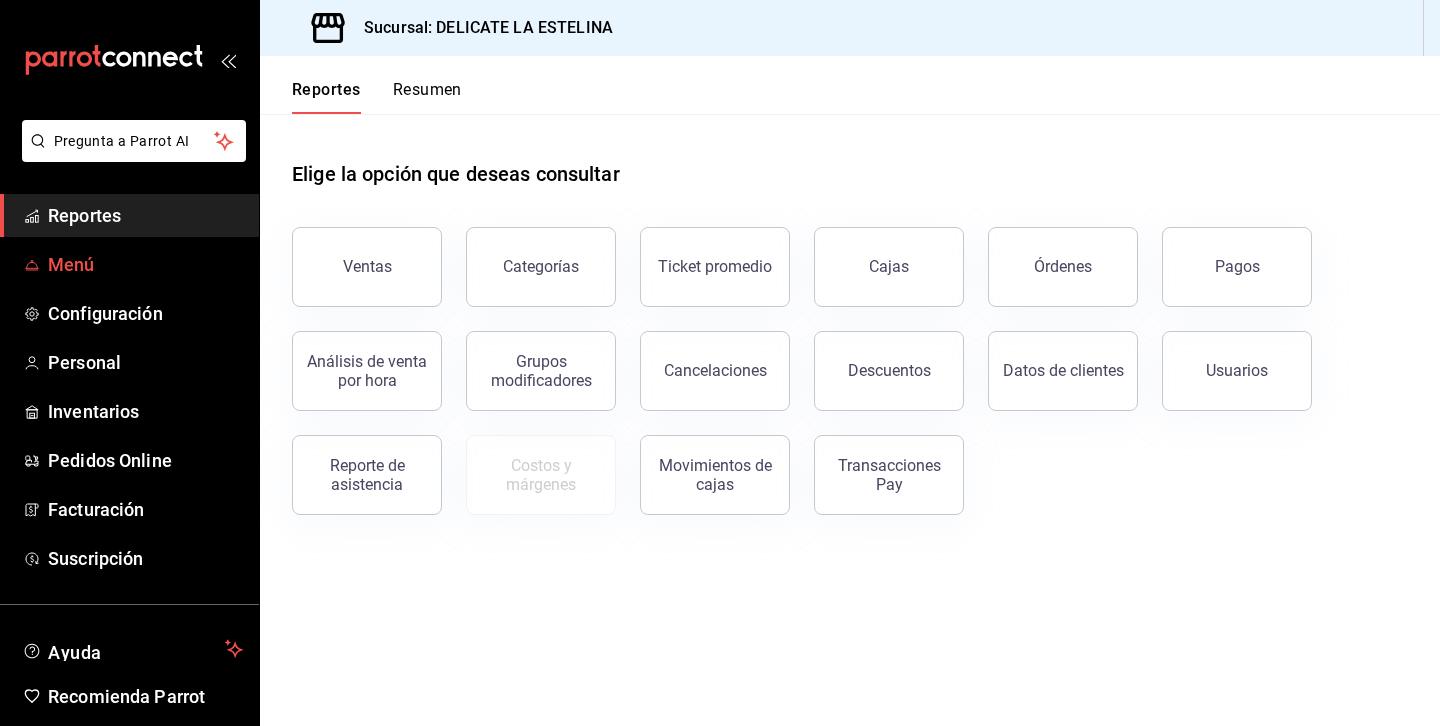 click on "Menú" at bounding box center [145, 264] 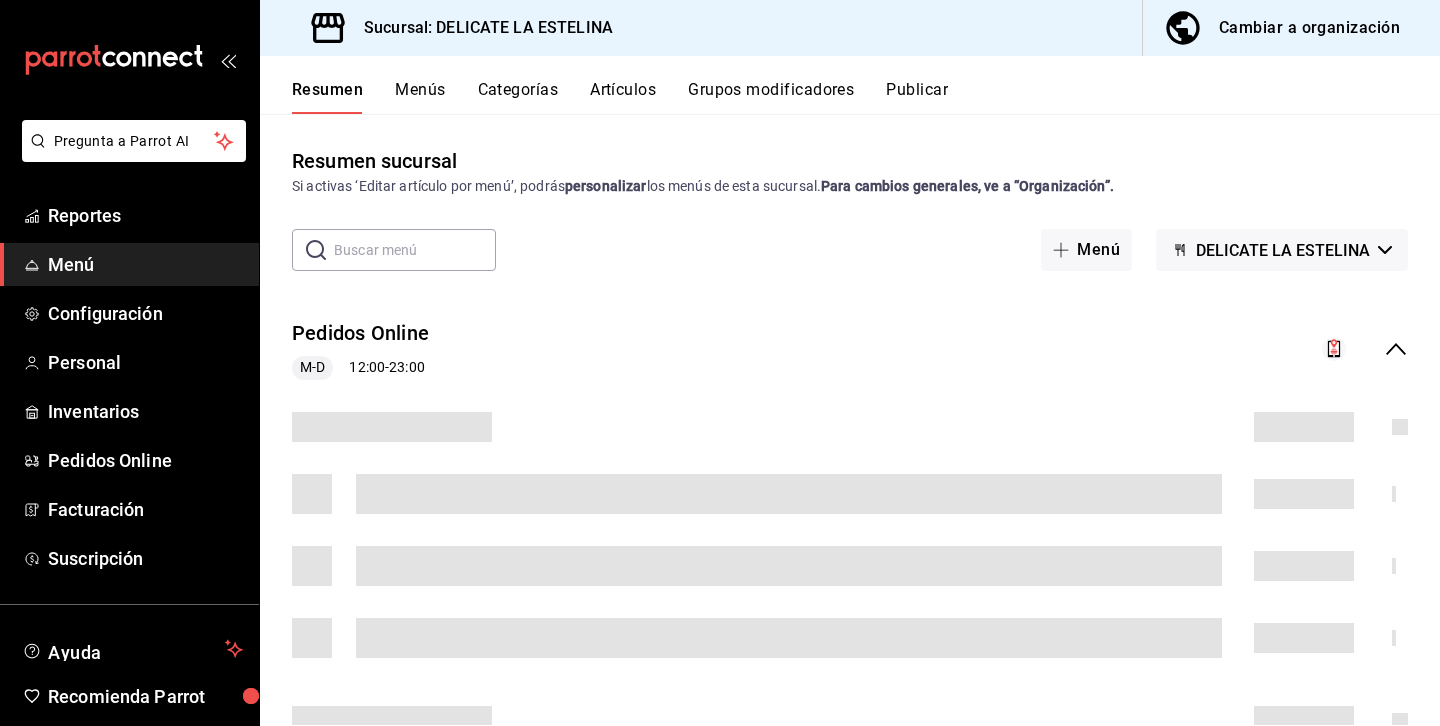 click on "Artículos" at bounding box center (623, 97) 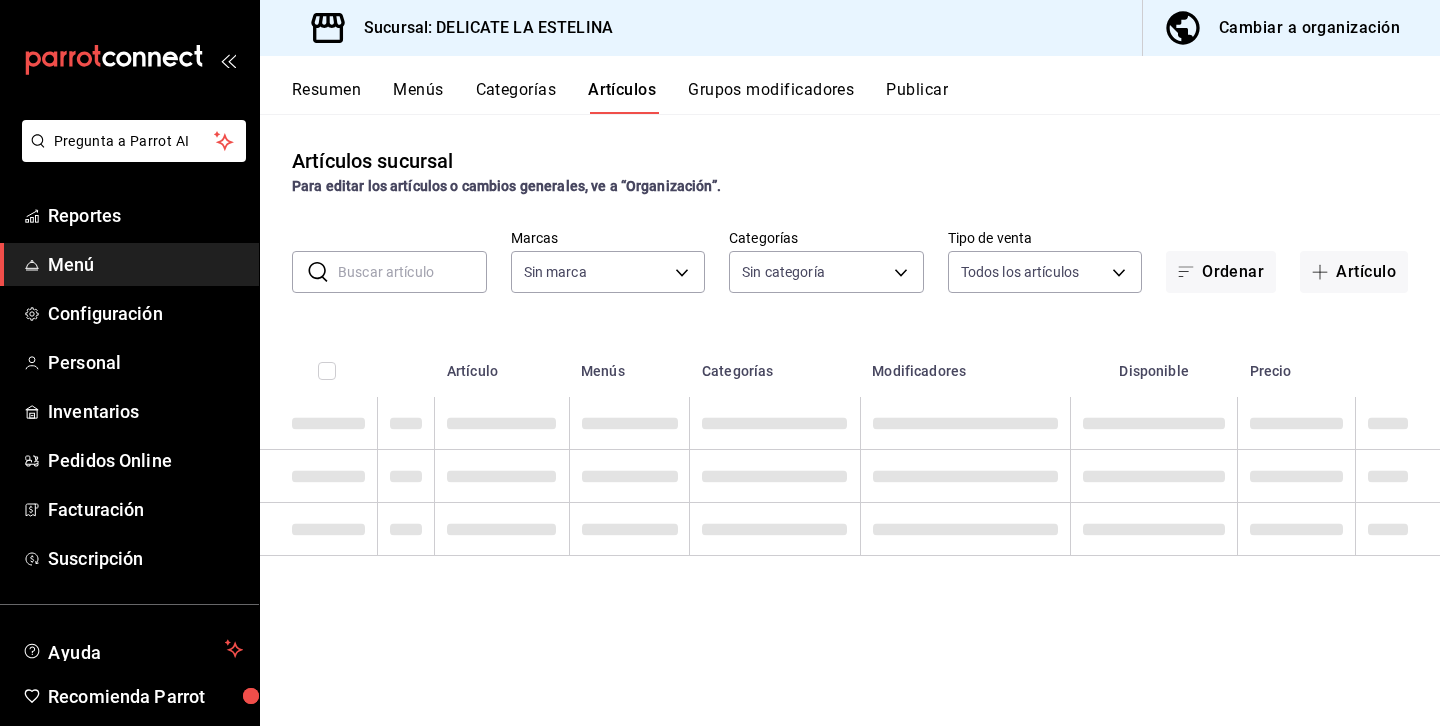 type on "ac6a86e6-a5e1-4bc2-a5ca-23927f44141c" 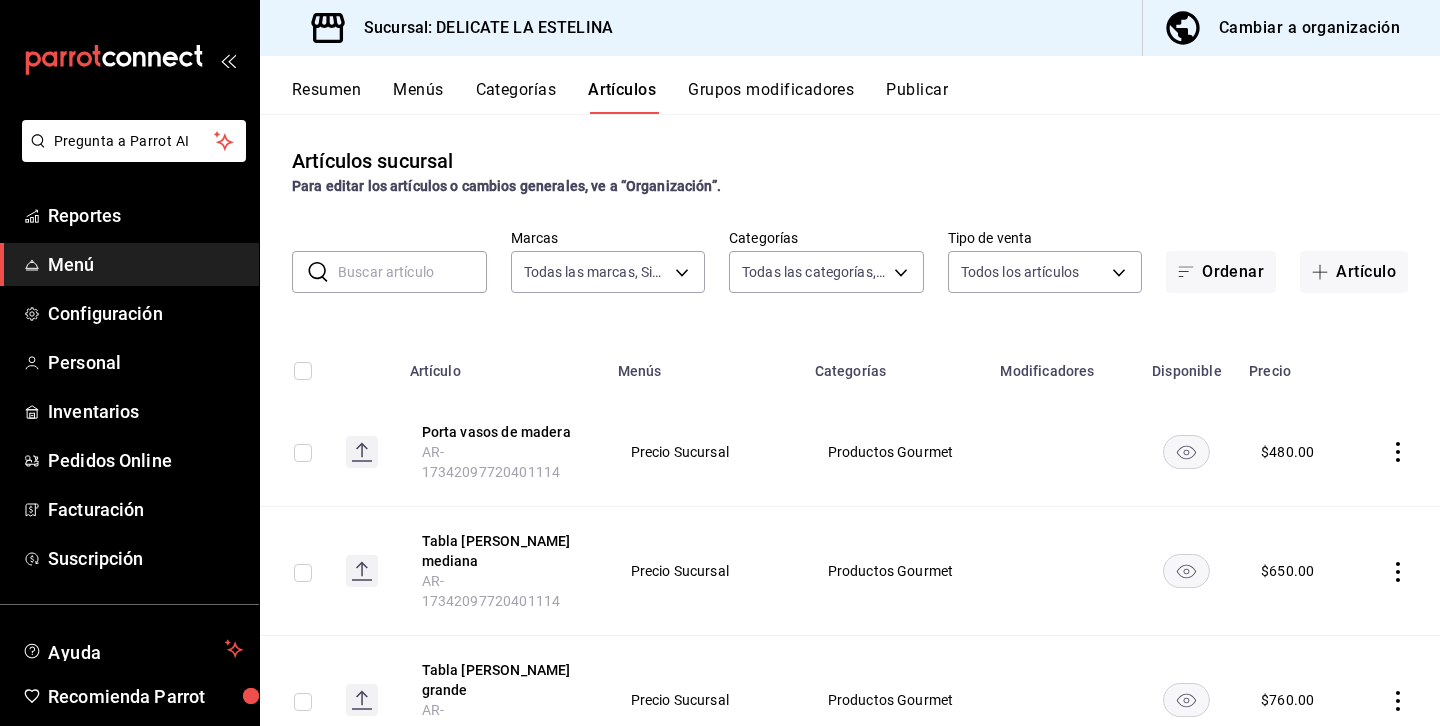 type on "e27afac9-9c4e-42b2-9c70-39b42458b38a,4b76538c-58de-4db9-935a-7f42034d2e89,019444c9-50b3-4583-b9e3-0b0cc02e6a02,cbb57768-05c0-429e-89af-646de1c57103,0785a553-3545-4649-bd11-6df0684c15b0,b7c38ebd-e453-41d8-acb8-50dd79c74b61,0b4be43f-248a-40ec-ac64-1949fc3b2725,5c14944b-7623-4172-be84-0cc965d811a1,0ed54bae-86e6-4a81-86cb-2f71db083d9c,13c692cc-9879-4e28-b95a-81ffc5c49019,bc1099e7-0fe1-4c0f-b530-cb0fc9d10798,0855ed93-a6cd-4b60-852c-46ddb4434886,c140182c-0806-4e78-a57f-831287c75009,d654c253-f77c-476c-bff1-85a44bdfc0b8,9d3c4bb5-4d53-4017-9347-ac38ed8764da,7361b2dd-31bd-4630-956a-d466461ec938,6bb1118b-944e-4f8e-a185-a71e024e6b69,3625531a-271a-494d-a6fa-c3fc73f0e244,6e193850-1d40-47c1-85d5-eedb51e615ed,80a107a3-461a-4e9f-9574-d839a17c1c75,eb4e1728-a30e-445d-8548-d59aca865e8b,18837696-ccb9-4a5d-94a8-6dd7fd8d855b" 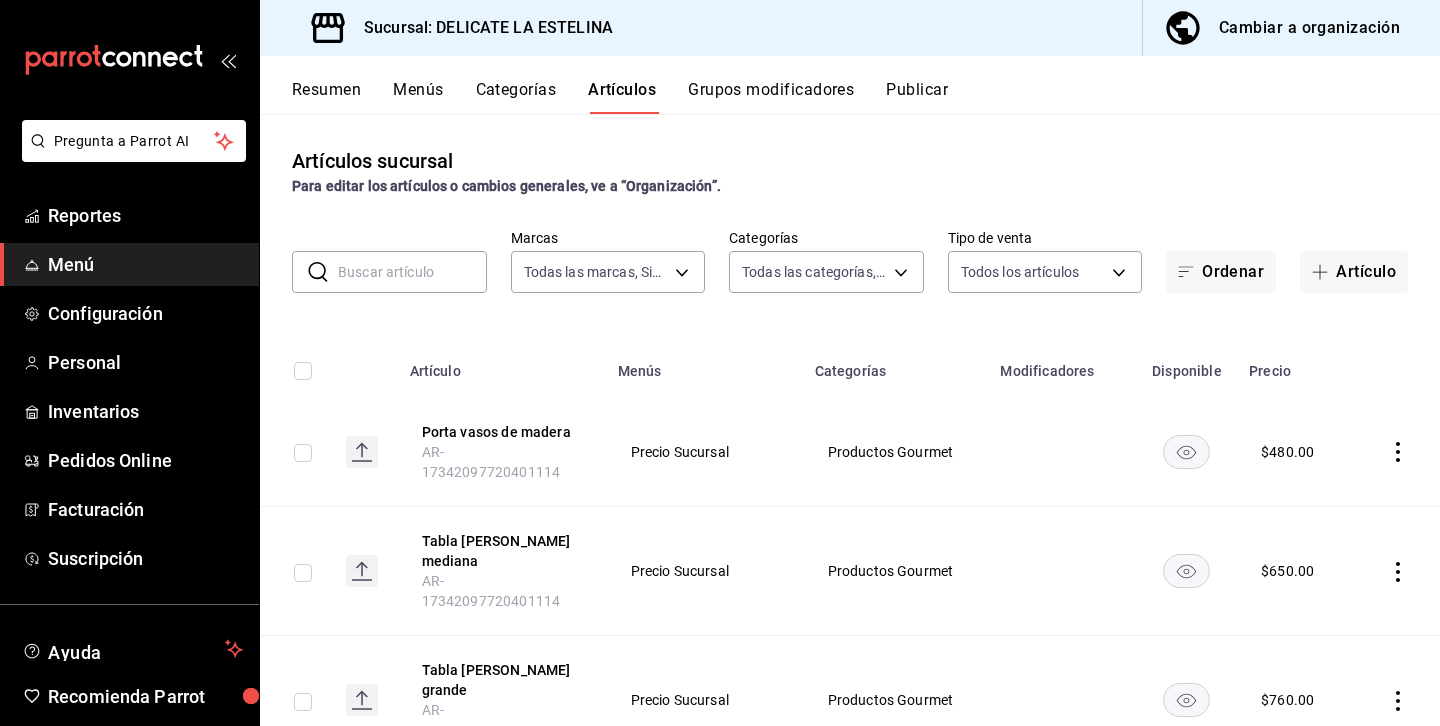 drag, startPoint x: 647, startPoint y: 93, endPoint x: 516, endPoint y: 144, distance: 140.57738 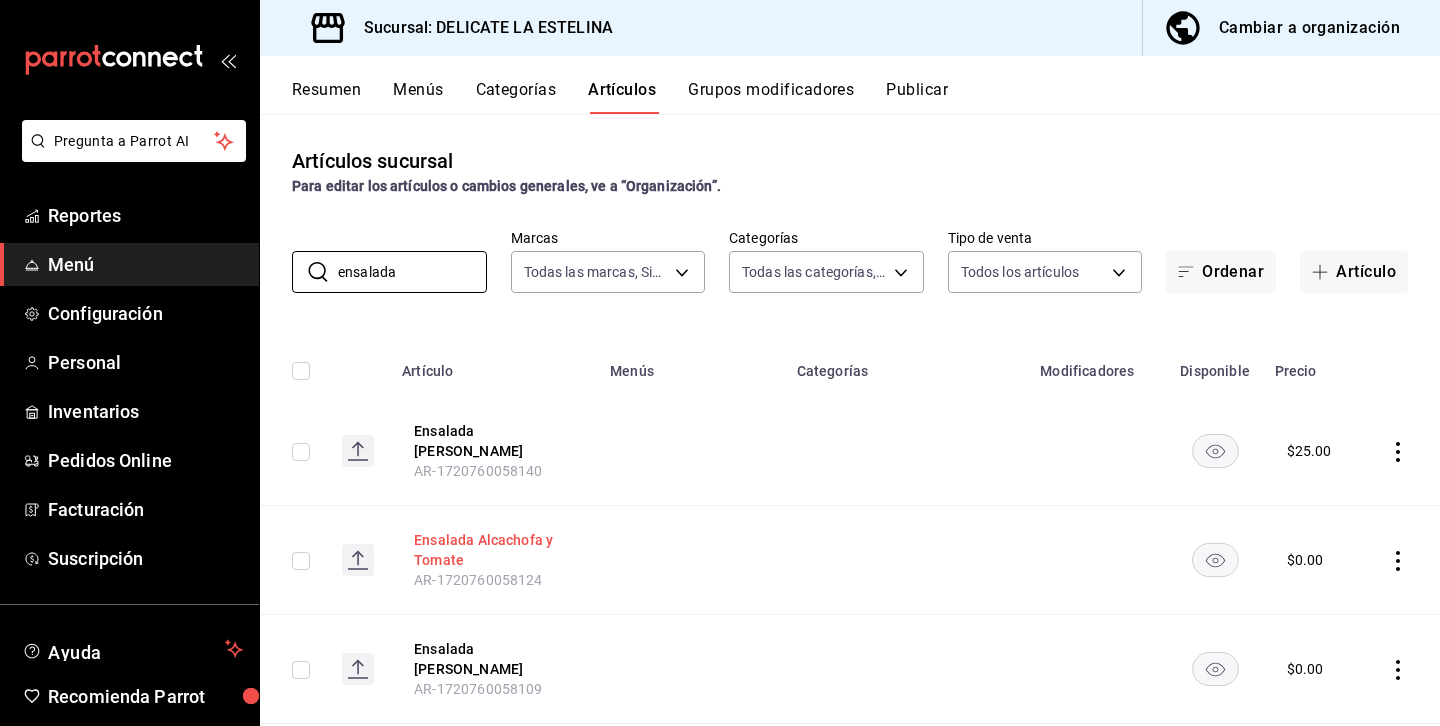 type on "ensalada" 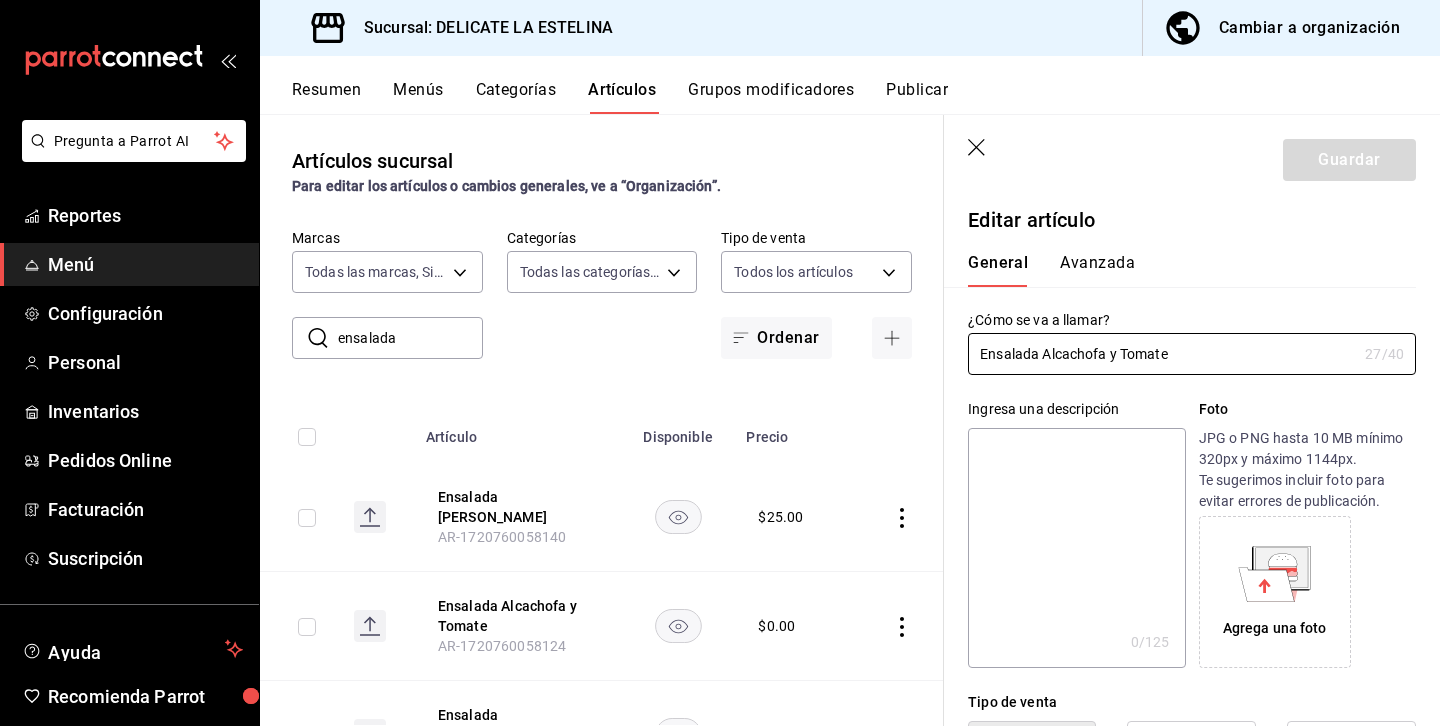 type on "$0.00" 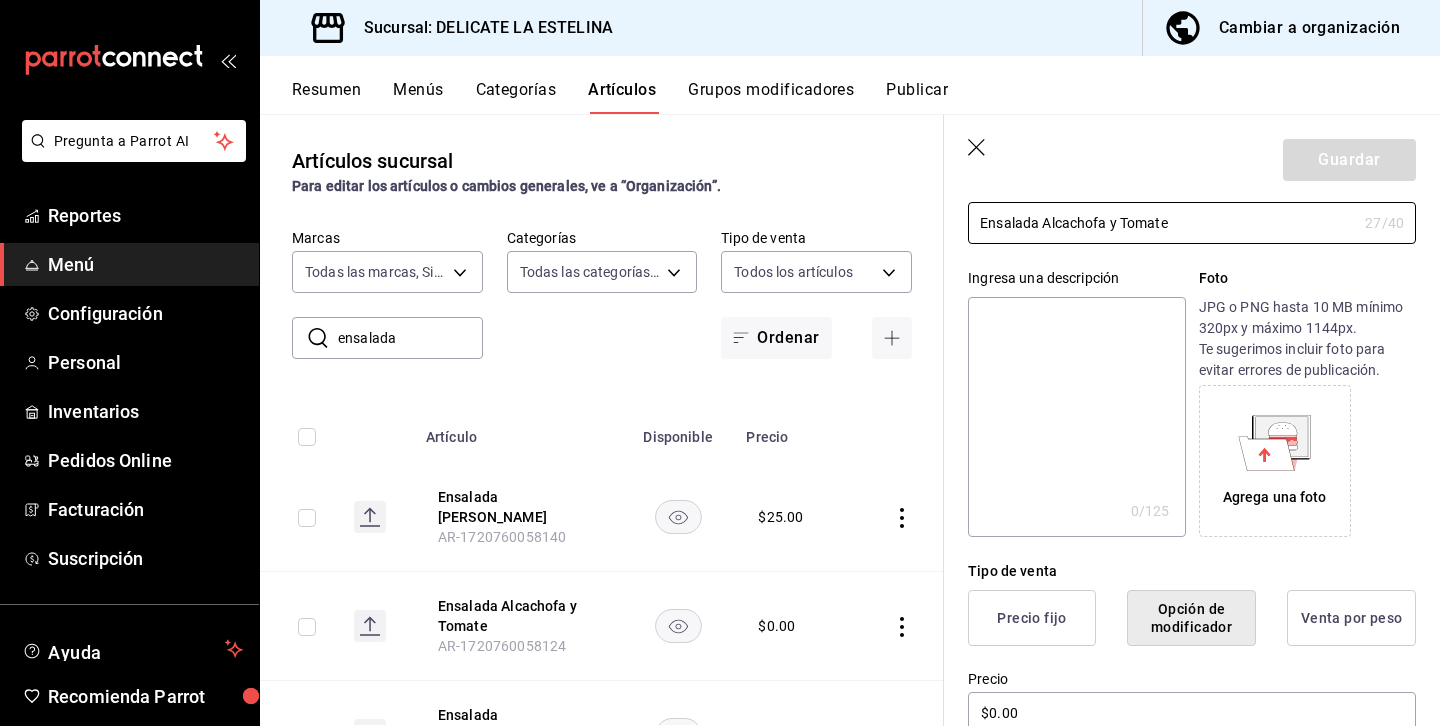scroll, scrollTop: 129, scrollLeft: 0, axis: vertical 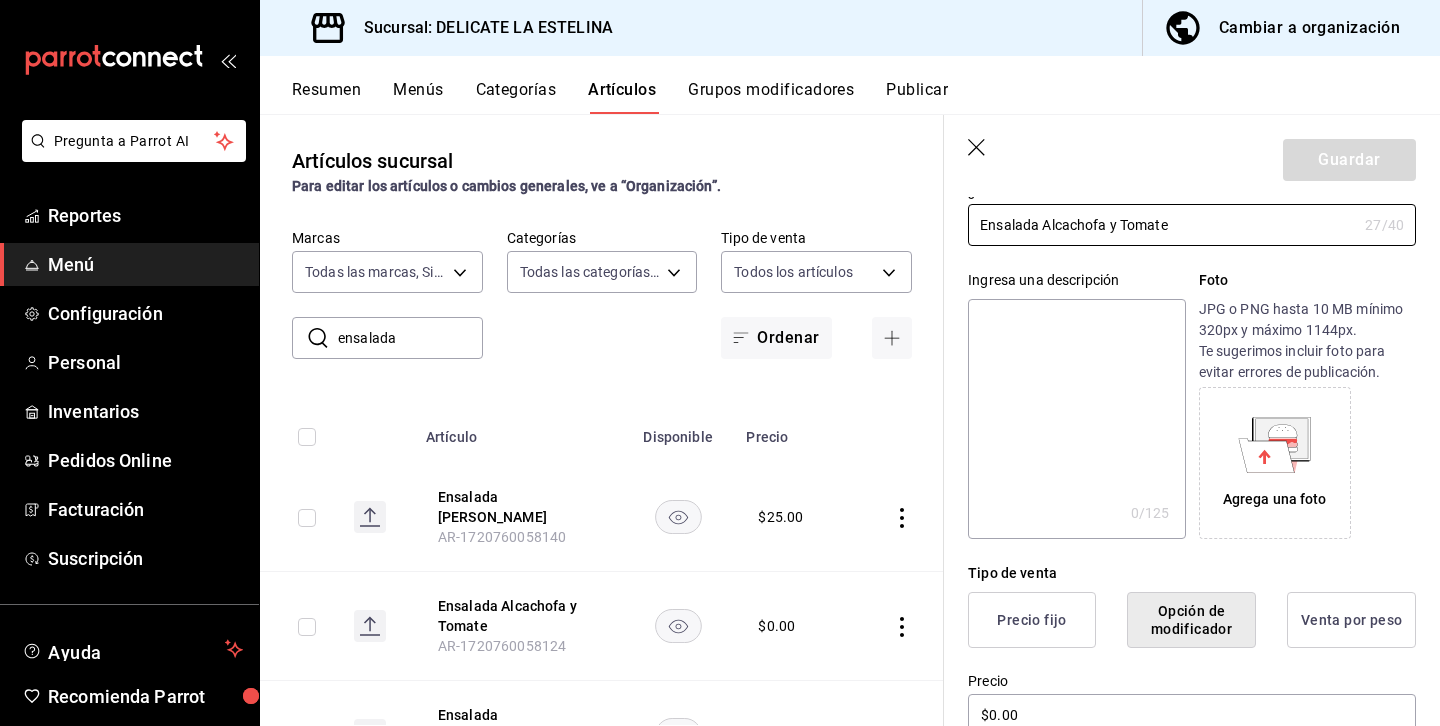 click on "Agrega una foto" at bounding box center (1275, 499) 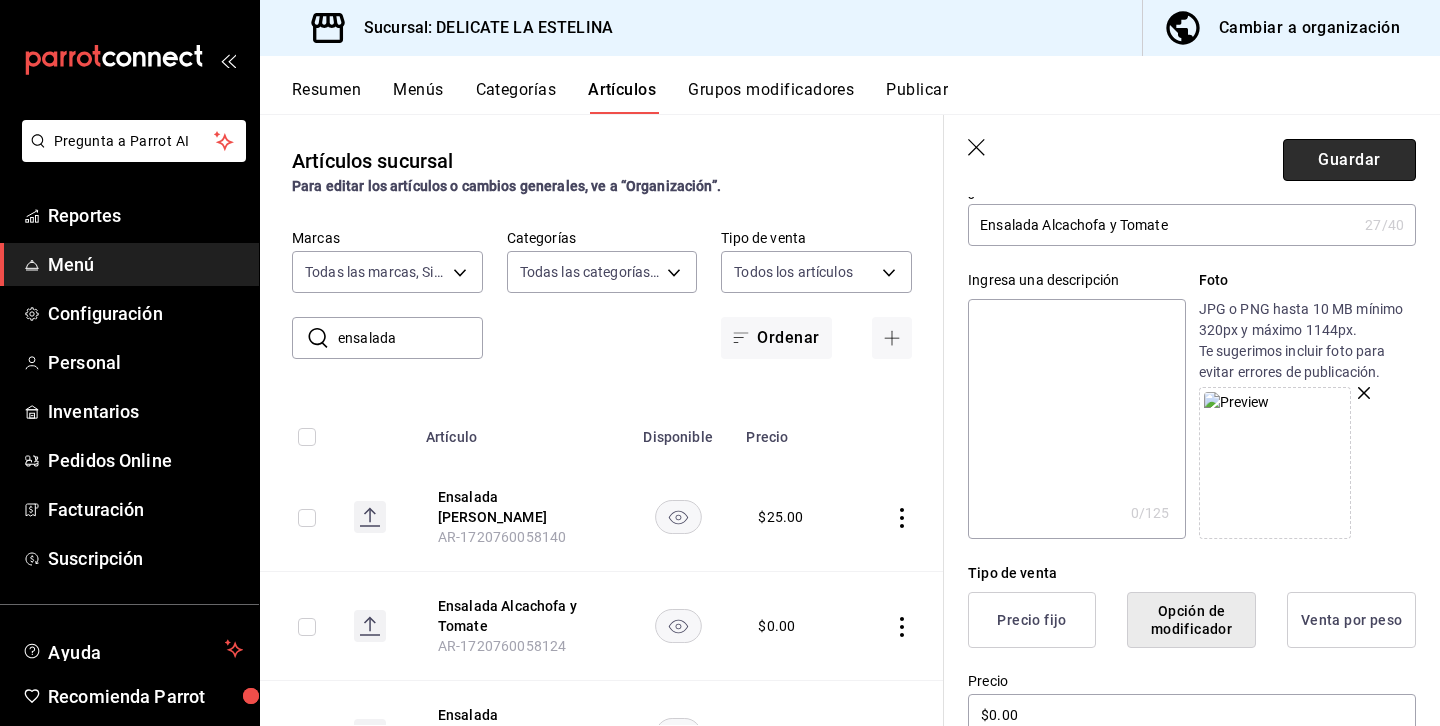click on "Guardar" at bounding box center (1349, 160) 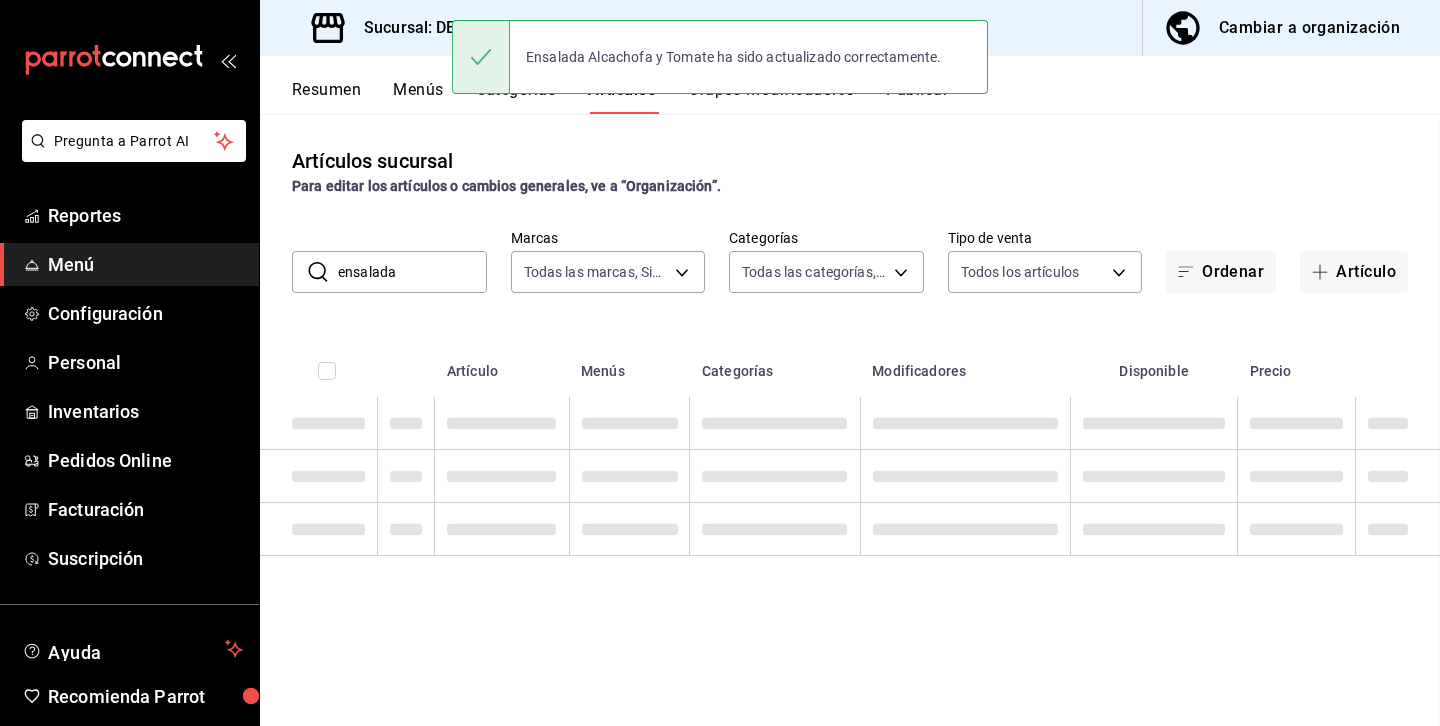 scroll, scrollTop: 0, scrollLeft: 0, axis: both 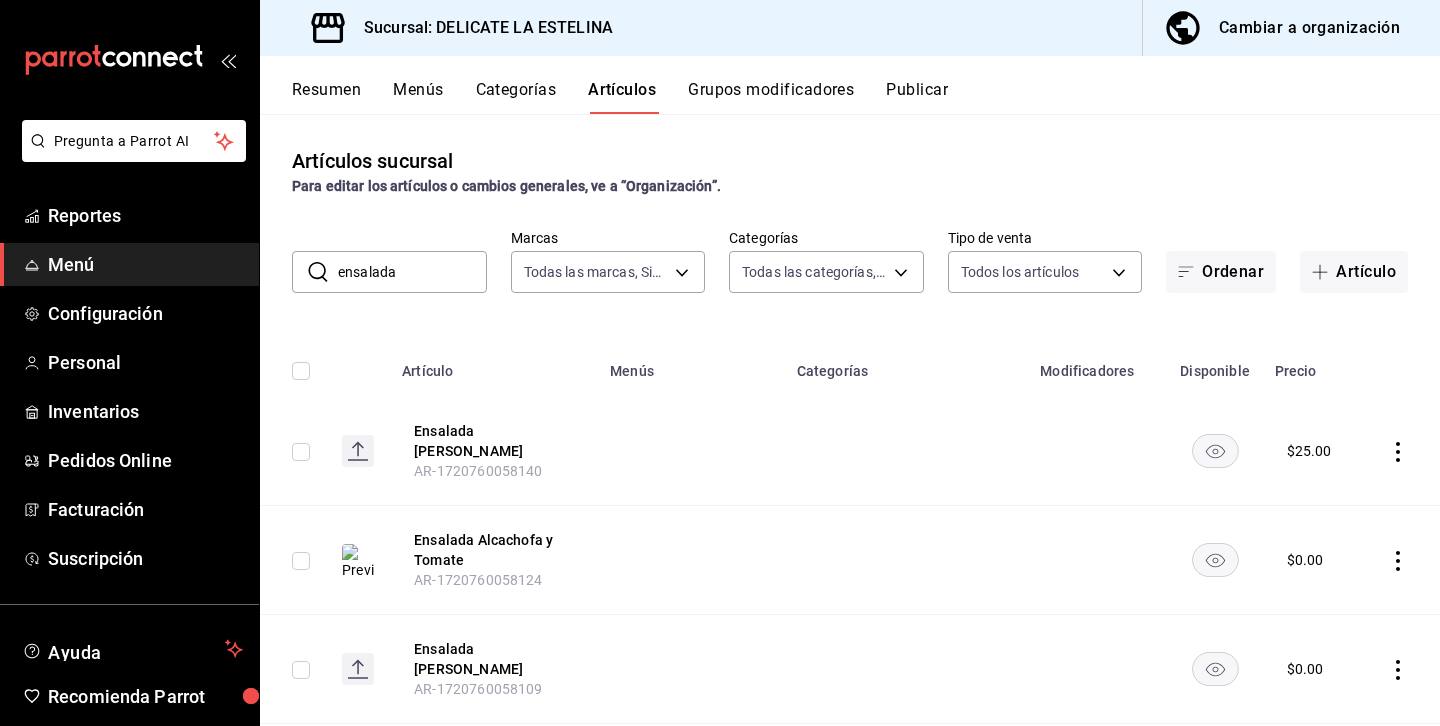 click on "Resumen Menús Categorías Artículos Grupos modificadores Publicar" at bounding box center (850, 85) 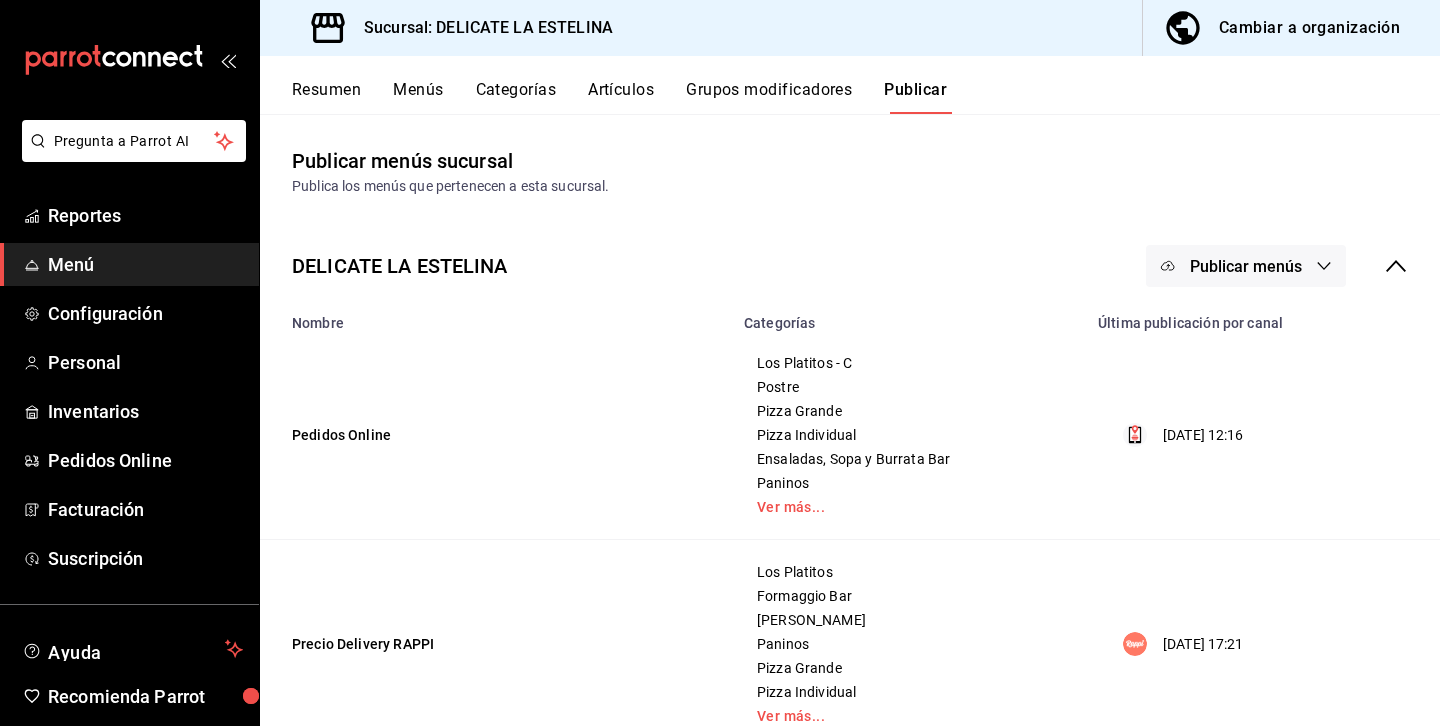 click on "Publicar menús" at bounding box center [1246, 266] 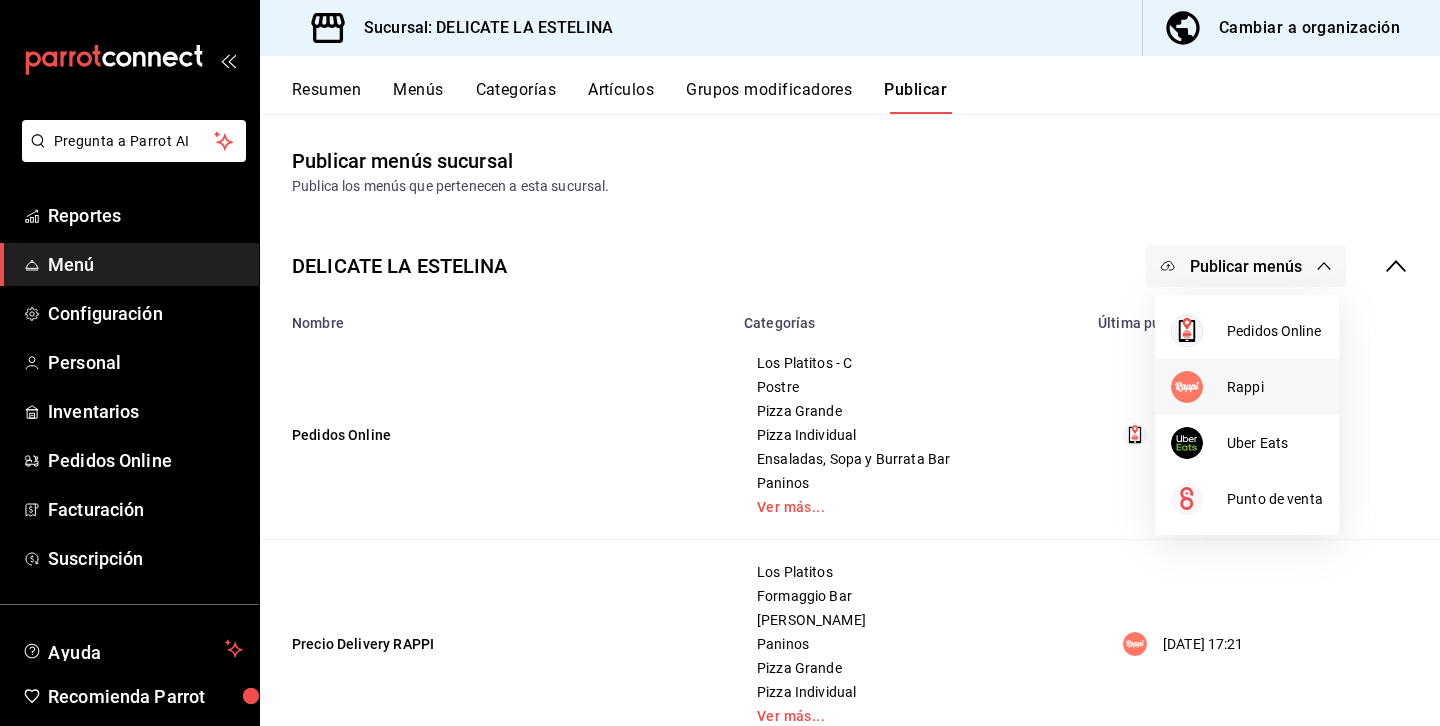 click on "Rappi" at bounding box center (1275, 387) 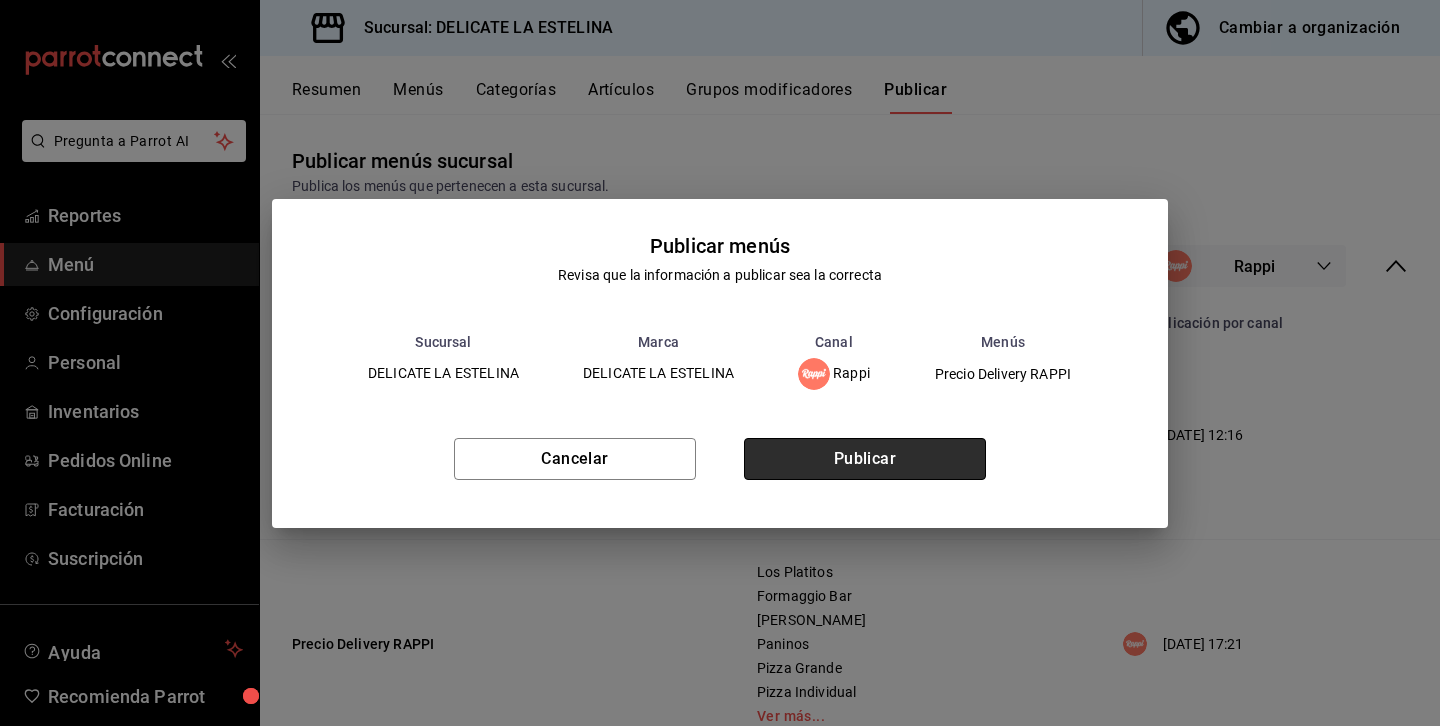 click on "Publicar" at bounding box center [865, 459] 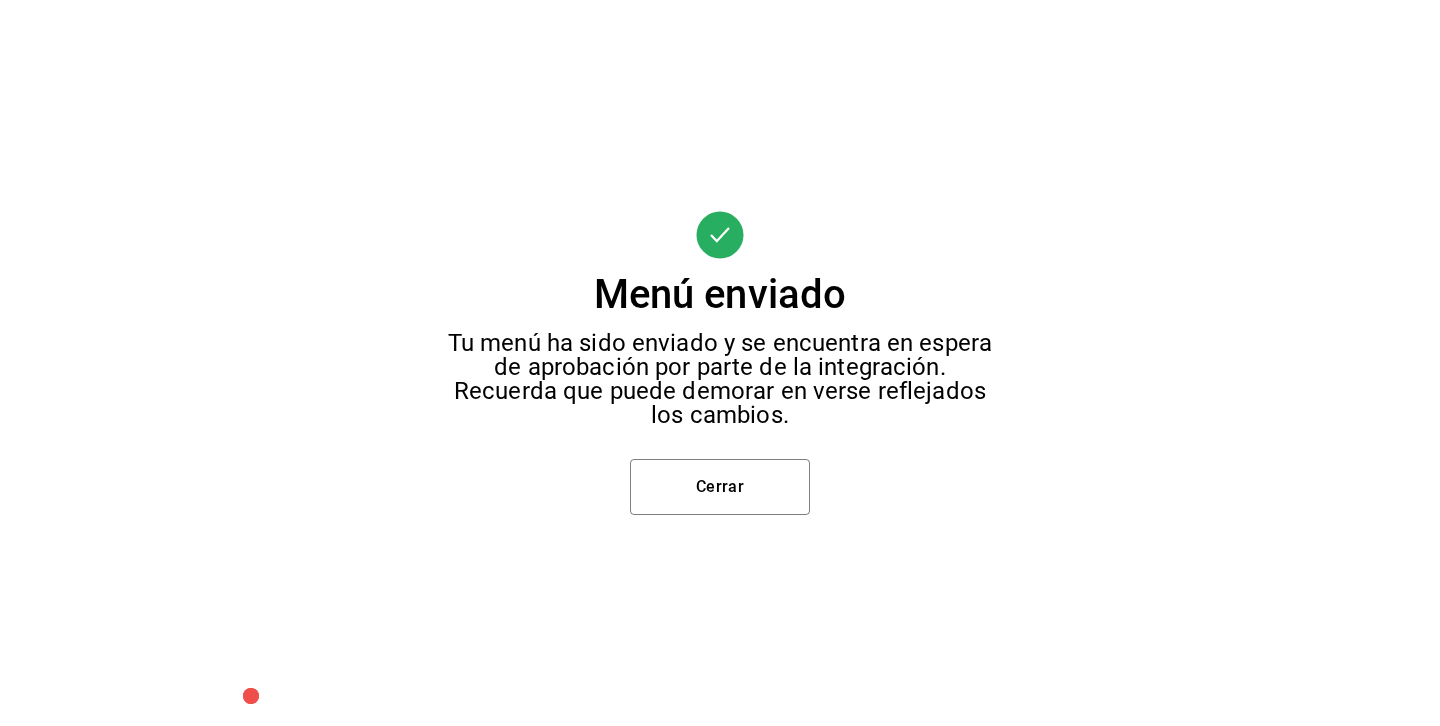 click on "Menú enviado Tu menú ha sido enviado y se encuentra en espera de aprobación por parte de la integración. Recuerda que puede demorar en verse reflejados los cambios. Cerrar" at bounding box center [720, 363] 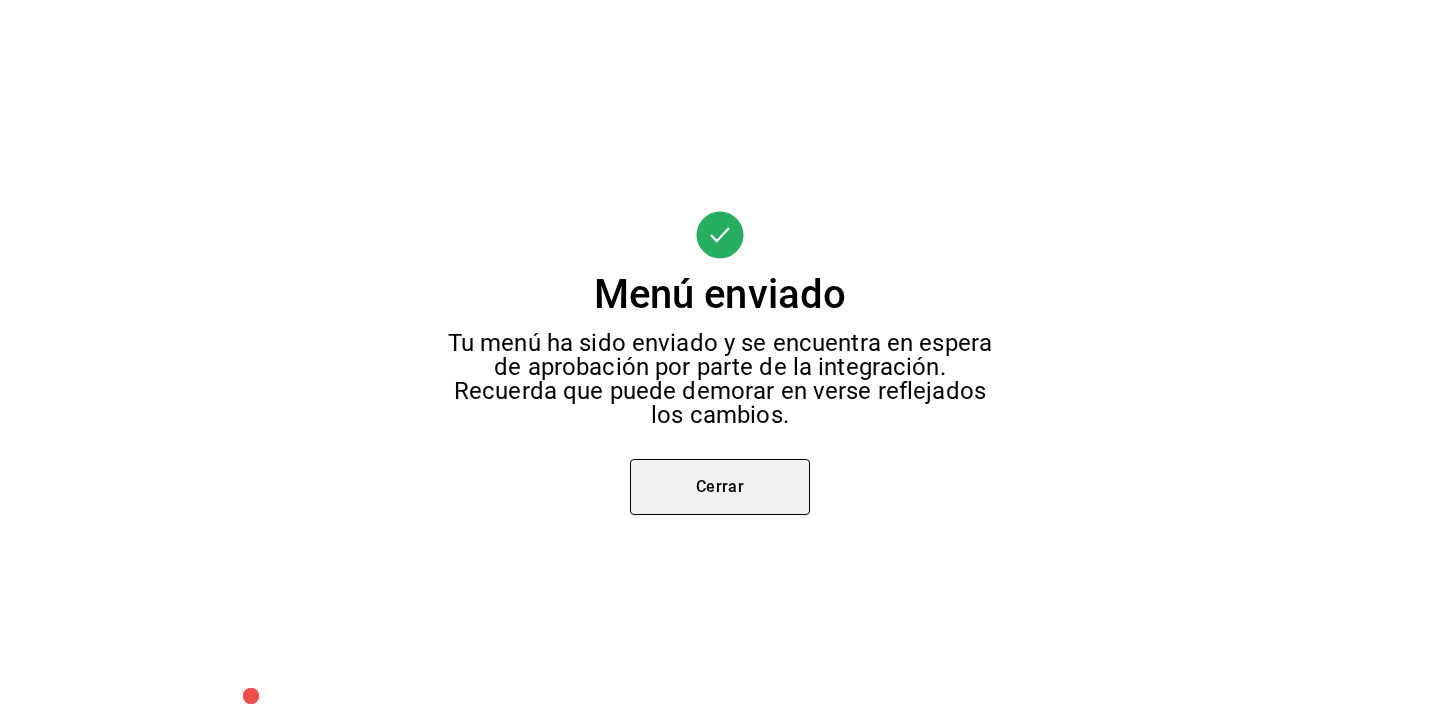 click on "Cerrar" at bounding box center (720, 487) 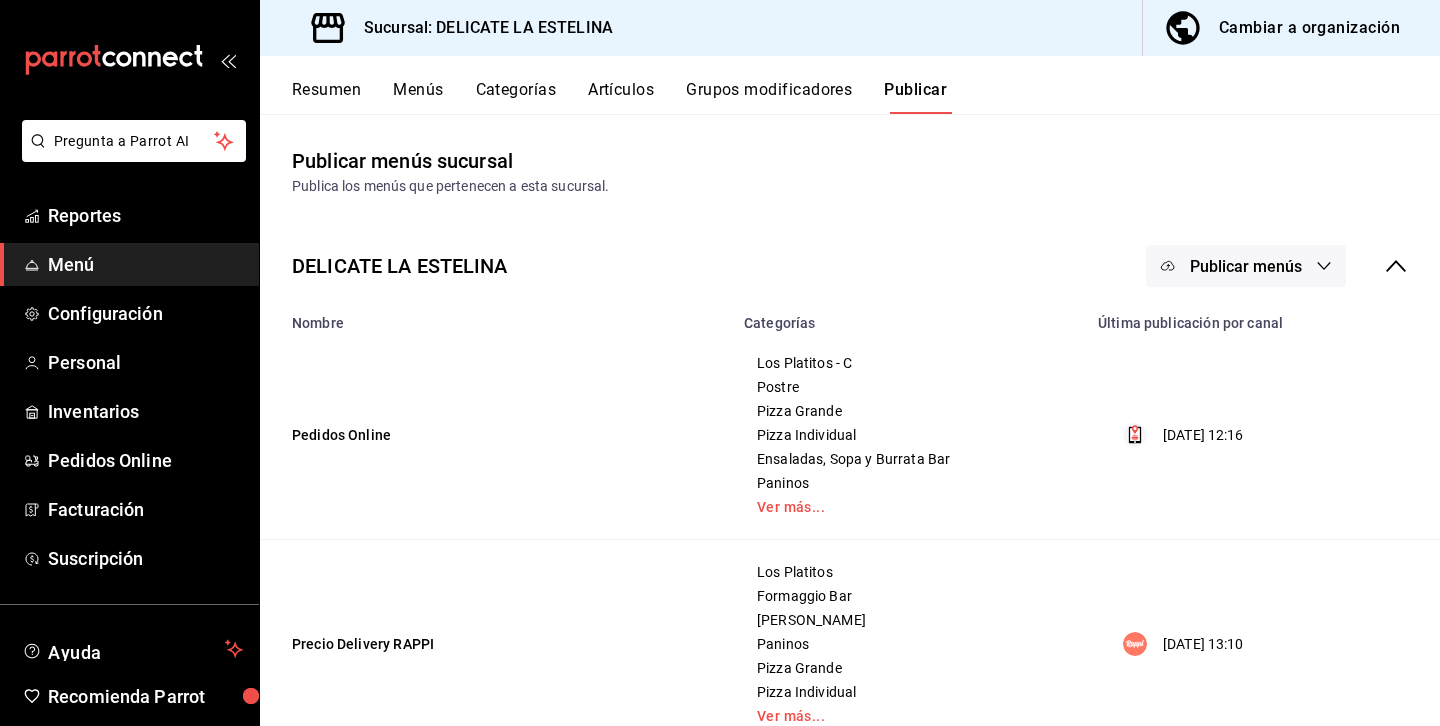 click on "Publicar menús" at bounding box center [1246, 266] 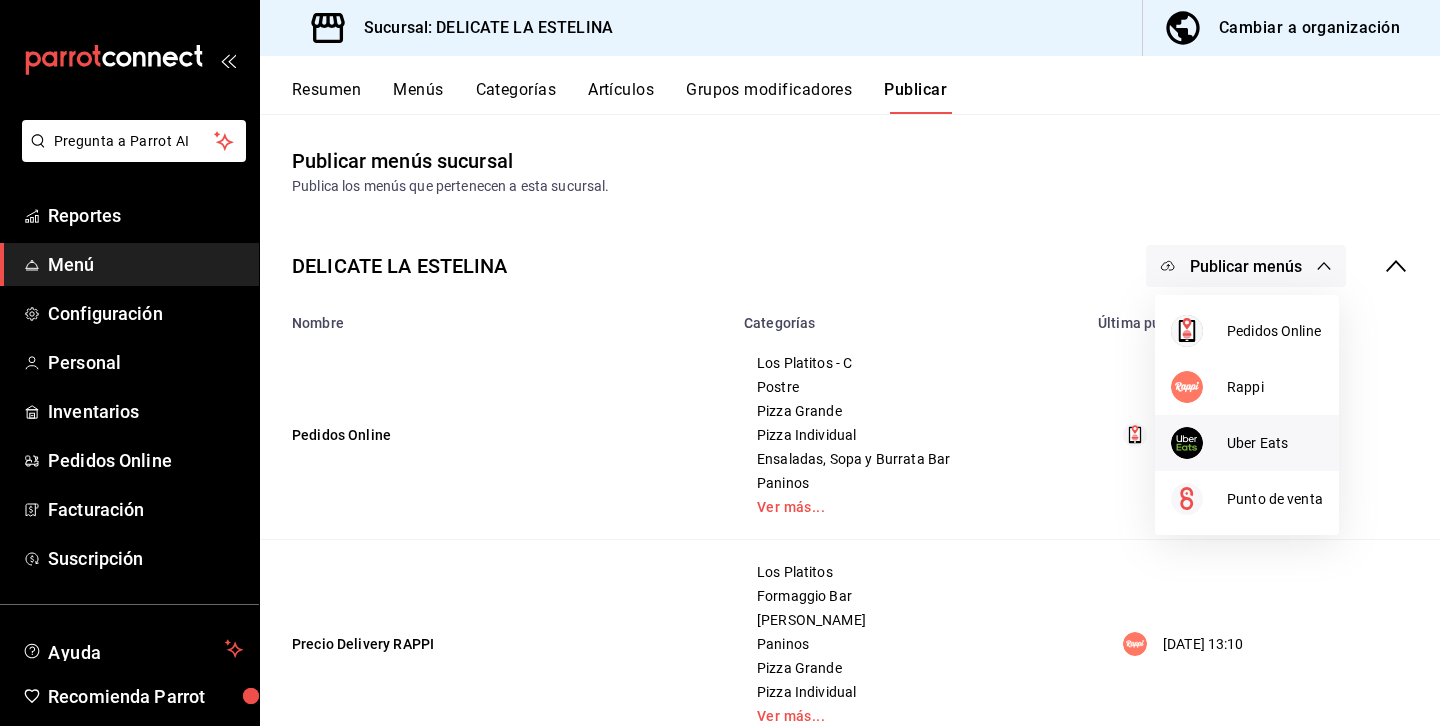 click on "Uber Eats" at bounding box center (1275, 443) 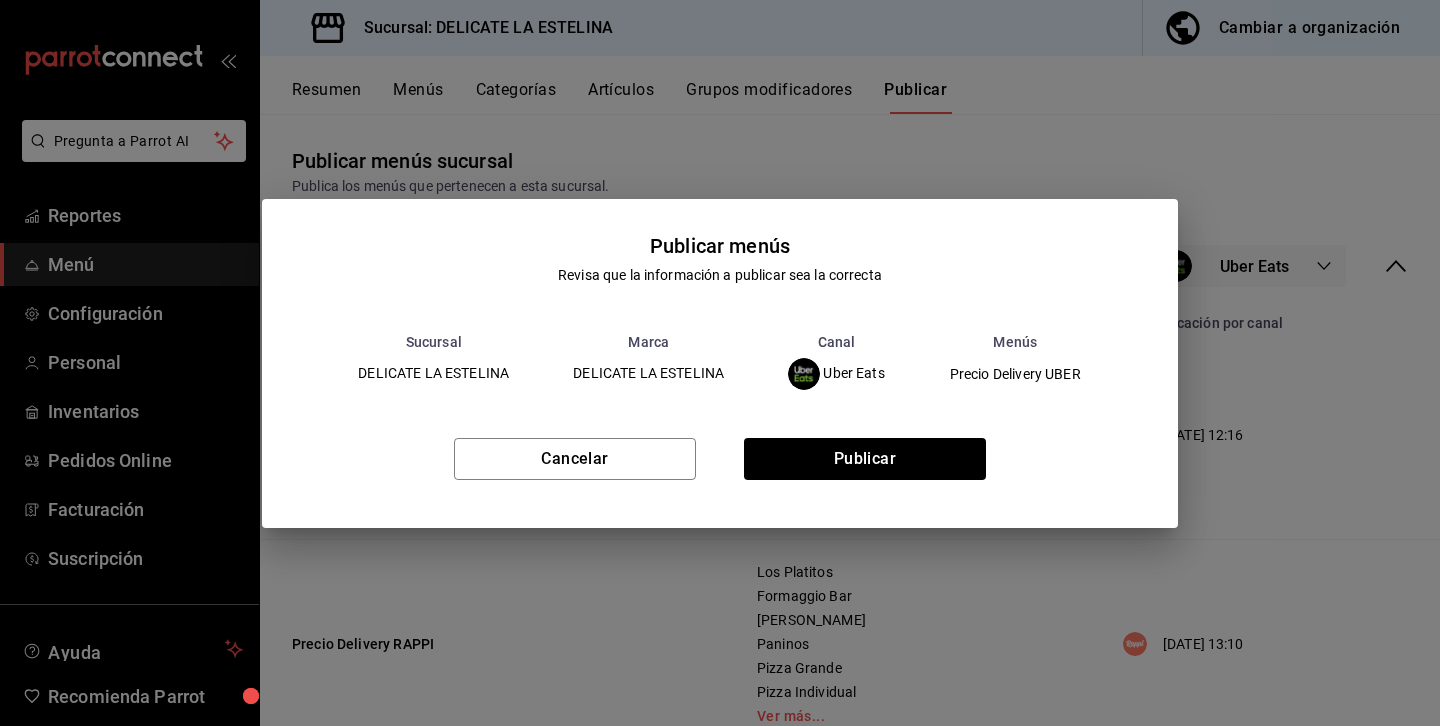 click on "Cancelar Publicar" at bounding box center [720, 467] 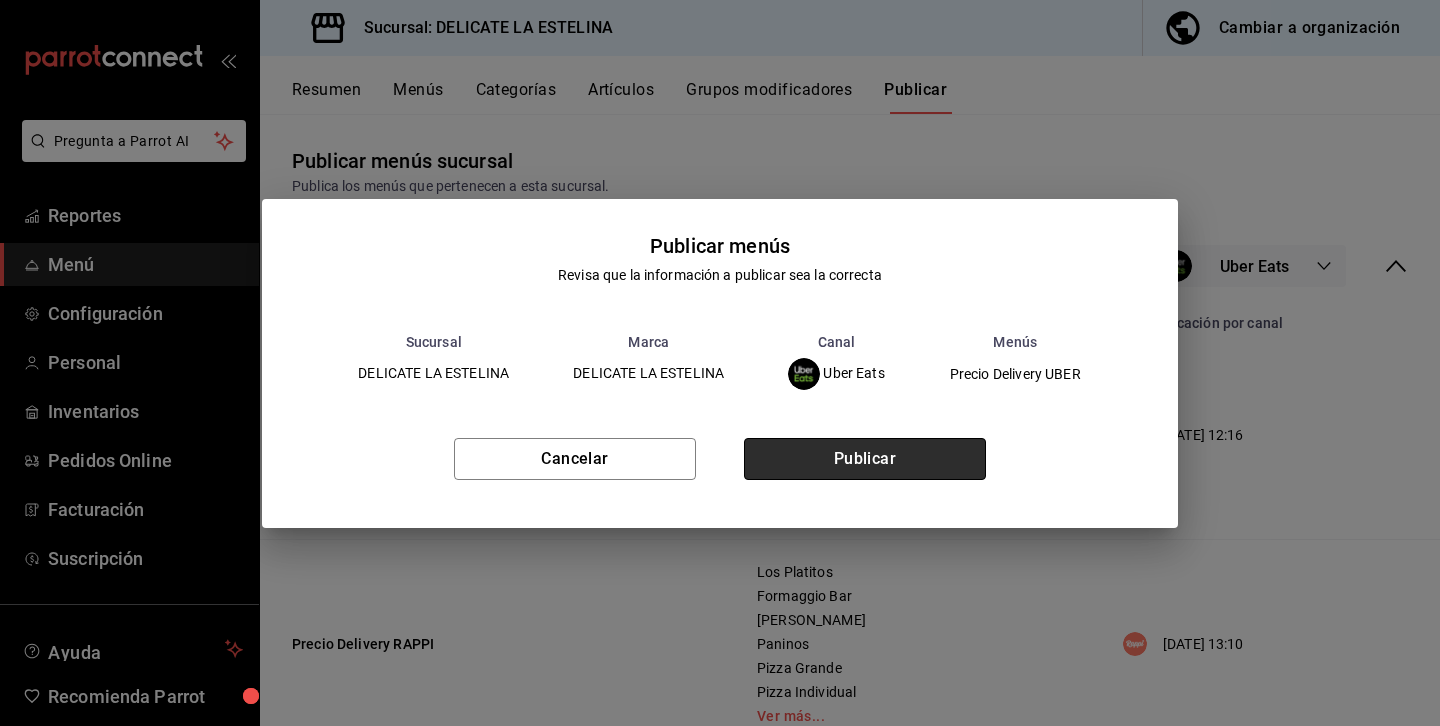 click on "Publicar" at bounding box center [865, 459] 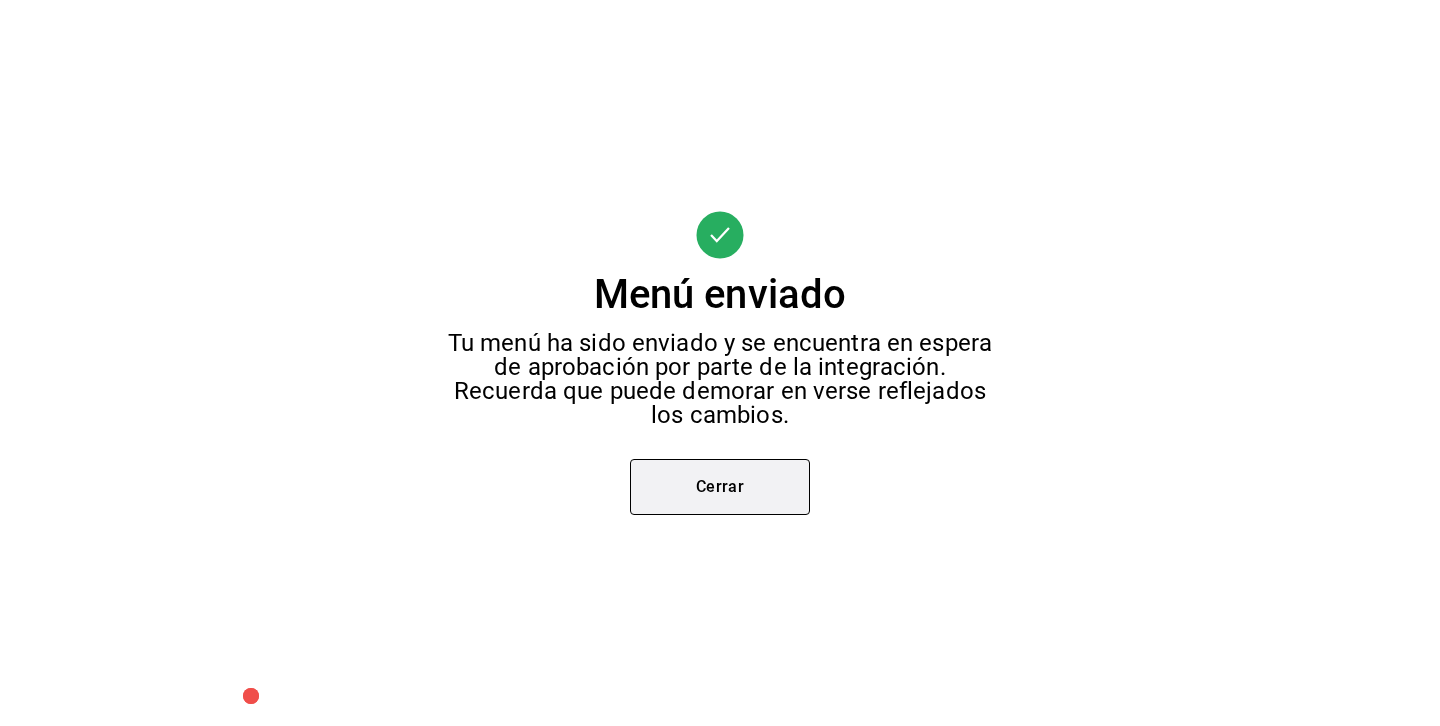 click on "Cerrar" at bounding box center [720, 487] 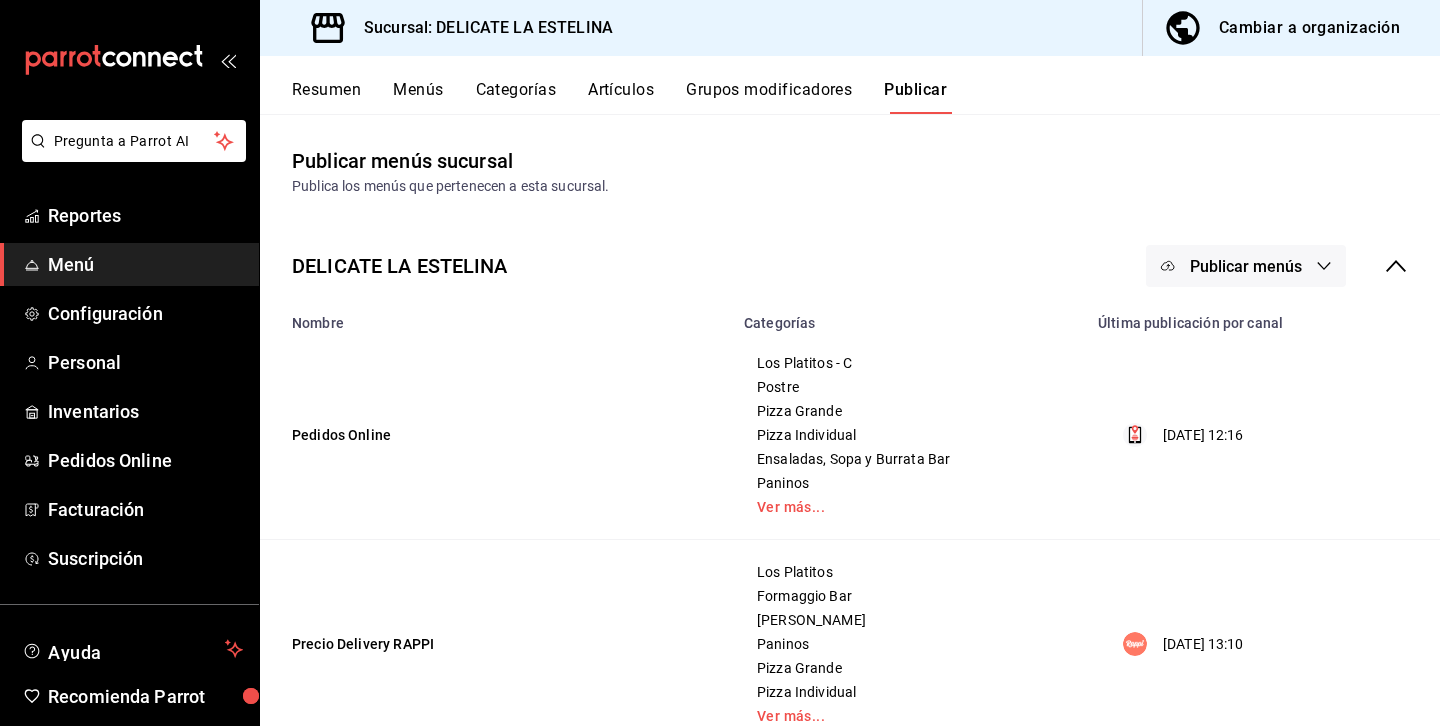click on "Resumen Menús Categorías Artículos Grupos modificadores Publicar" at bounding box center [850, 85] 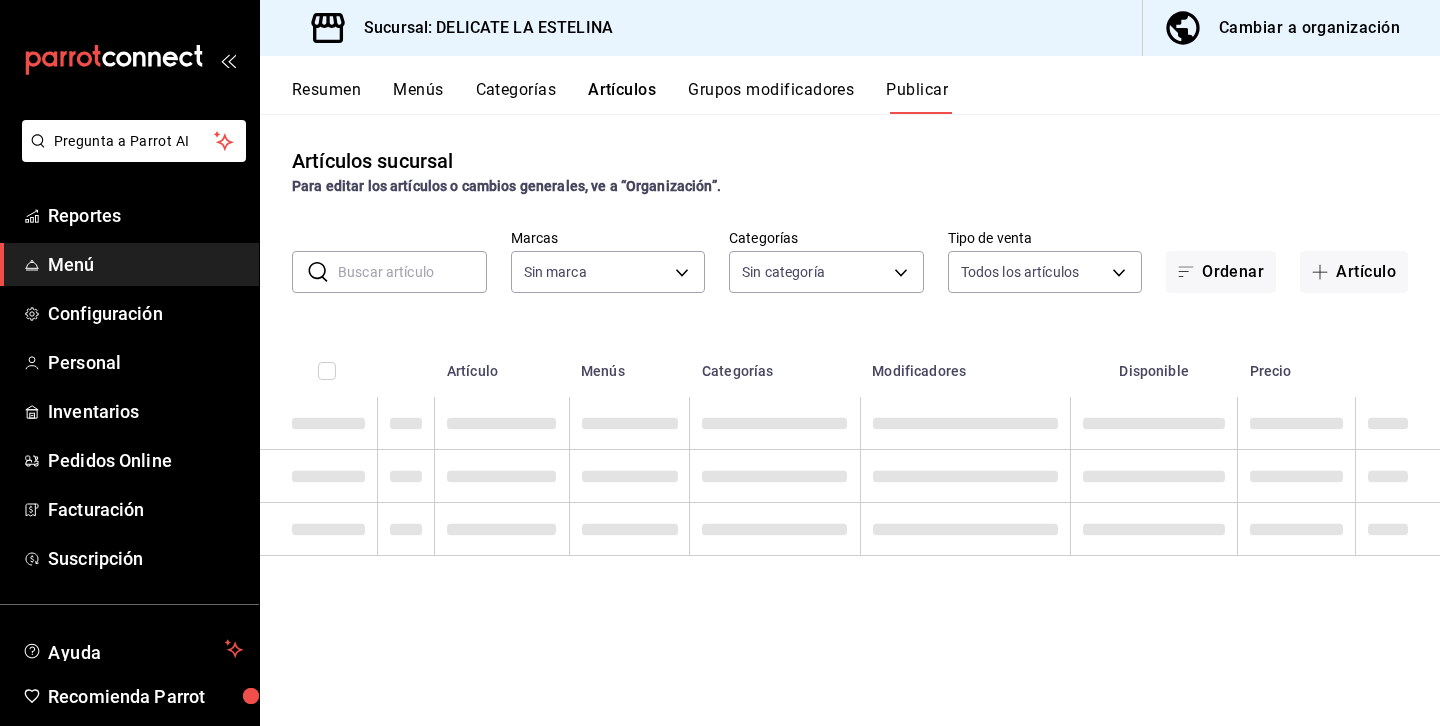 type on "ac6a86e6-a5e1-4bc2-a5ca-23927f44141c" 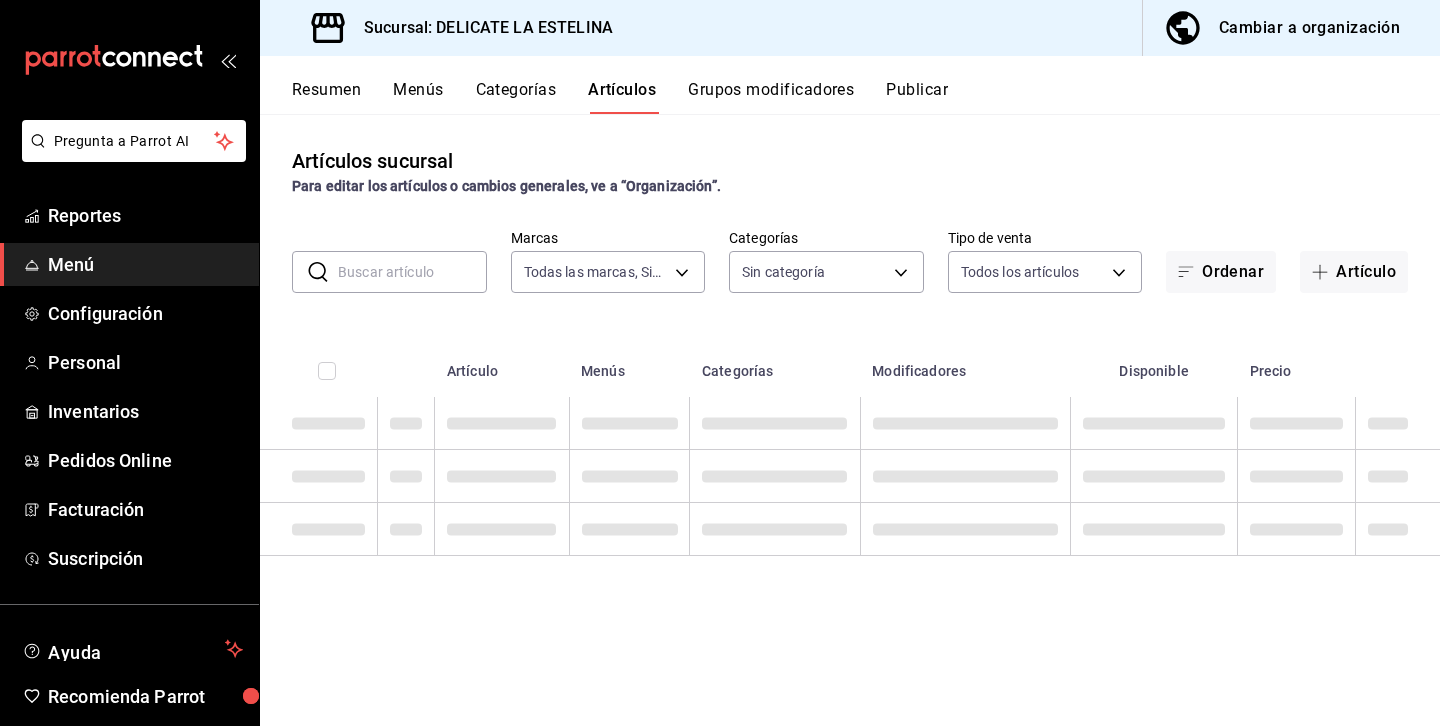 type on "ac6a86e6-a5e1-4bc2-a5ca-23927f44141c" 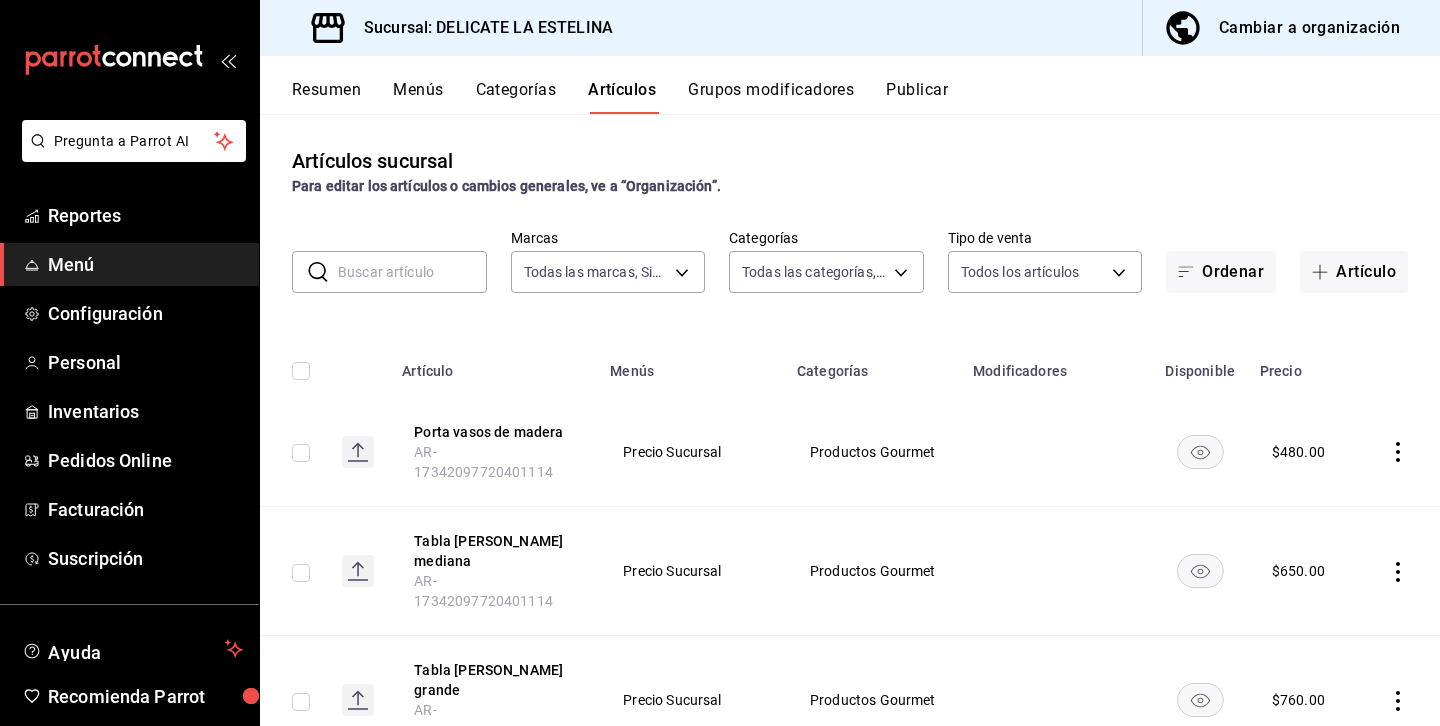 click at bounding box center (412, 272) 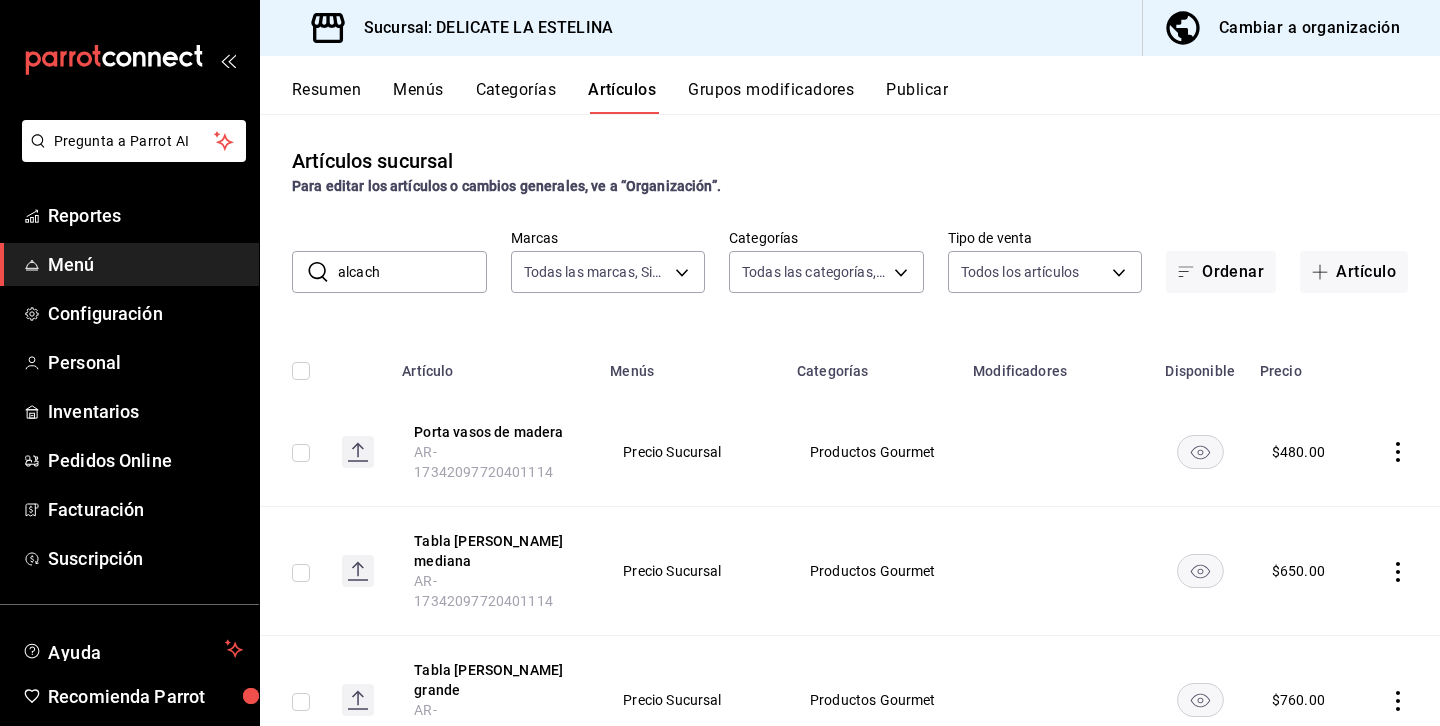 type on "alcach" 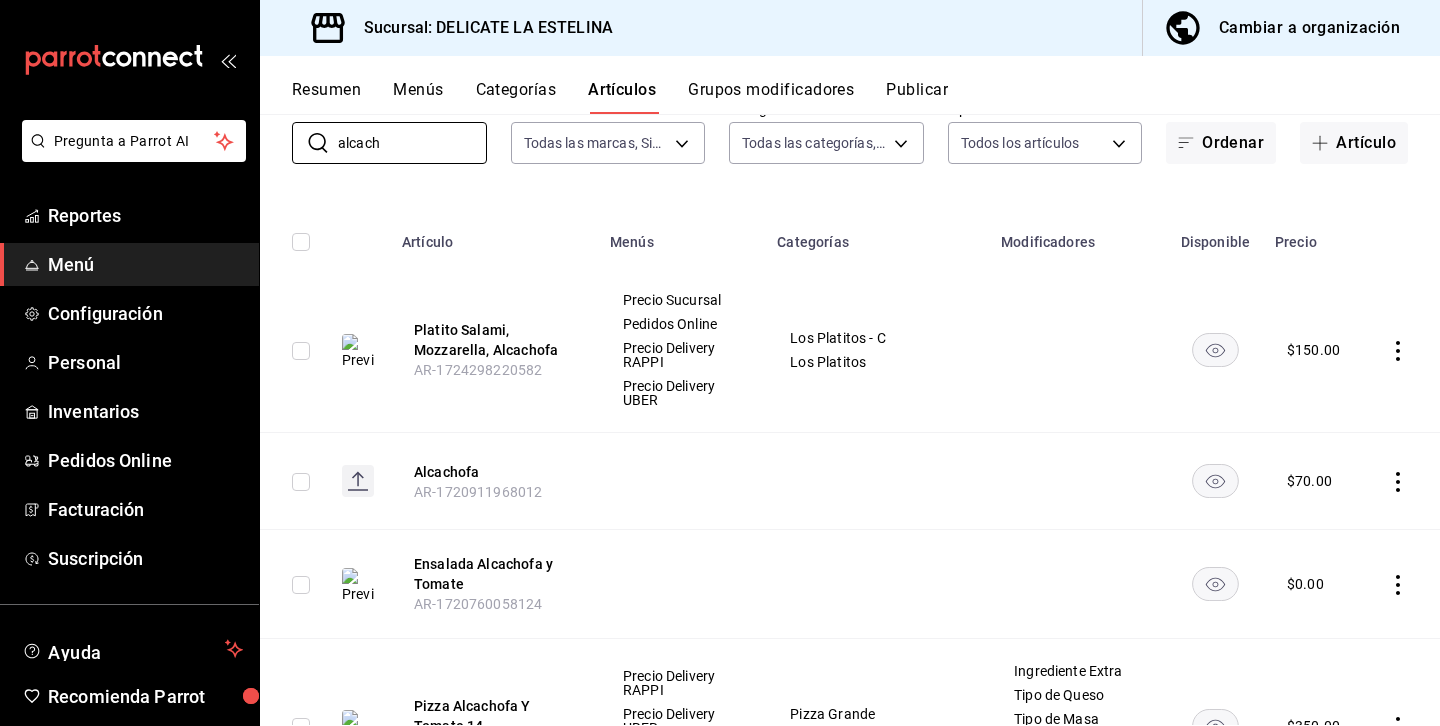 scroll, scrollTop: 136, scrollLeft: 0, axis: vertical 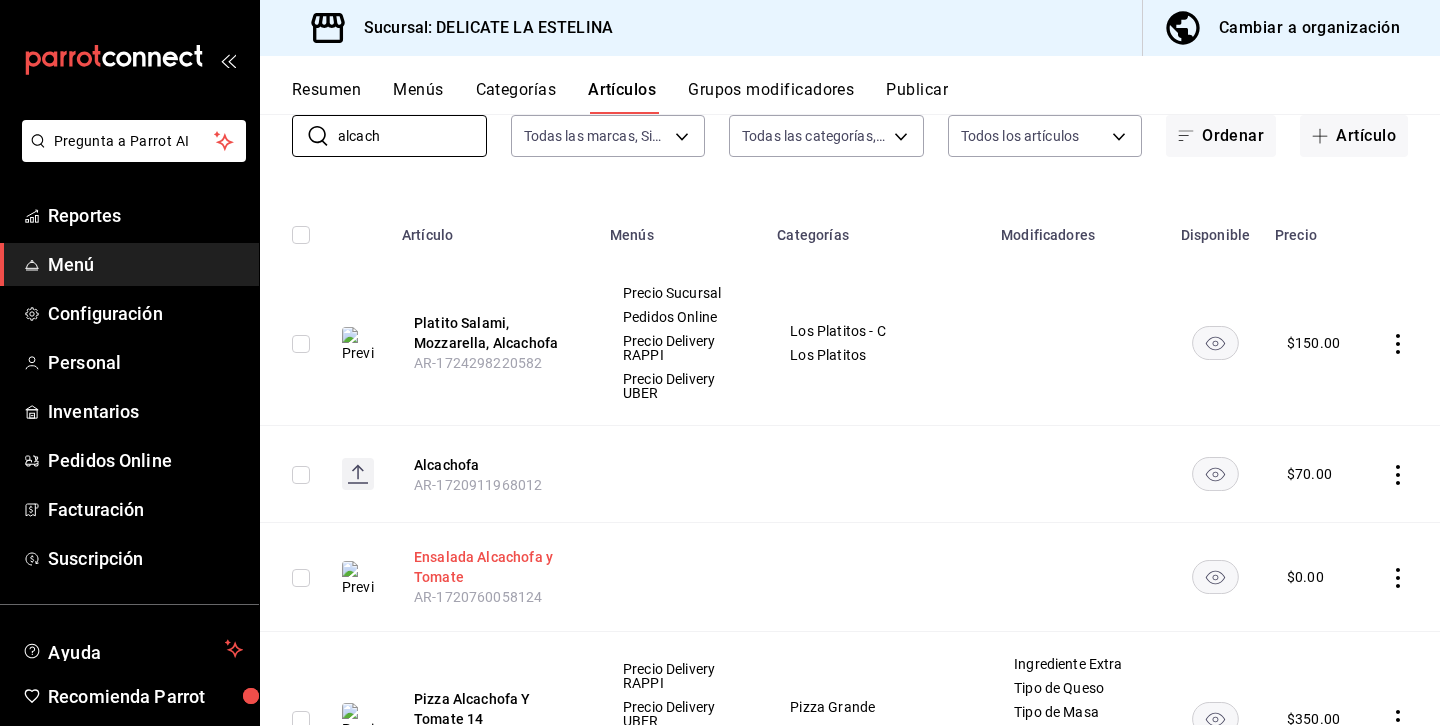 click on "Ensalada Alcachofa y Tomate" at bounding box center [494, 567] 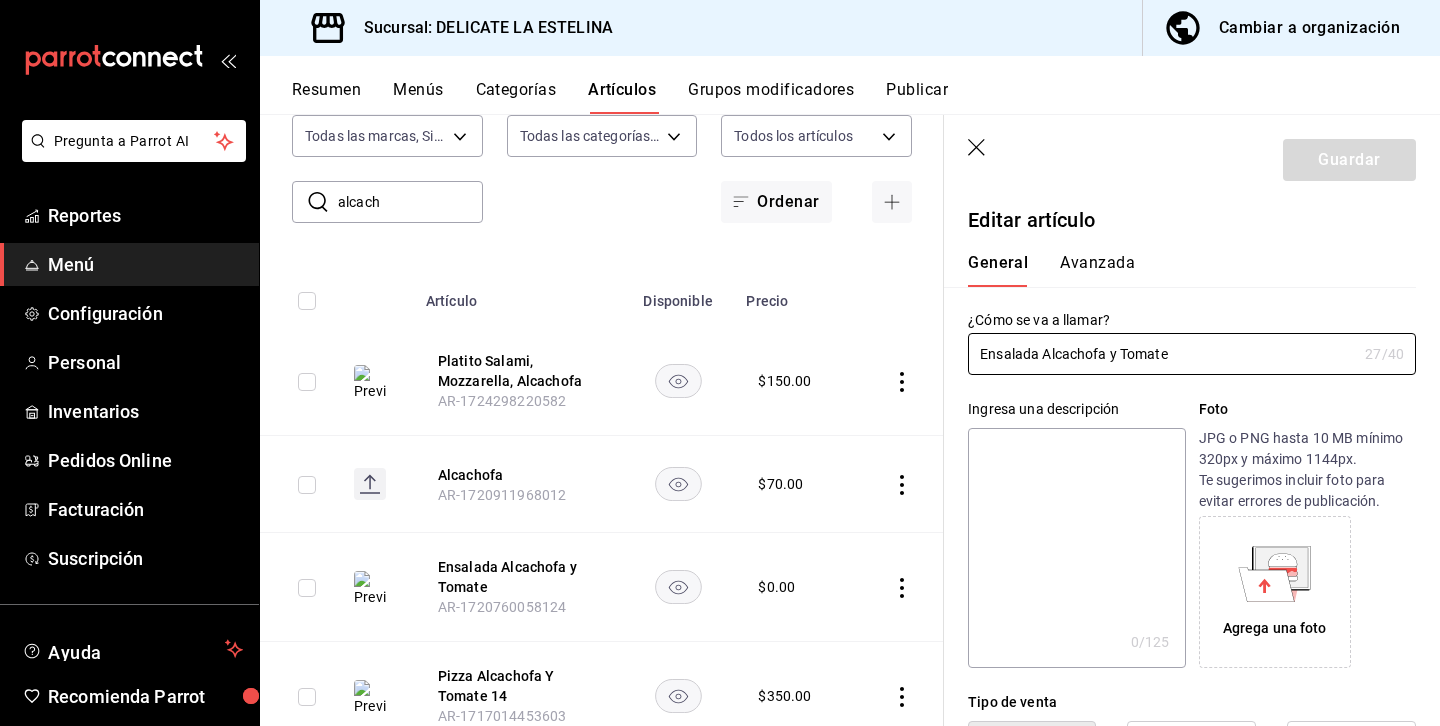 type on "$0.00" 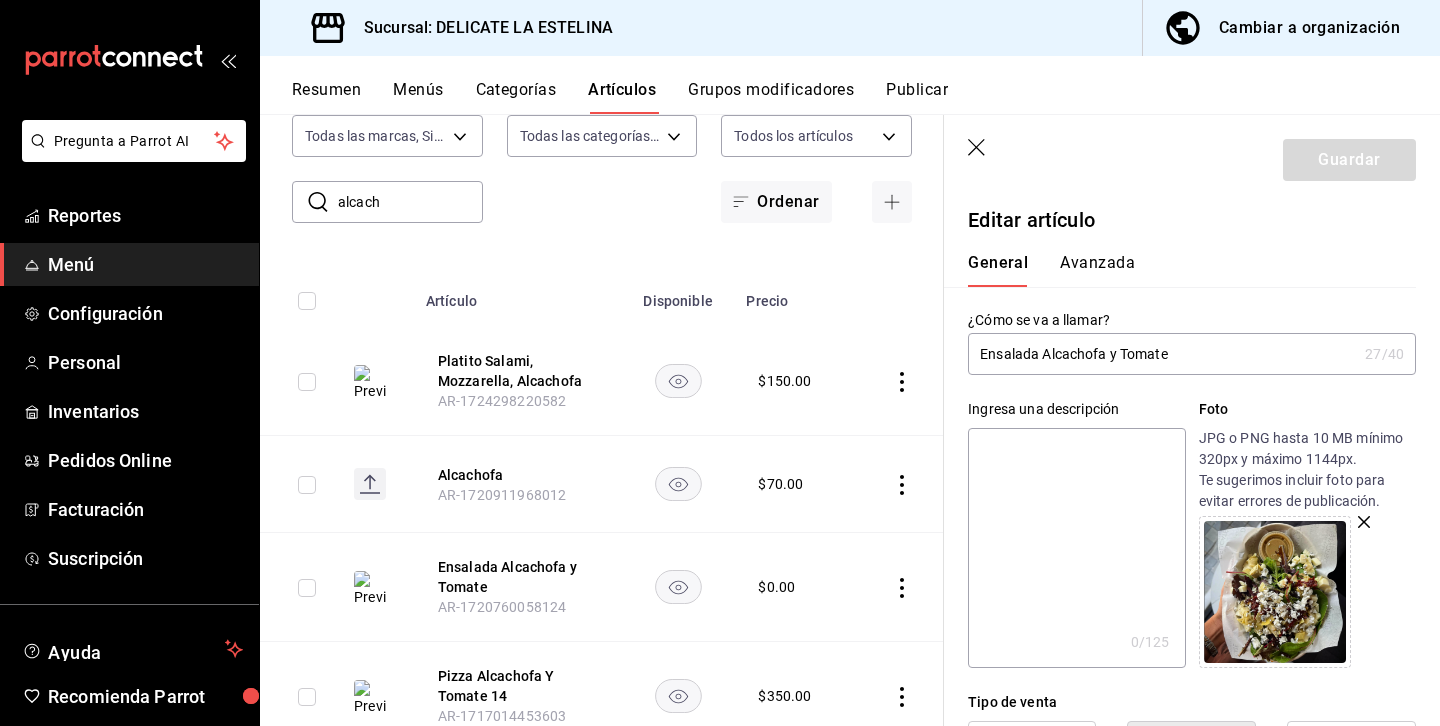click 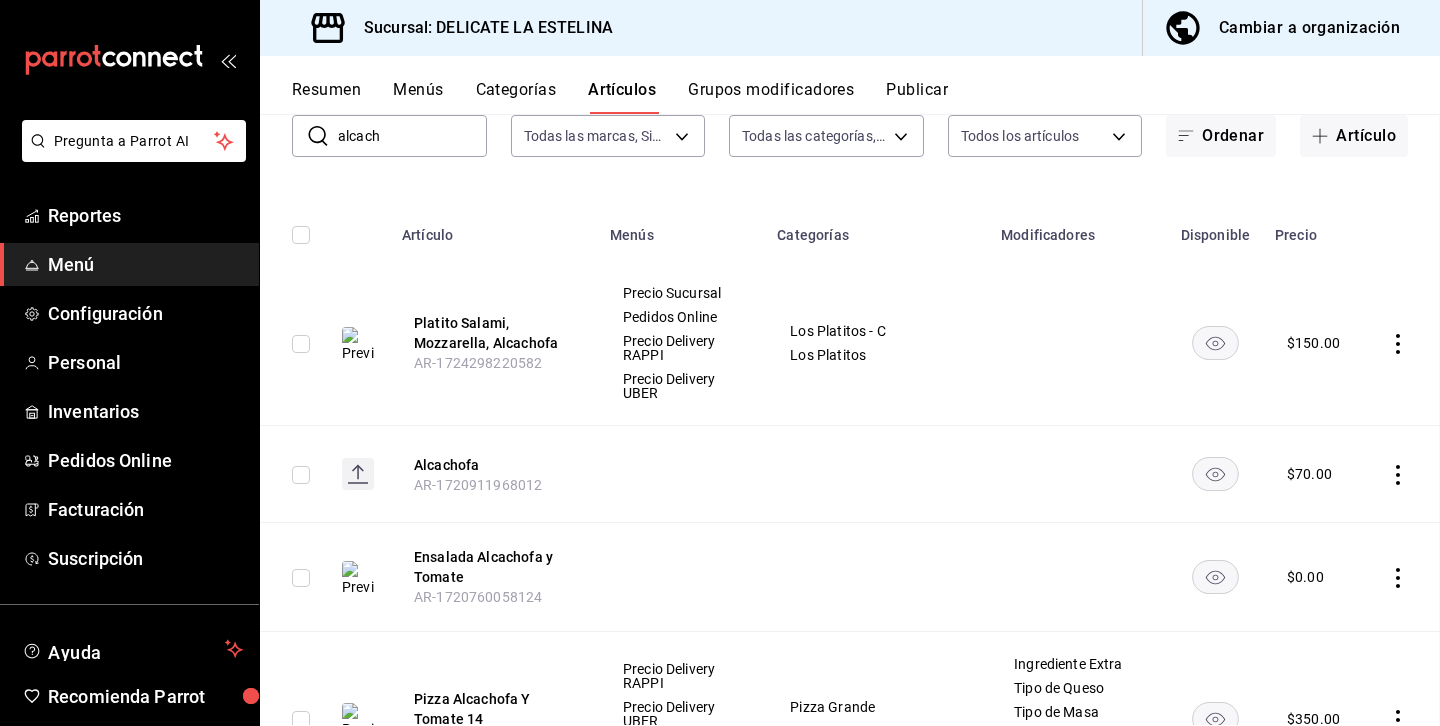scroll, scrollTop: 70, scrollLeft: 0, axis: vertical 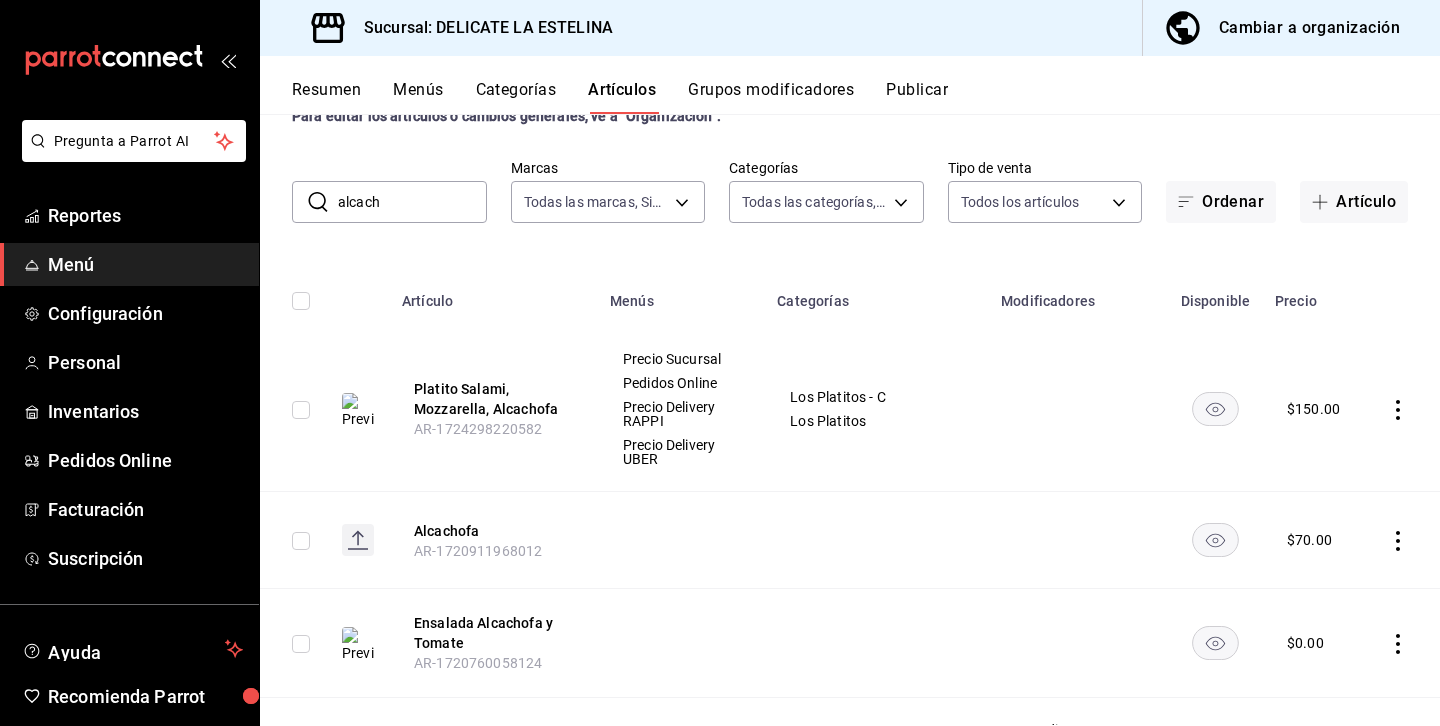 click on "Artículos sucursal Para editar los artículos o cambios generales, ve a “Organización”. ​ alcach ​ Marcas Todas las marcas, Sin marca ac6a86e6-a5e1-4bc2-a5ca-23927f44141c Categorías Todas las categorías, Sin categoría Tipo de venta Todos los artículos ALL Ordenar Artículo Artículo Menús Categorías Modificadores Disponible Precio Platito Salami, Mozzarella, Alcachofa AR-1724298220582 Precio Sucursal Pedidos Online Precio Delivery RAPPI Precio Delivery UBER Los Platitos - C Los Platitos $ 150.00 Alcachofa AR-1720911968012 $ 70.00 Ensalada Alcachofa y Tomate AR-1720760058124 $ 0.00 Pizza Alcachofa Y Tomate 14 AR-1717014453603 Precio Delivery RAPPI Precio Delivery UBER Pedidos Online Precio Sucursal Pizza Grande Pizzas 14 Ingrediente Extra Tipo de Queso Tipo de Masa Elige un Complemento Ver más... $ 350.00 Pizza Alcachofa Y Tomate 10 AR-1717014453604 Precio Sucursal Precio Delivery RAPPI Precio Delivery UBER Pedidos Online Pizzas 10 Pizza Individual Ingrediente Extra Tipo de Queso Tipo de Masa" at bounding box center [850, 419] 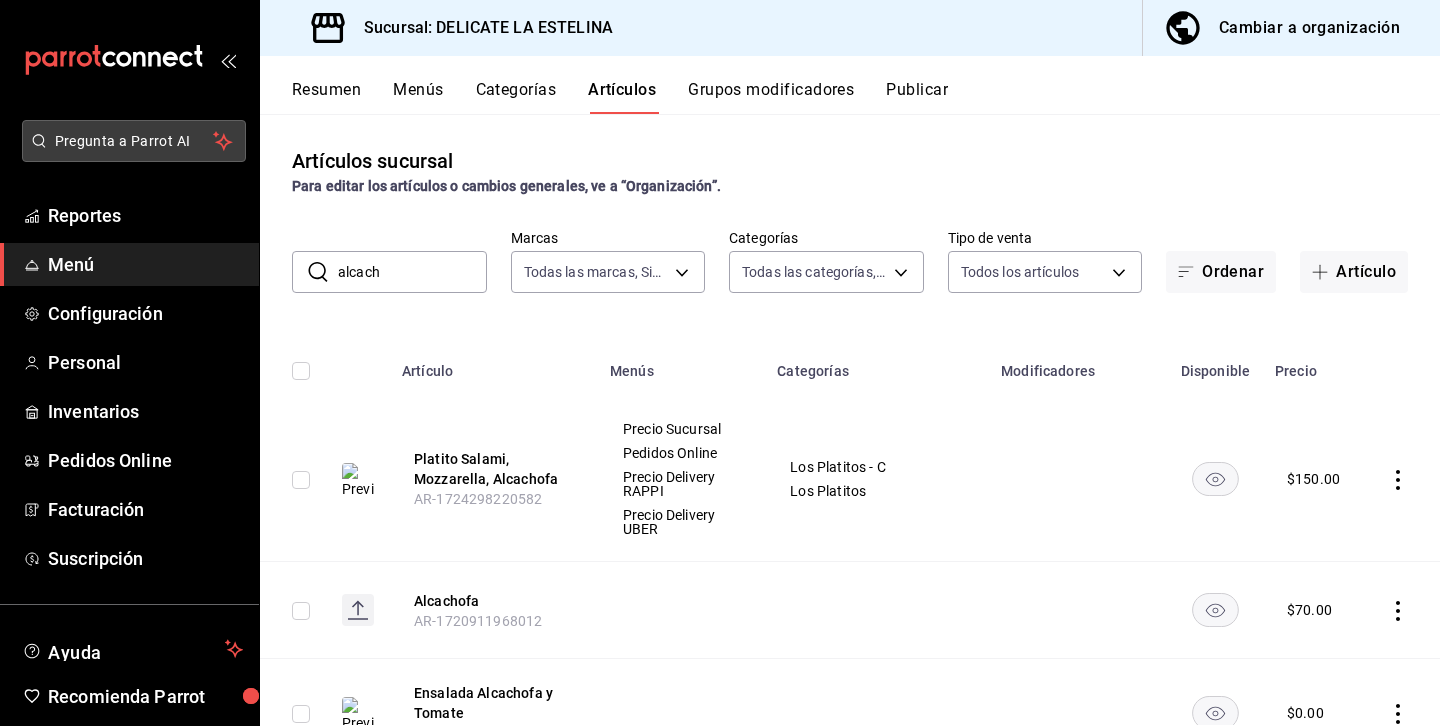 click on "Pregunta a Parrot AI" at bounding box center (134, 141) 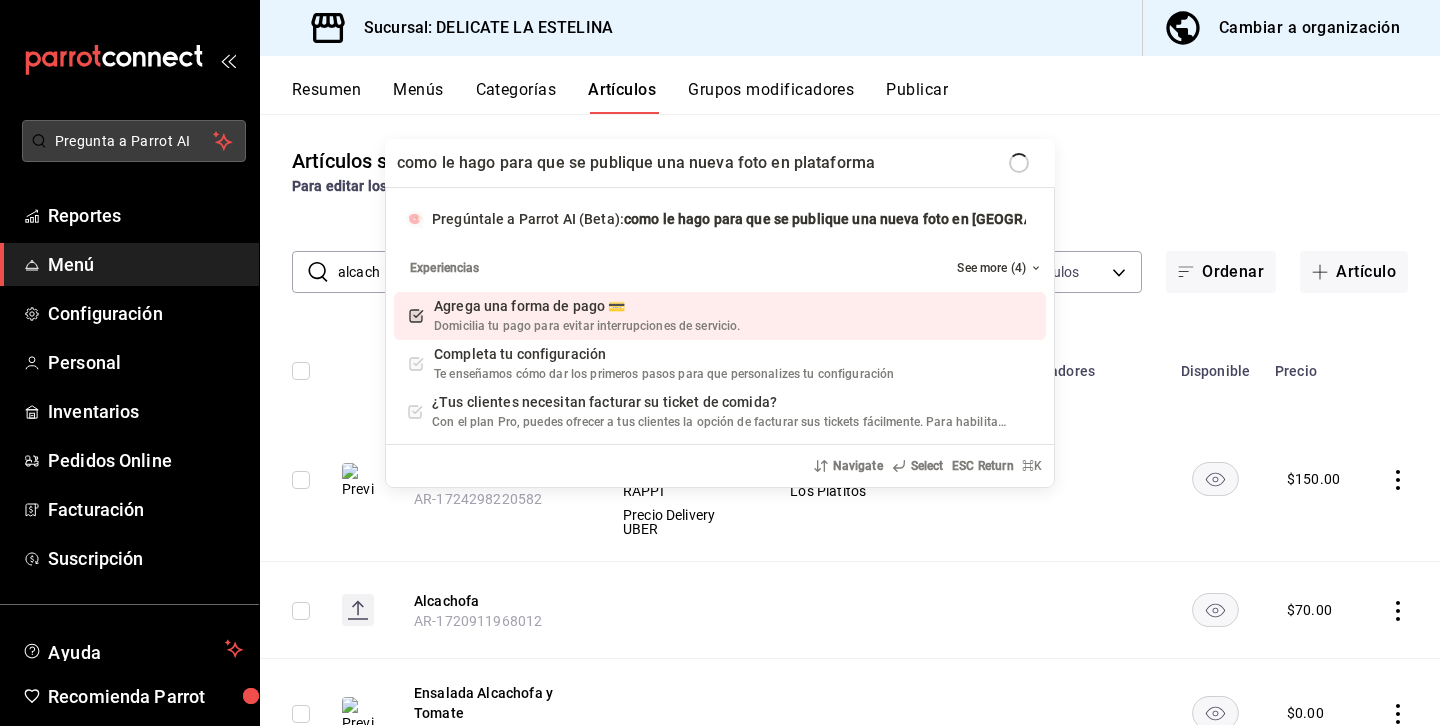 type on "como le hago para que se publique una nueva foto en plataformas" 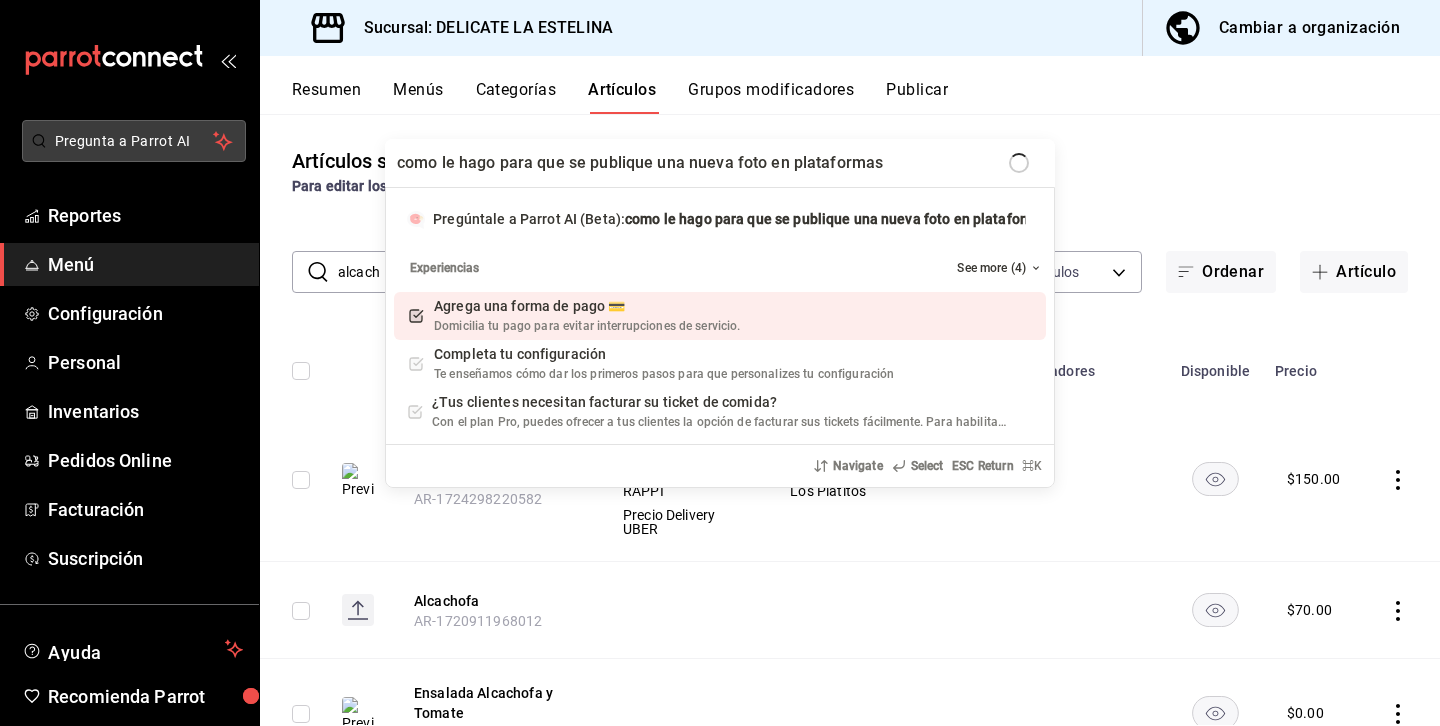 type 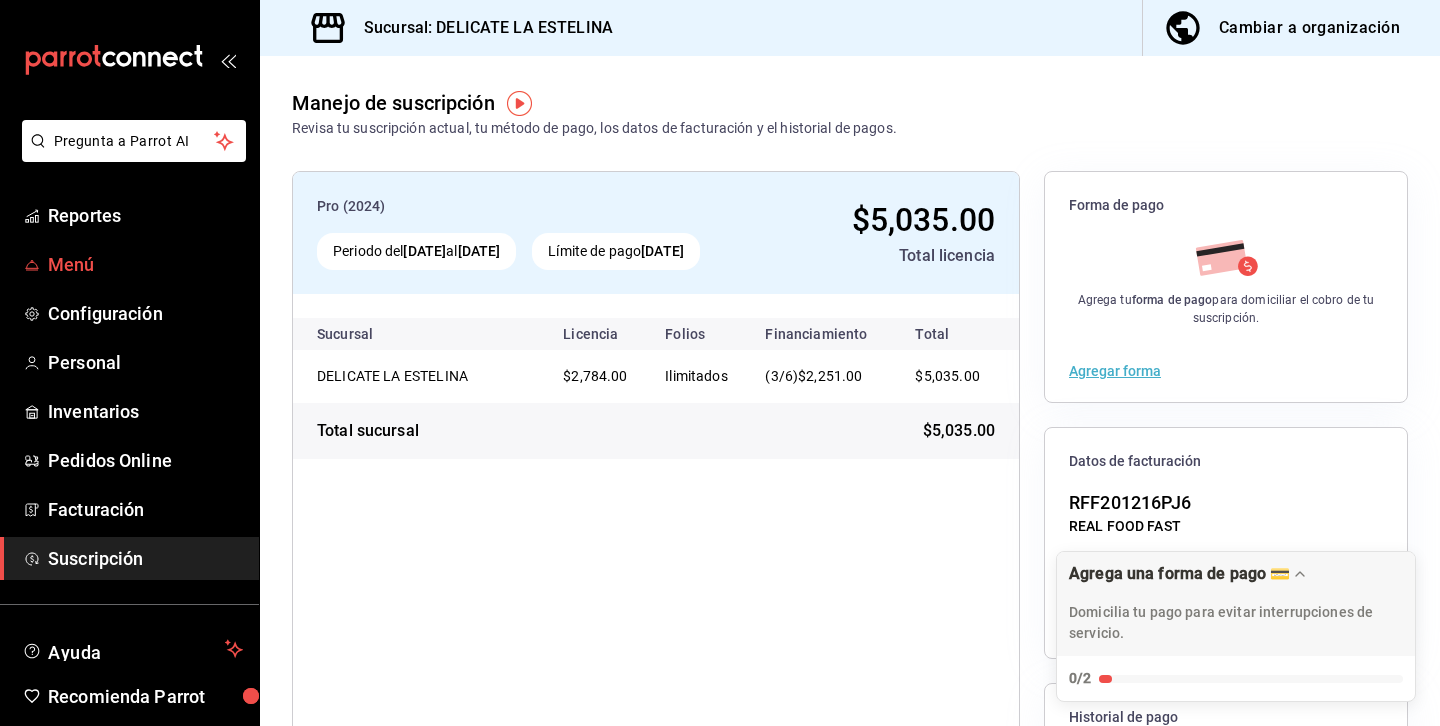 click on "Menú" at bounding box center [145, 264] 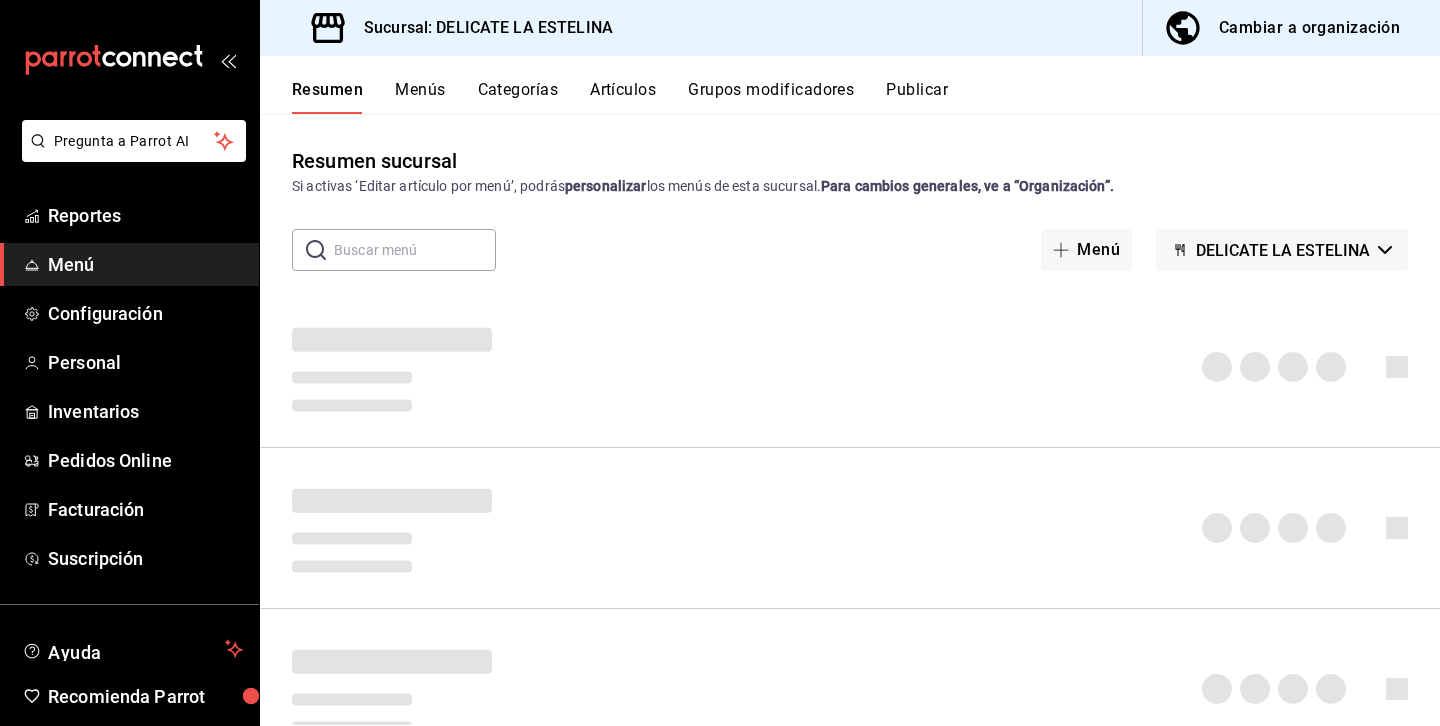 click on "Menús" at bounding box center [420, 97] 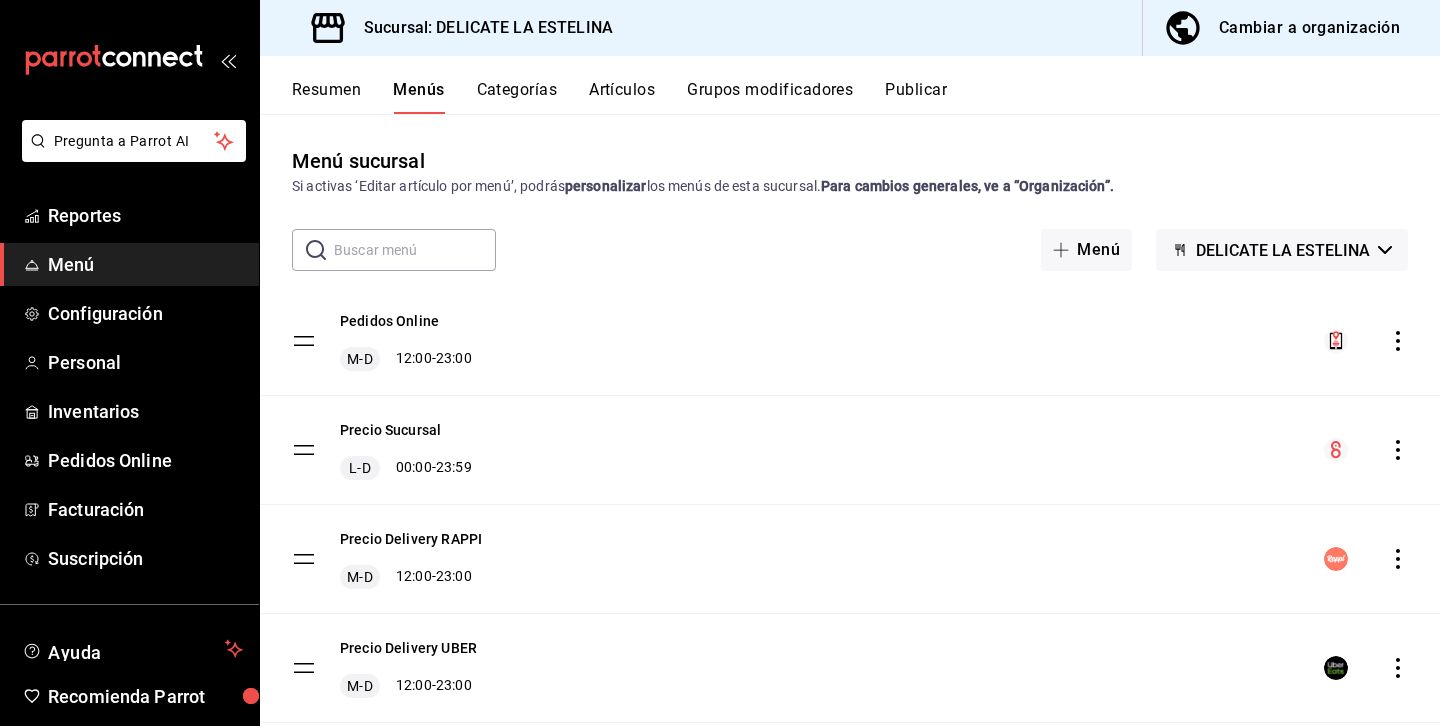 click on "Resumen" at bounding box center [326, 97] 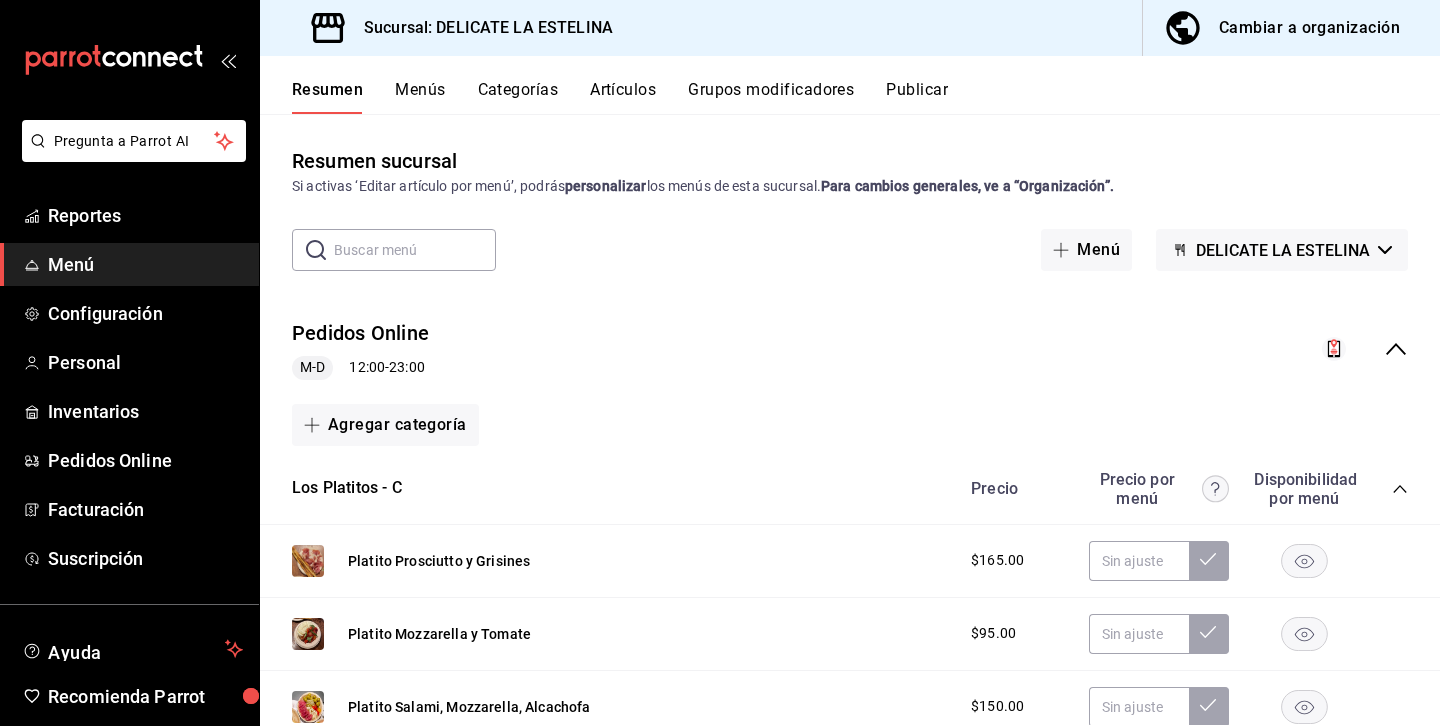 click 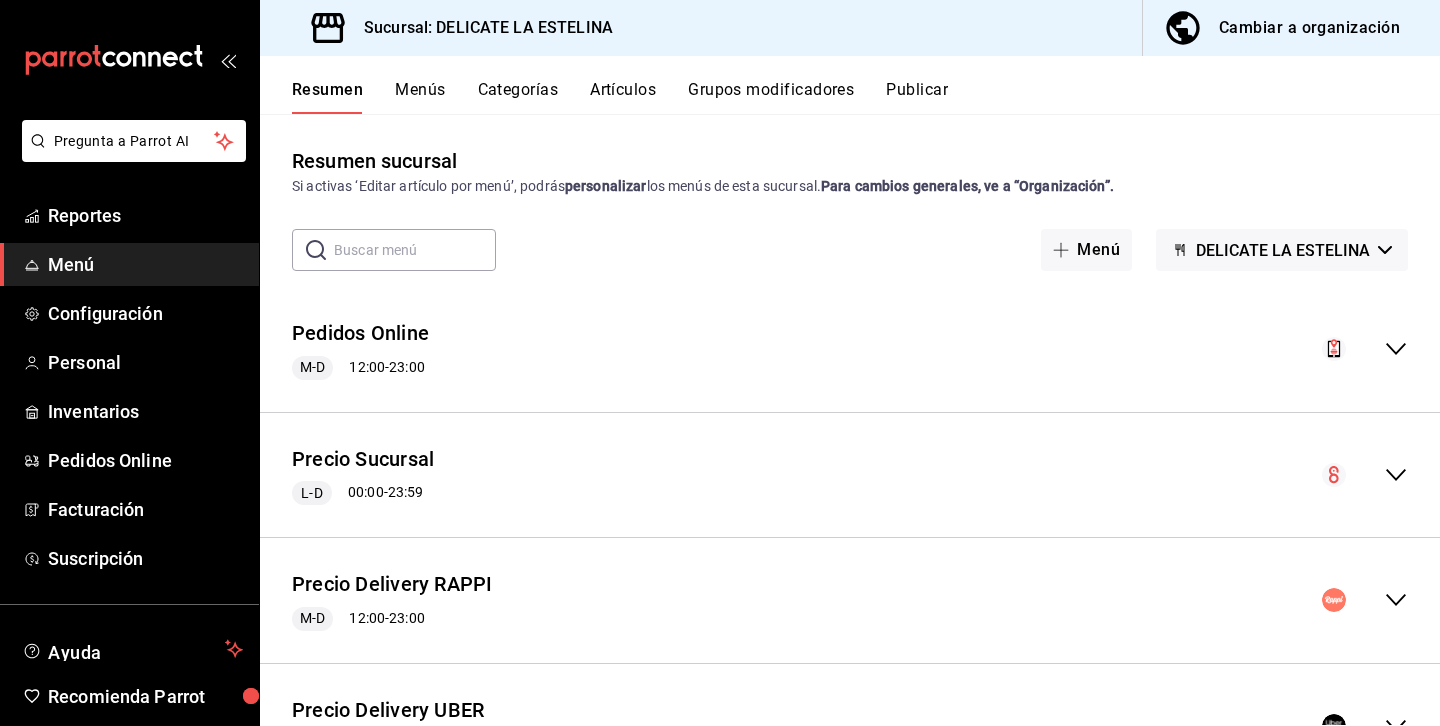 click 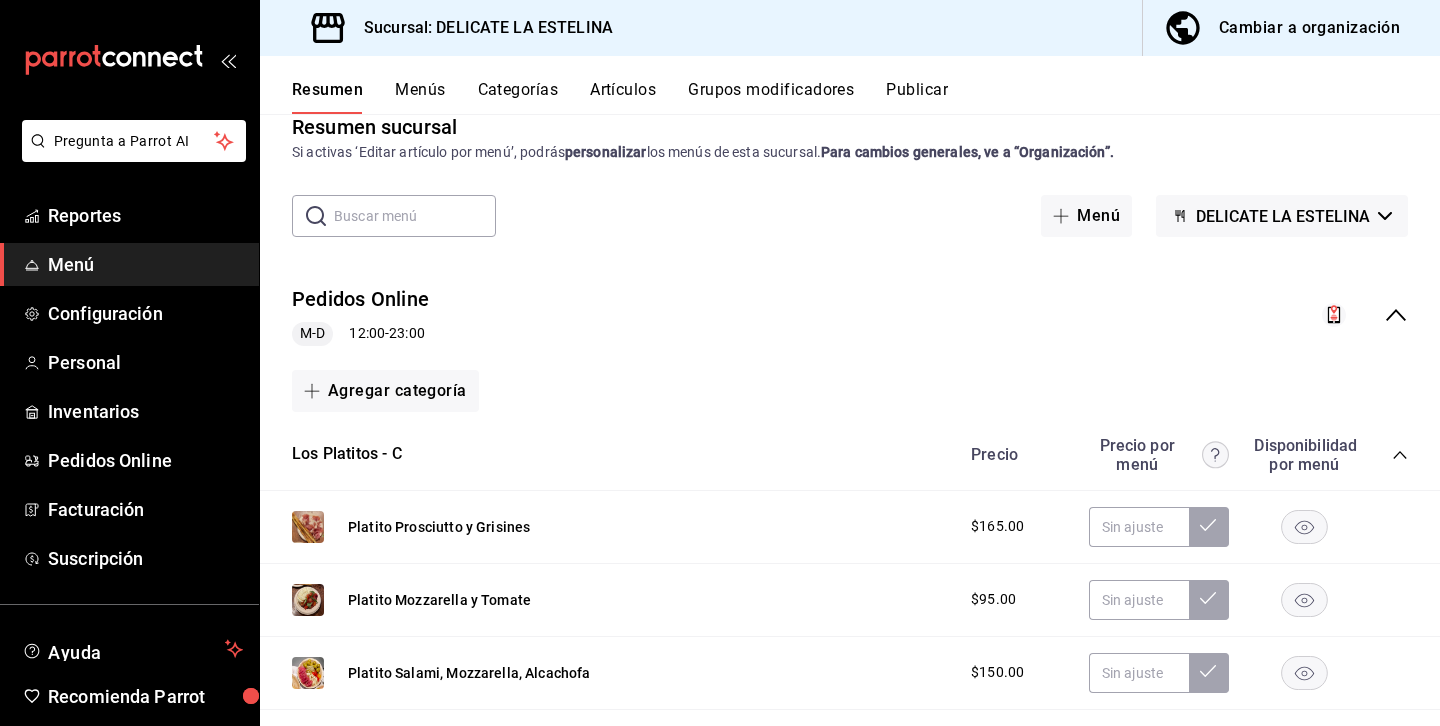 scroll, scrollTop: 59, scrollLeft: 0, axis: vertical 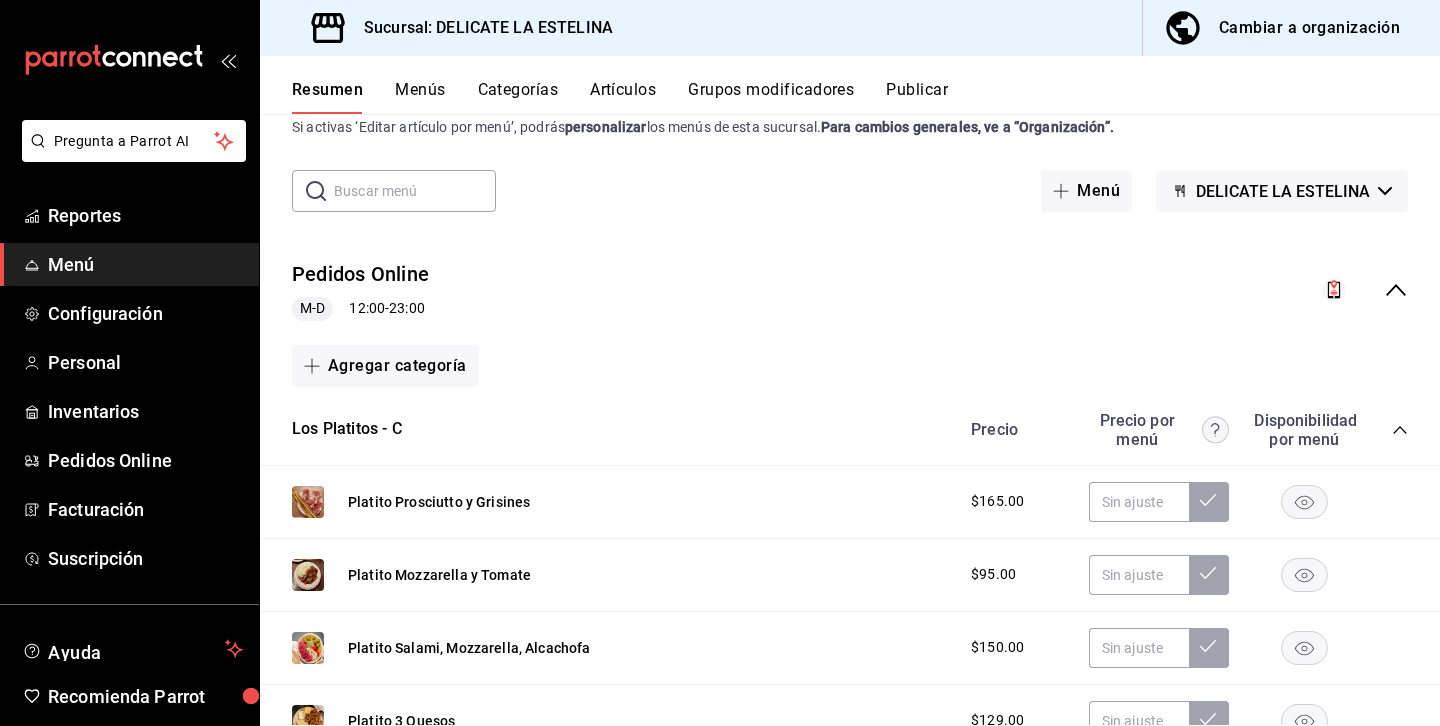 click 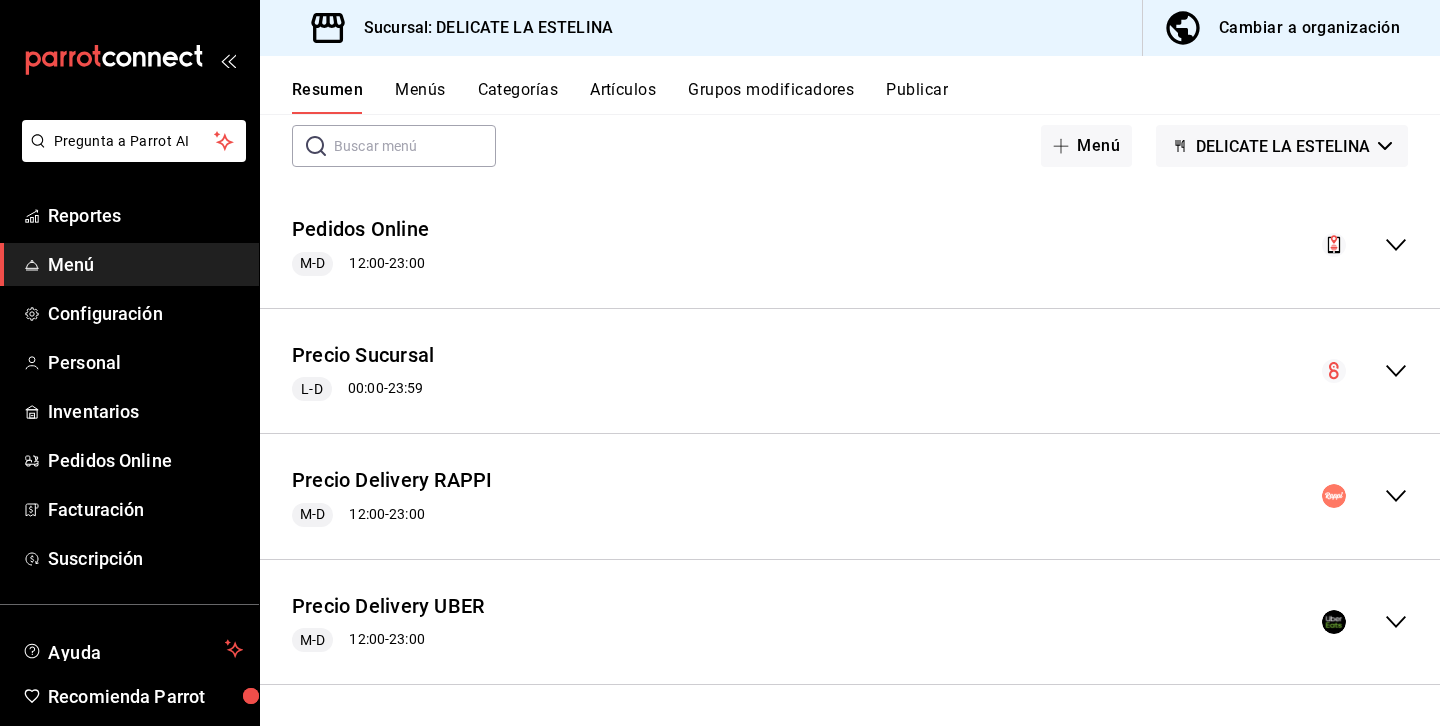scroll, scrollTop: 103, scrollLeft: 0, axis: vertical 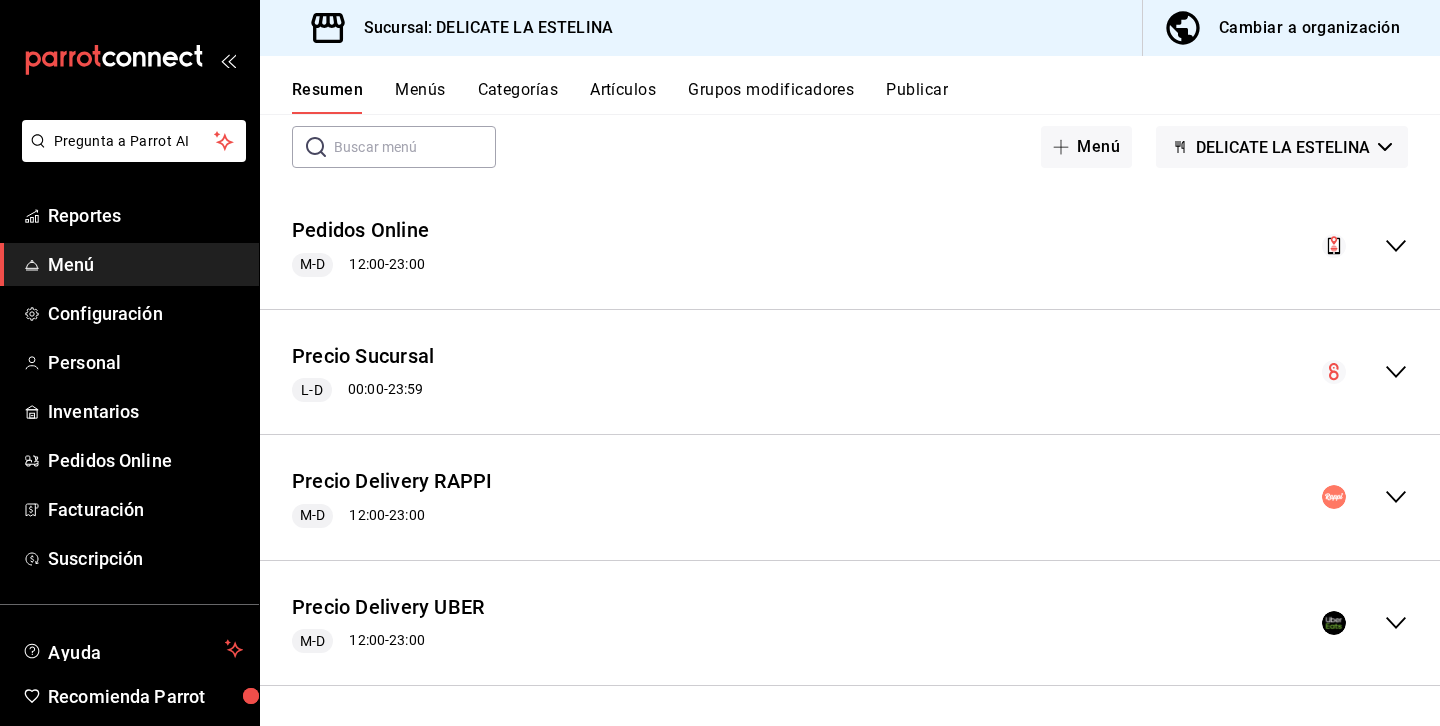 click 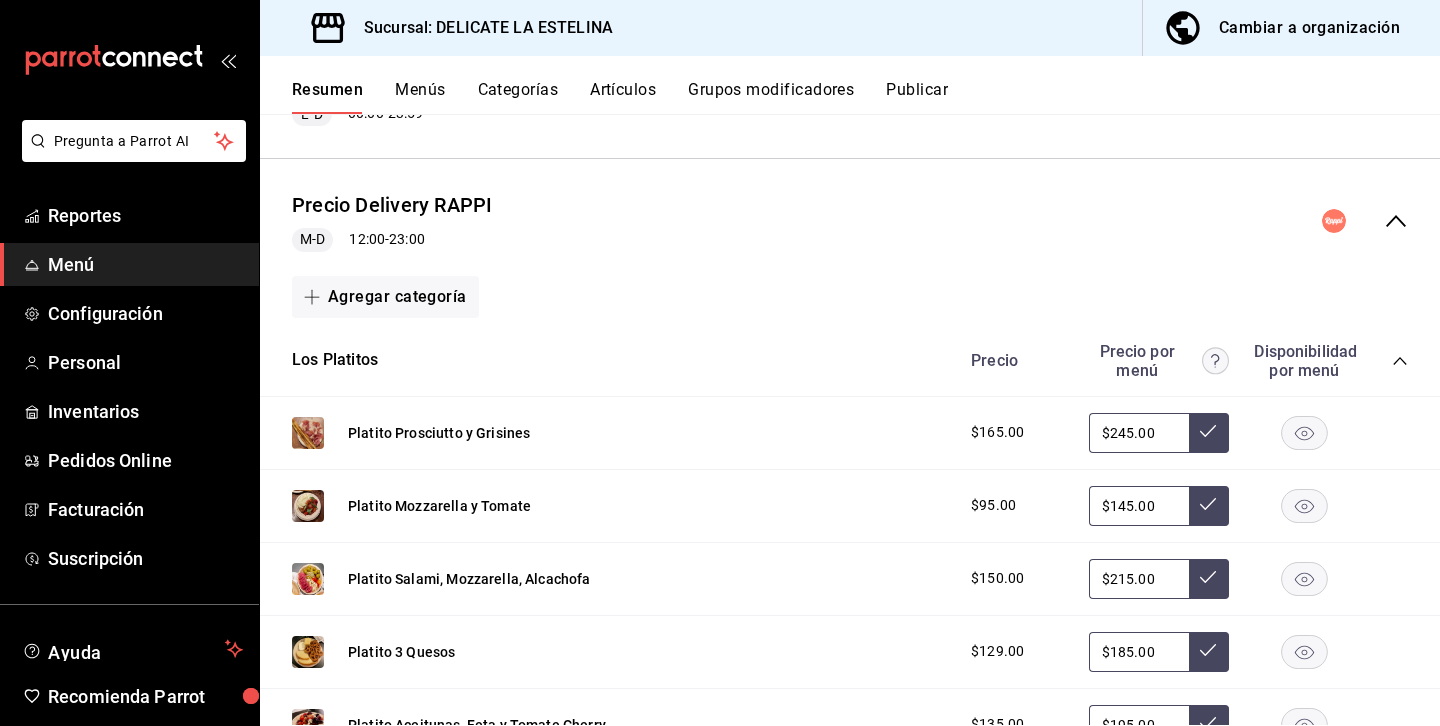 scroll, scrollTop: 375, scrollLeft: 0, axis: vertical 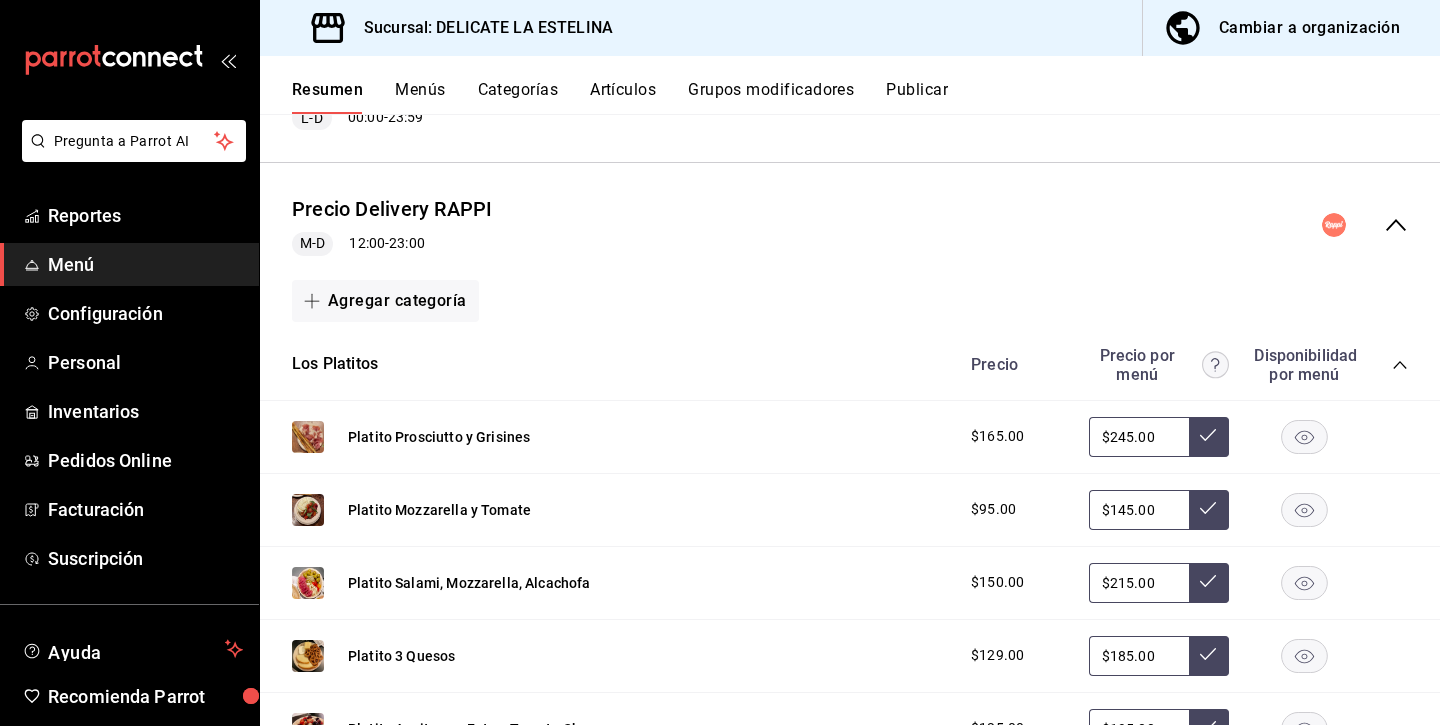 click 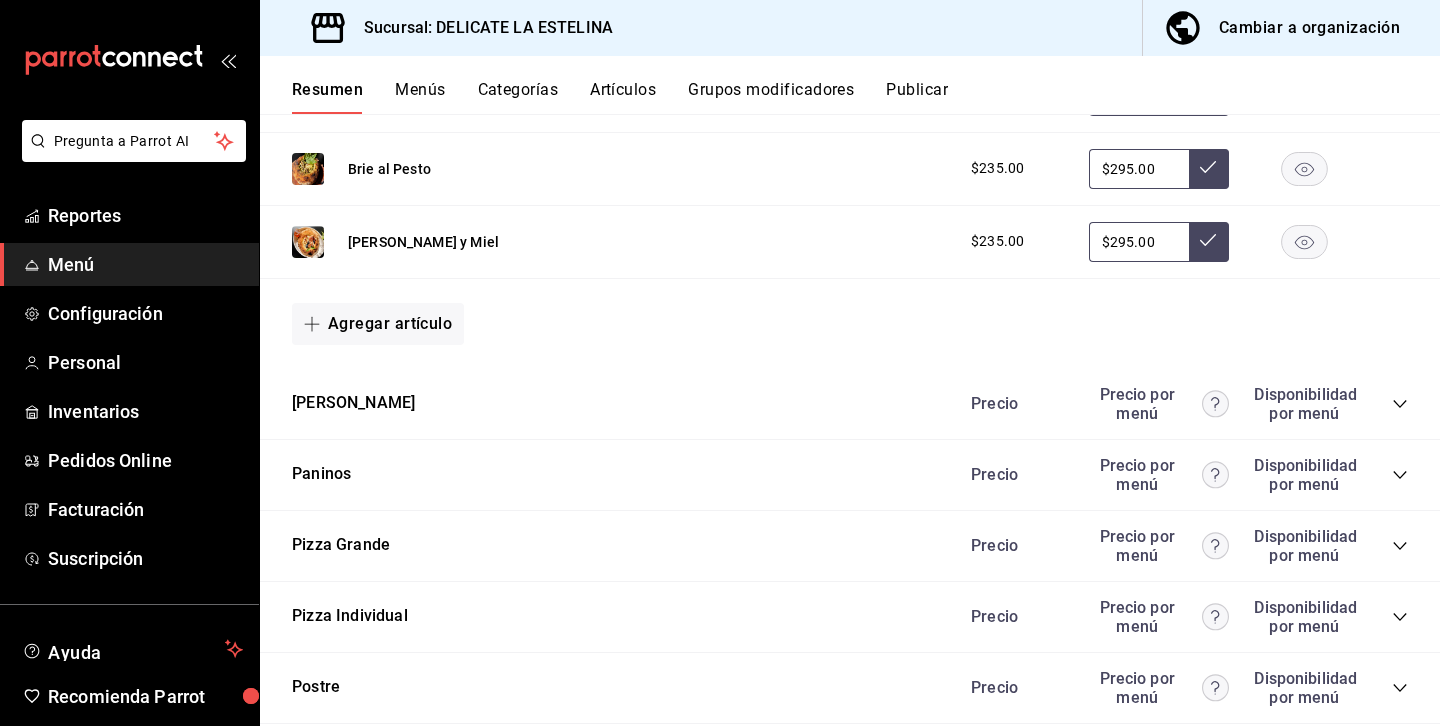 scroll, scrollTop: 856, scrollLeft: 0, axis: vertical 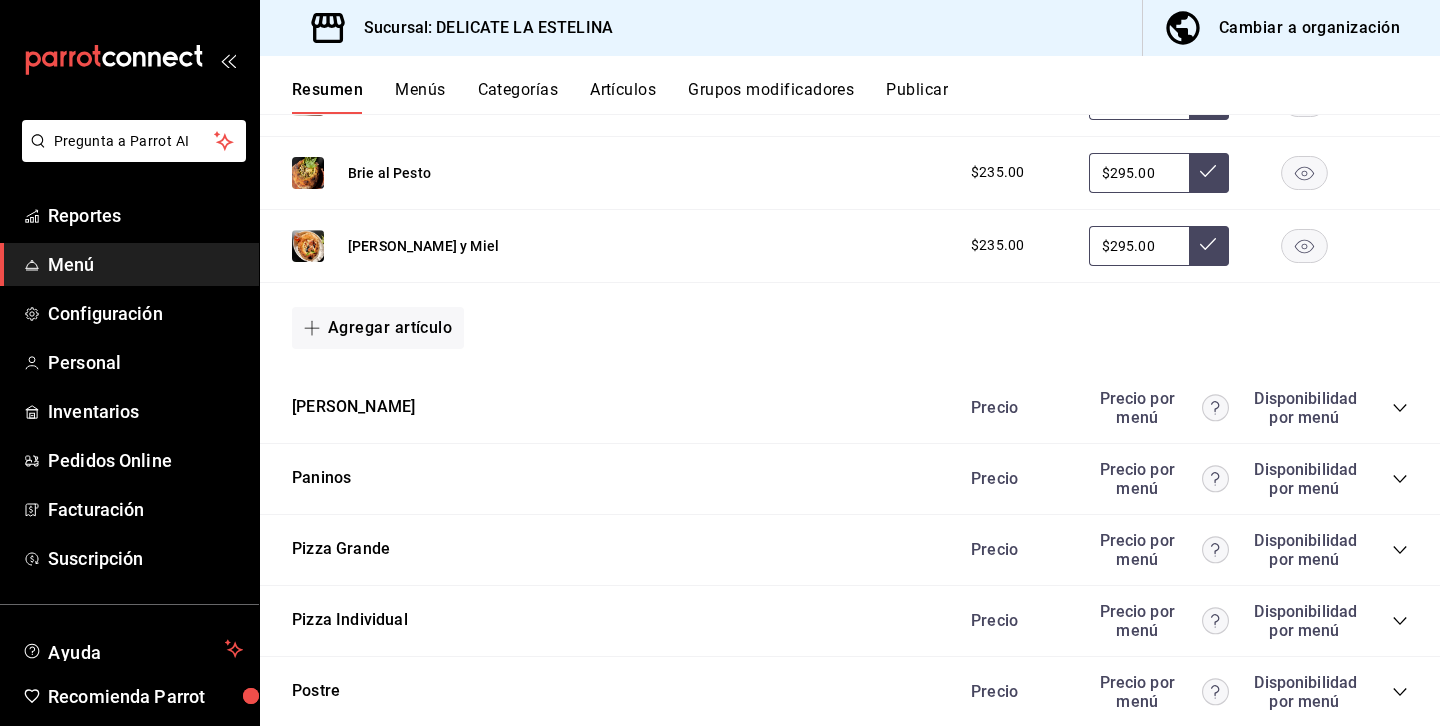 click 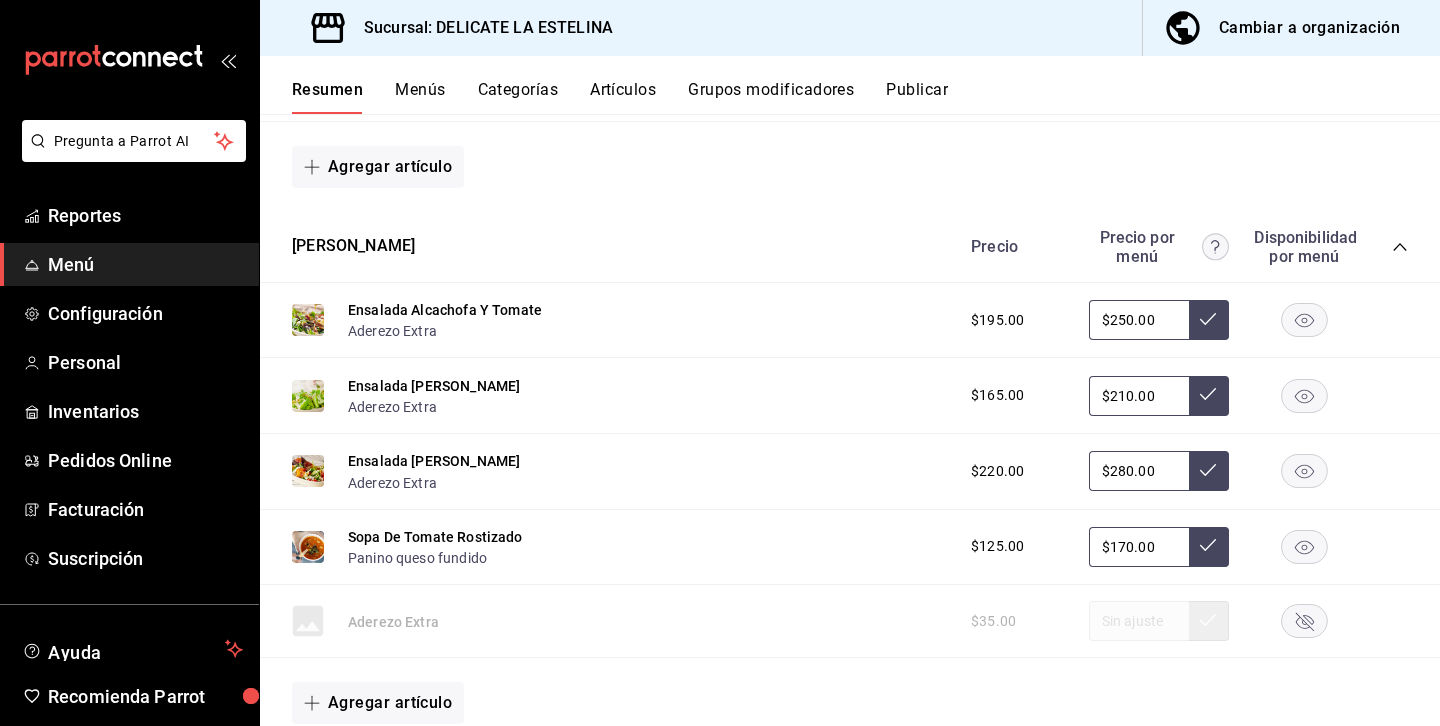 scroll, scrollTop: 1019, scrollLeft: 0, axis: vertical 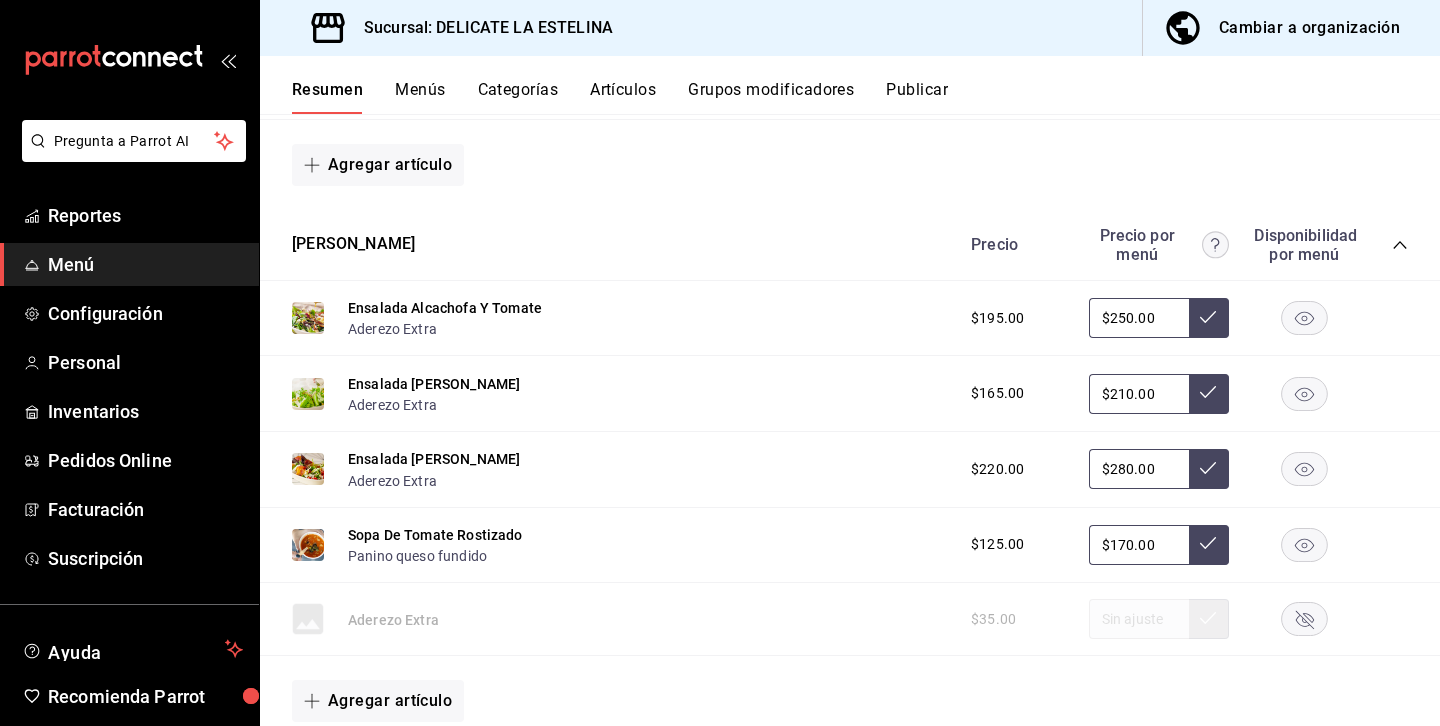click at bounding box center (308, 318) 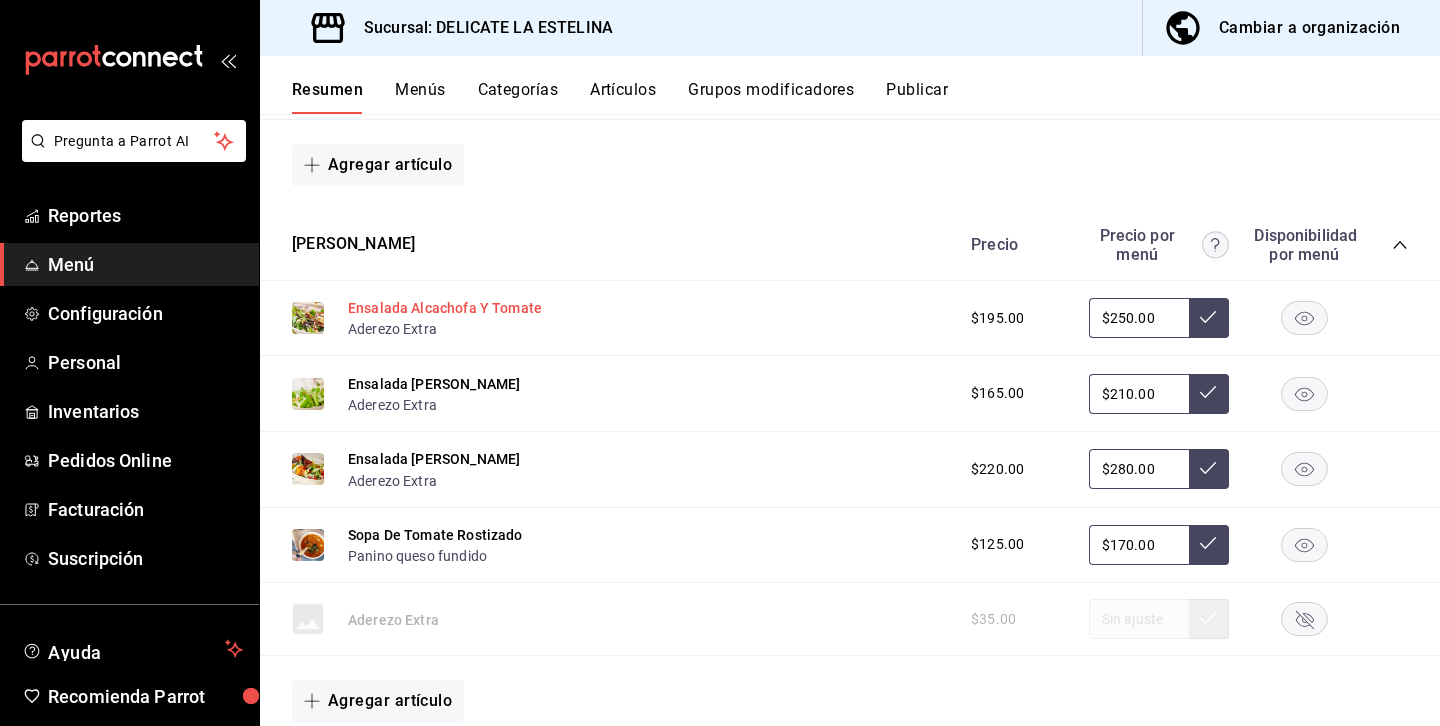 click on "Ensalada Alcachofa Y Tomate" at bounding box center [445, 308] 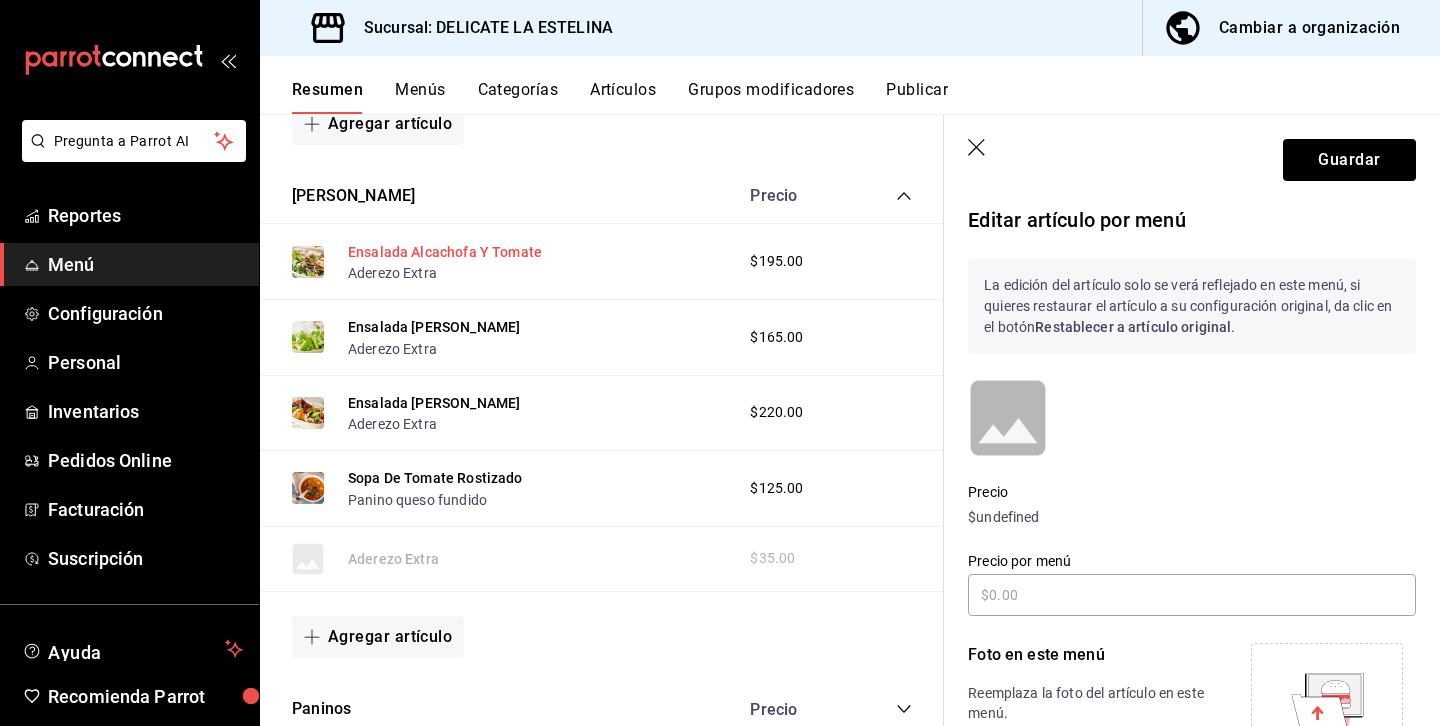 scroll, scrollTop: 965, scrollLeft: 0, axis: vertical 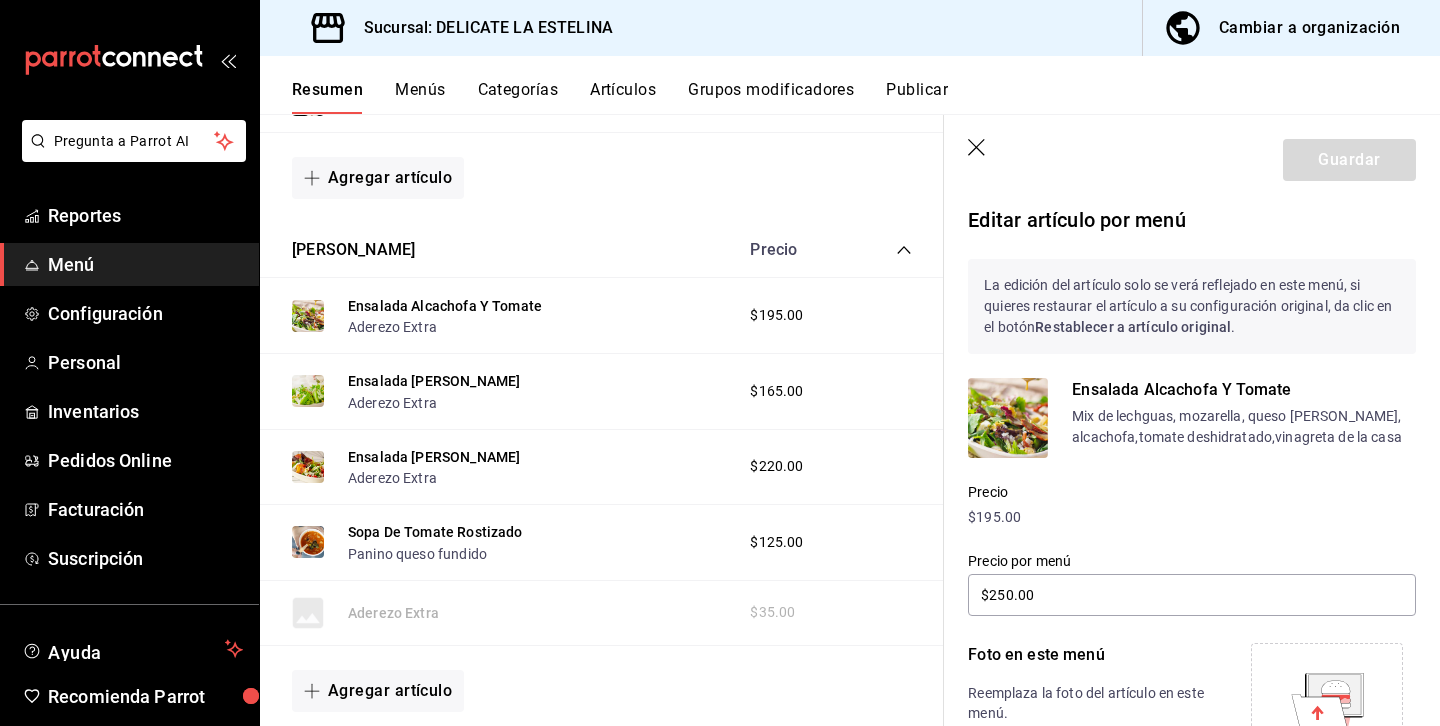 click at bounding box center (1008, 418) 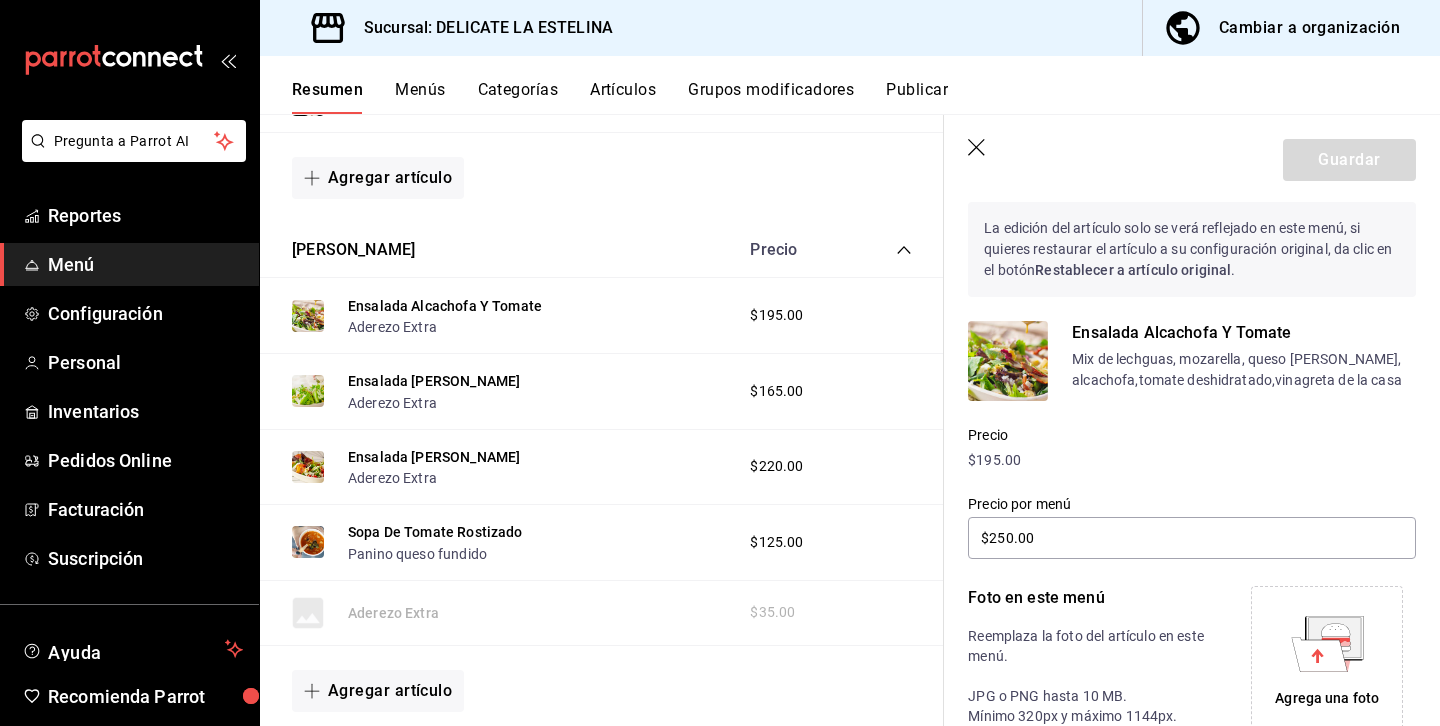 scroll, scrollTop: 0, scrollLeft: 0, axis: both 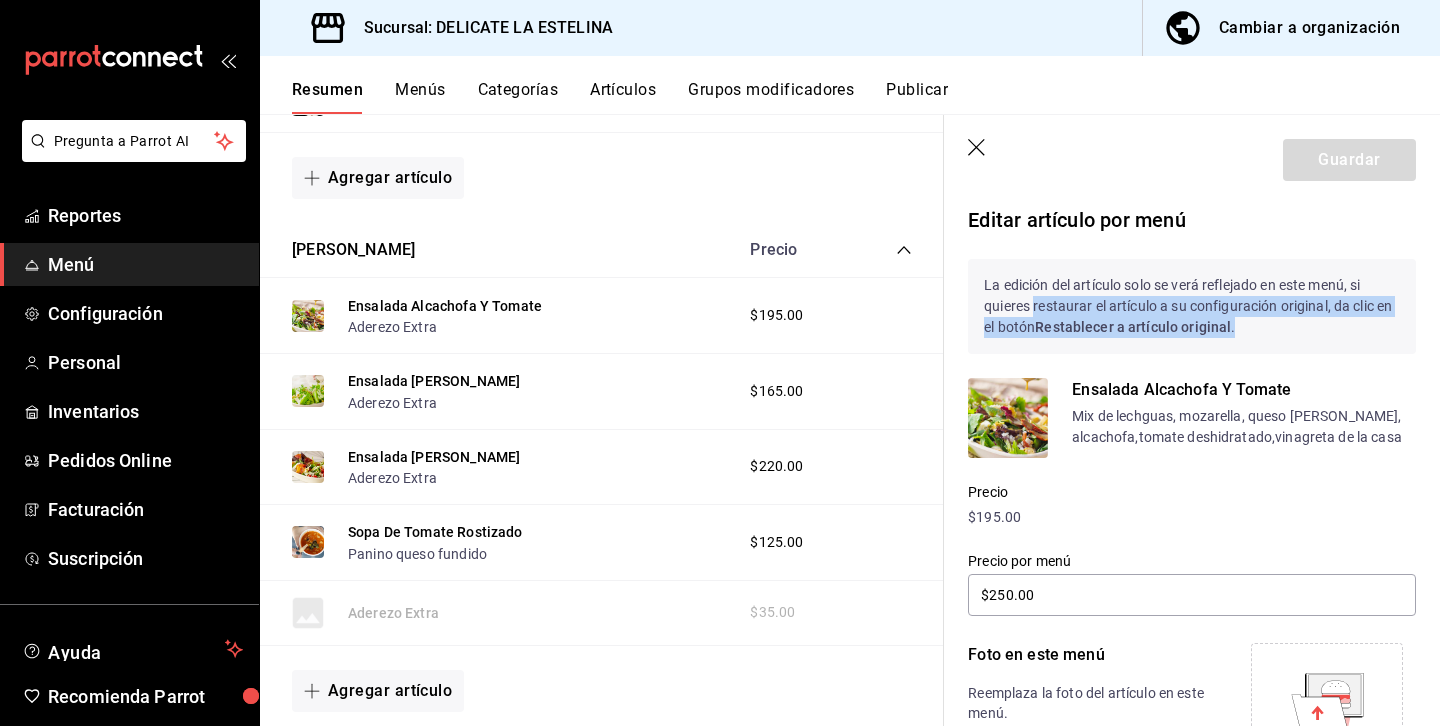 drag, startPoint x: 1034, startPoint y: 301, endPoint x: 1359, endPoint y: 334, distance: 326.67108 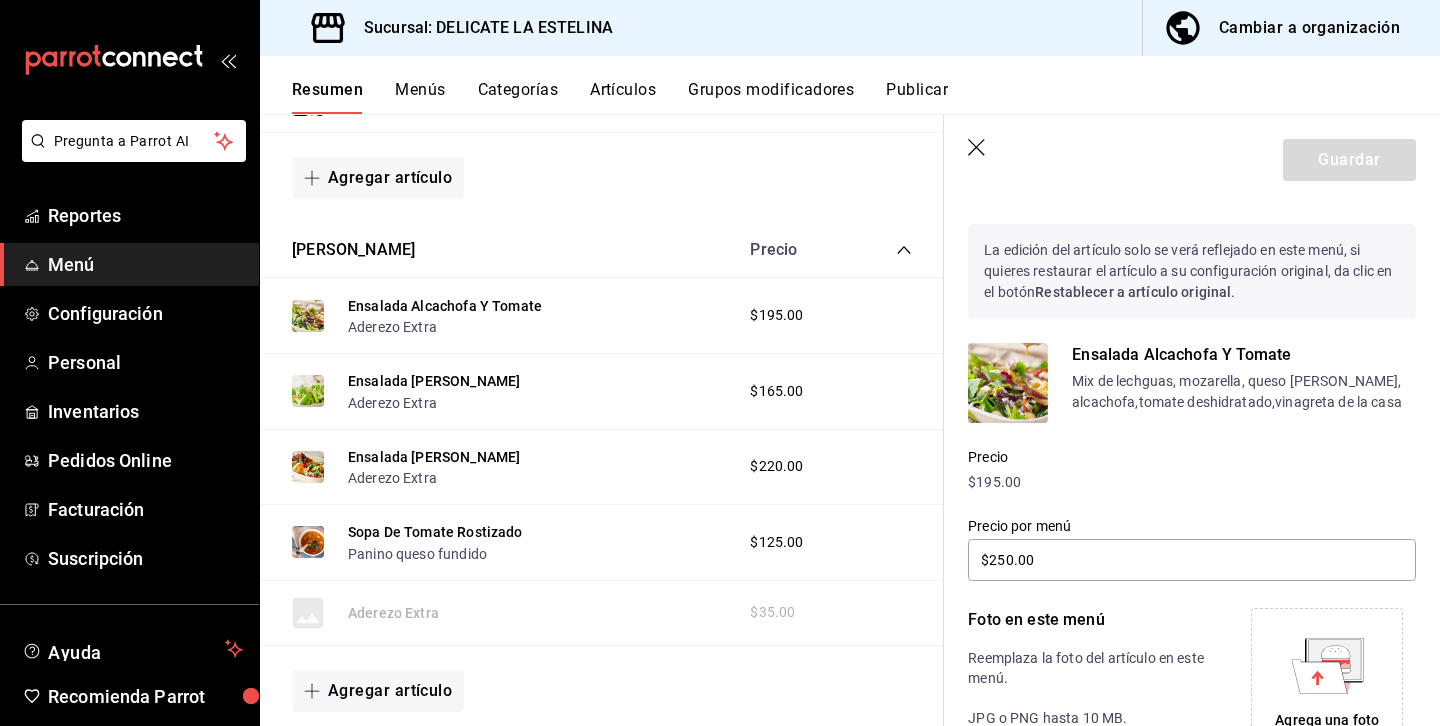 scroll, scrollTop: 26, scrollLeft: 0, axis: vertical 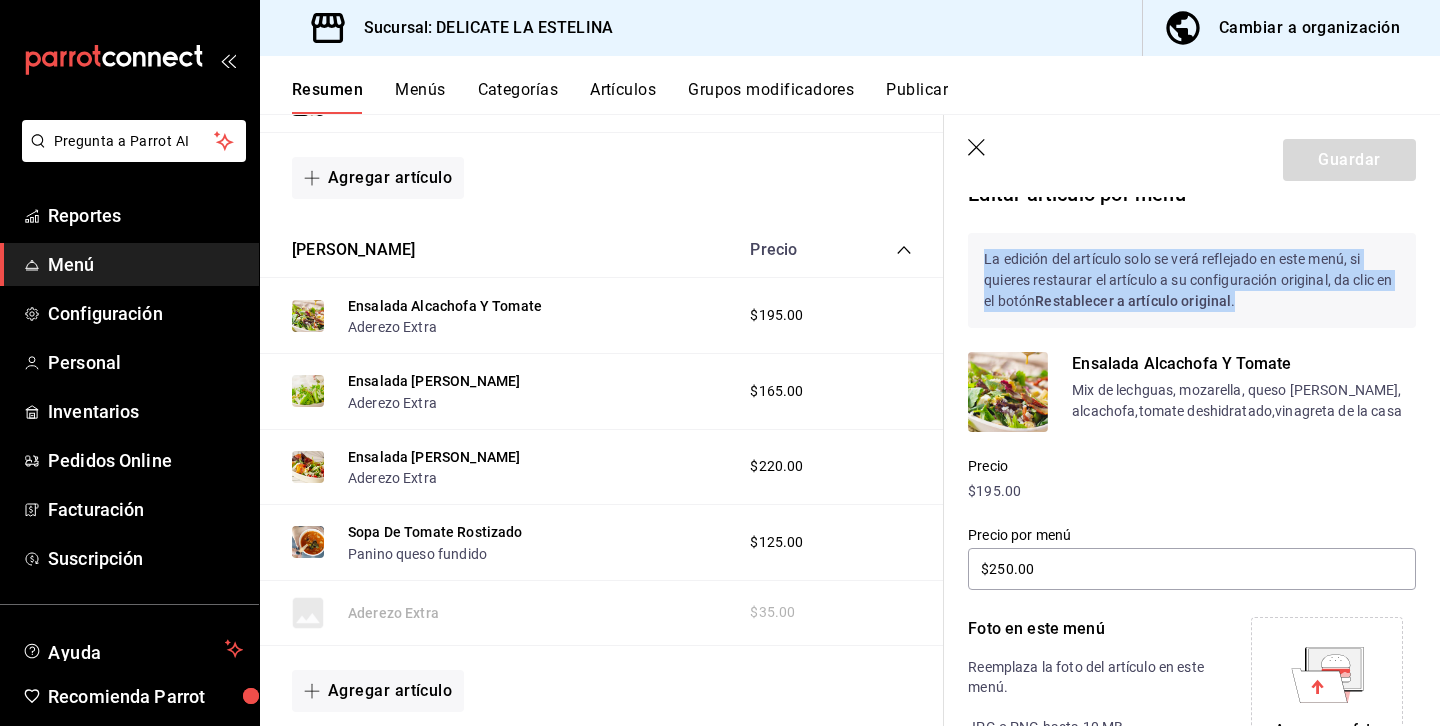 drag, startPoint x: 1157, startPoint y: 245, endPoint x: 1282, endPoint y: 302, distance: 137.38268 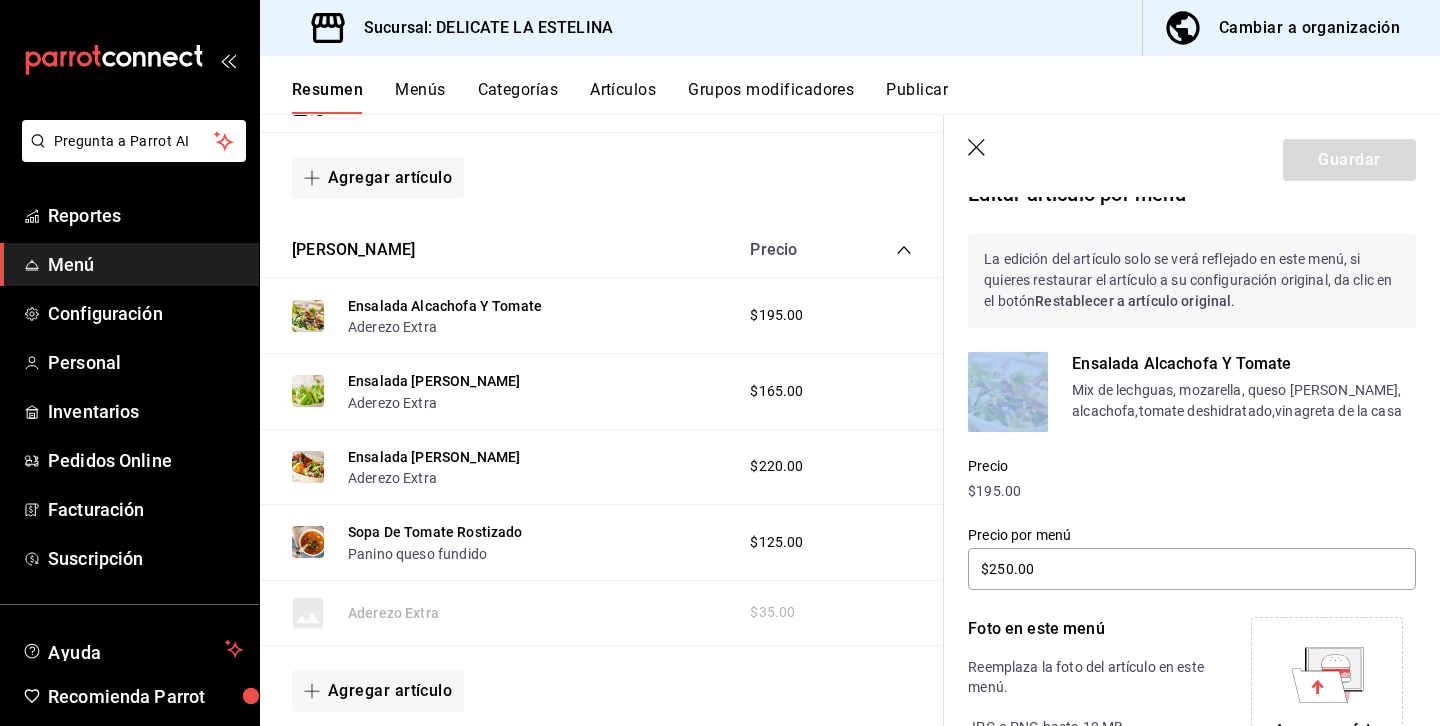 click on "La edición del artículo solo se verá reflejado en este menú, si quieres restaurar el artículo a su configuración original, da clic en el botón  Restablecer a artículo original ." at bounding box center (1192, 280) 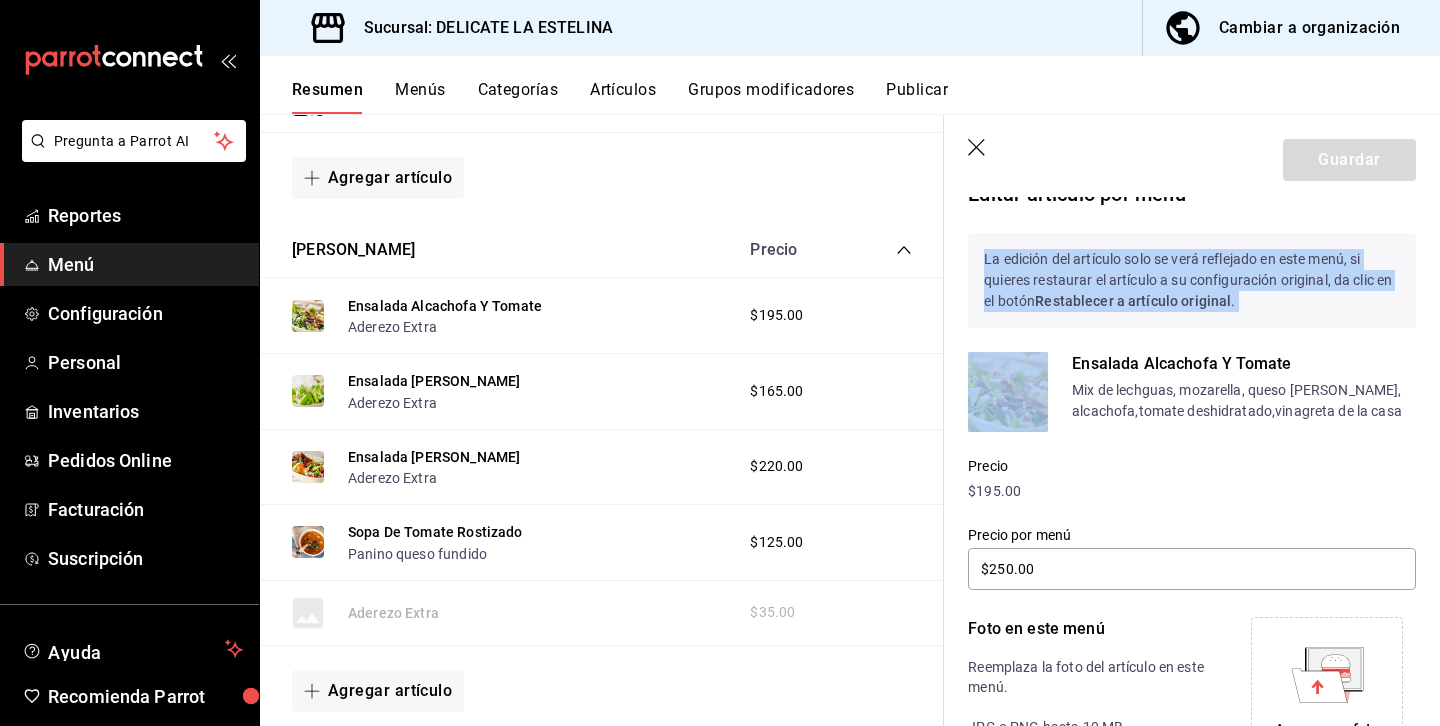 click on "La edición del artículo solo se verá reflejado en este menú, si quieres restaurar el artículo a su configuración original, da clic en el botón  Restablecer a artículo original ." at bounding box center [1192, 280] 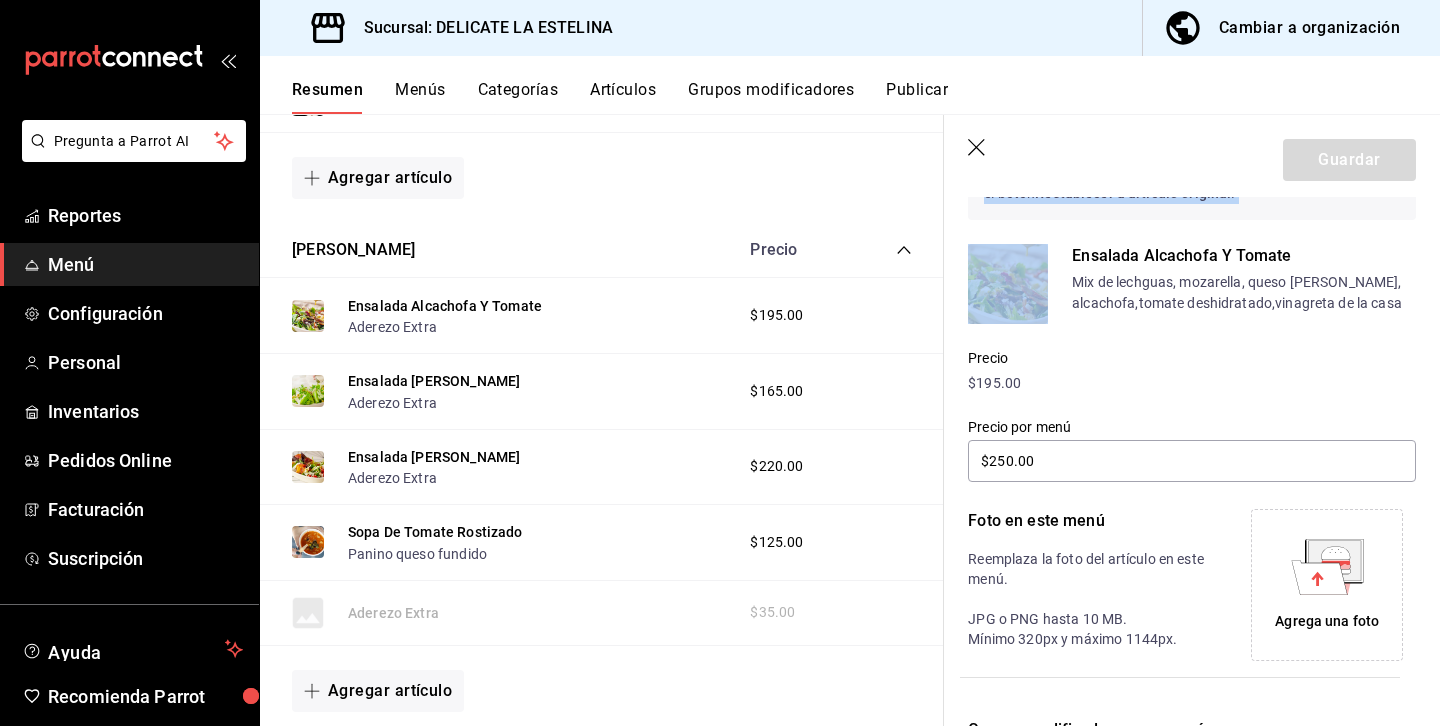 scroll, scrollTop: 133, scrollLeft: 0, axis: vertical 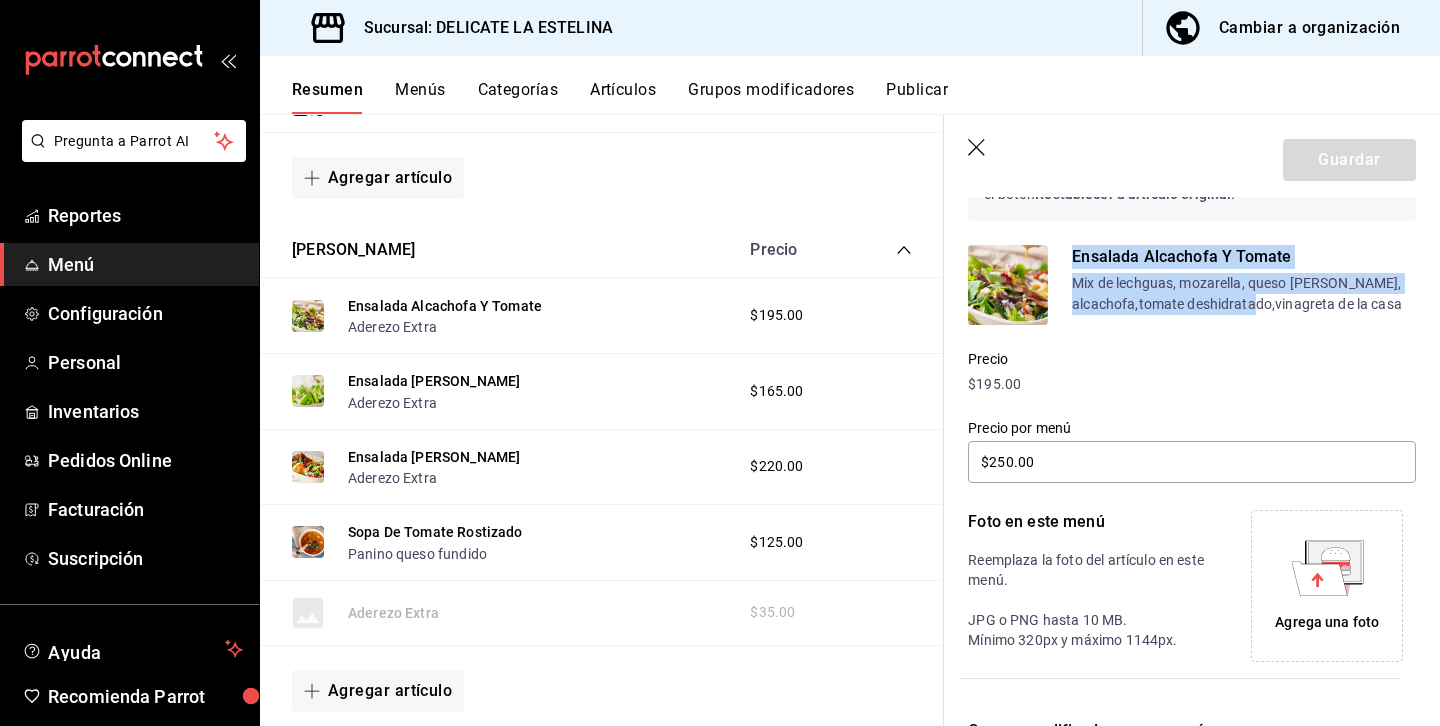 drag, startPoint x: 1282, startPoint y: 302, endPoint x: 1110, endPoint y: 232, distance: 185.69868 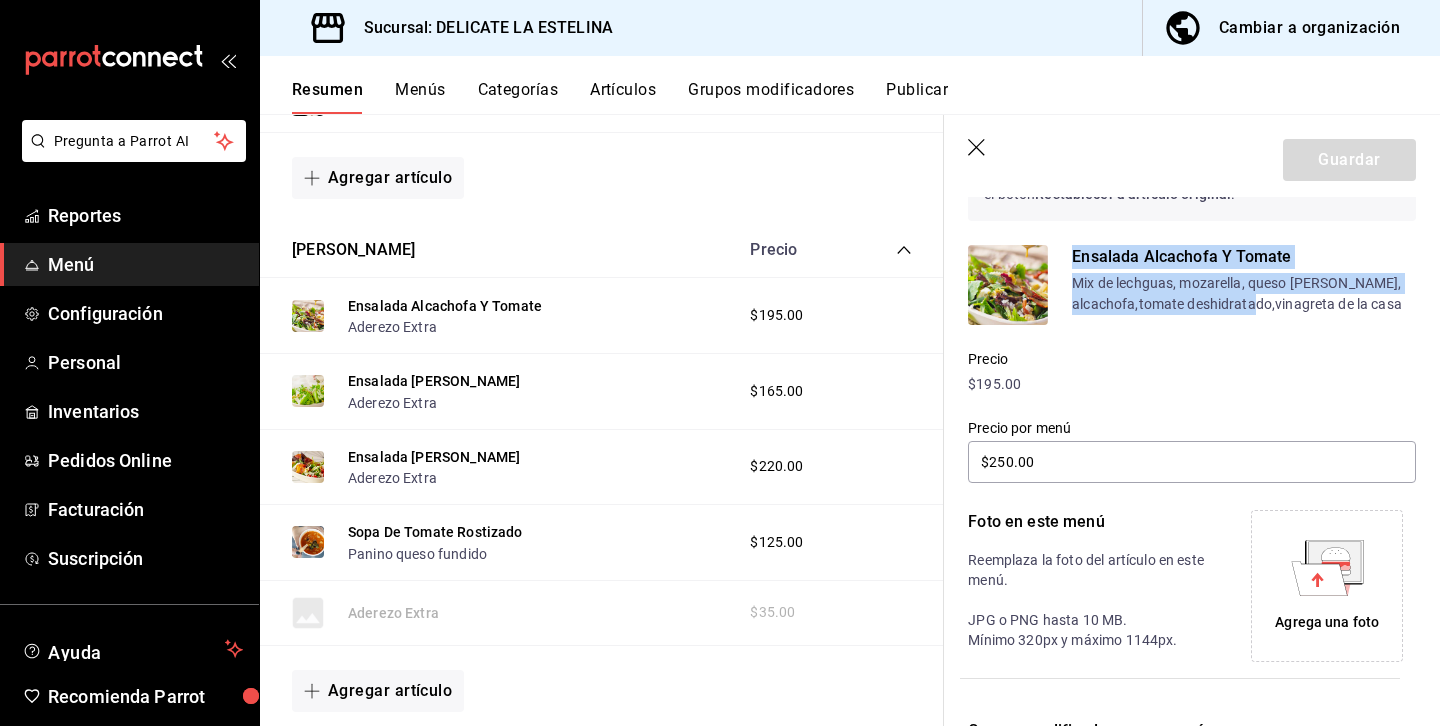 click on "Mix de lechguas, mozarella, queso [PERSON_NAME], alcachofa,tomate deshidratado,vinagreta de la casa" at bounding box center (1244, 294) 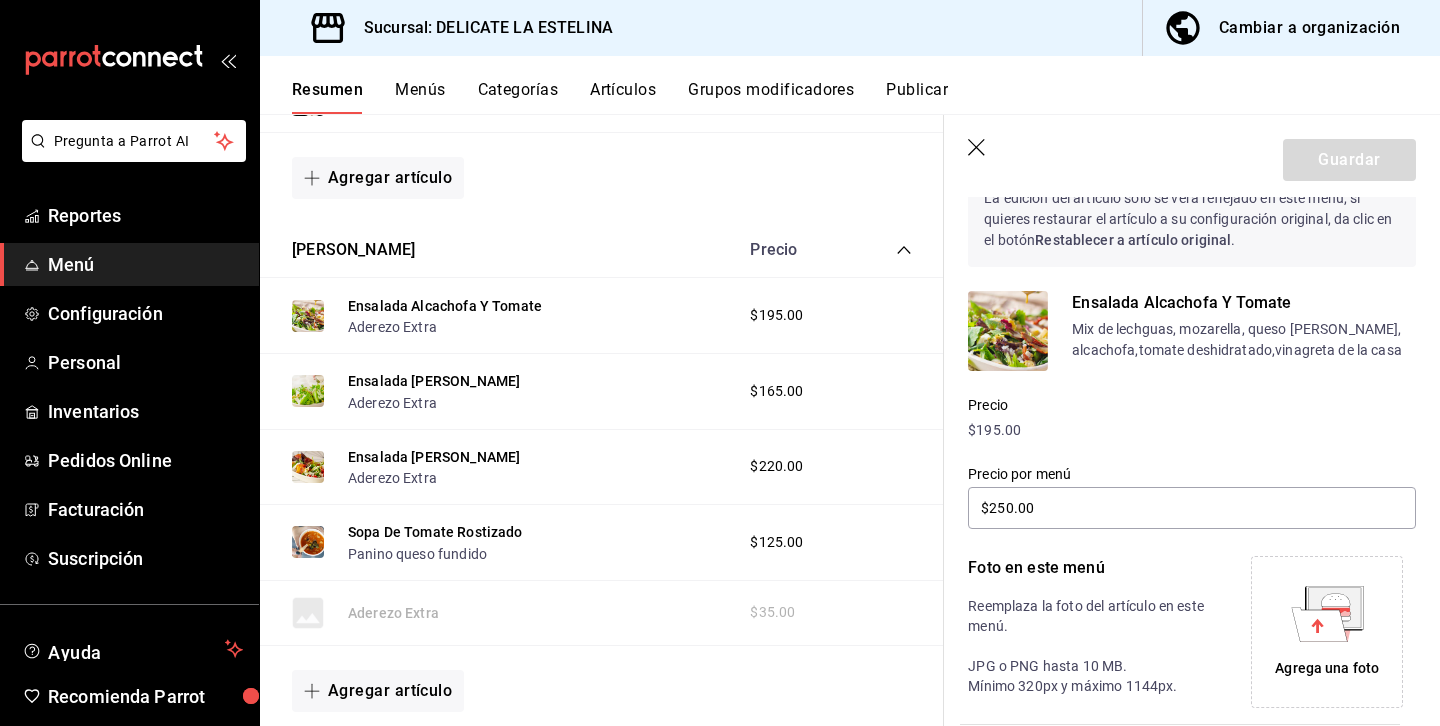 scroll, scrollTop: 424, scrollLeft: 0, axis: vertical 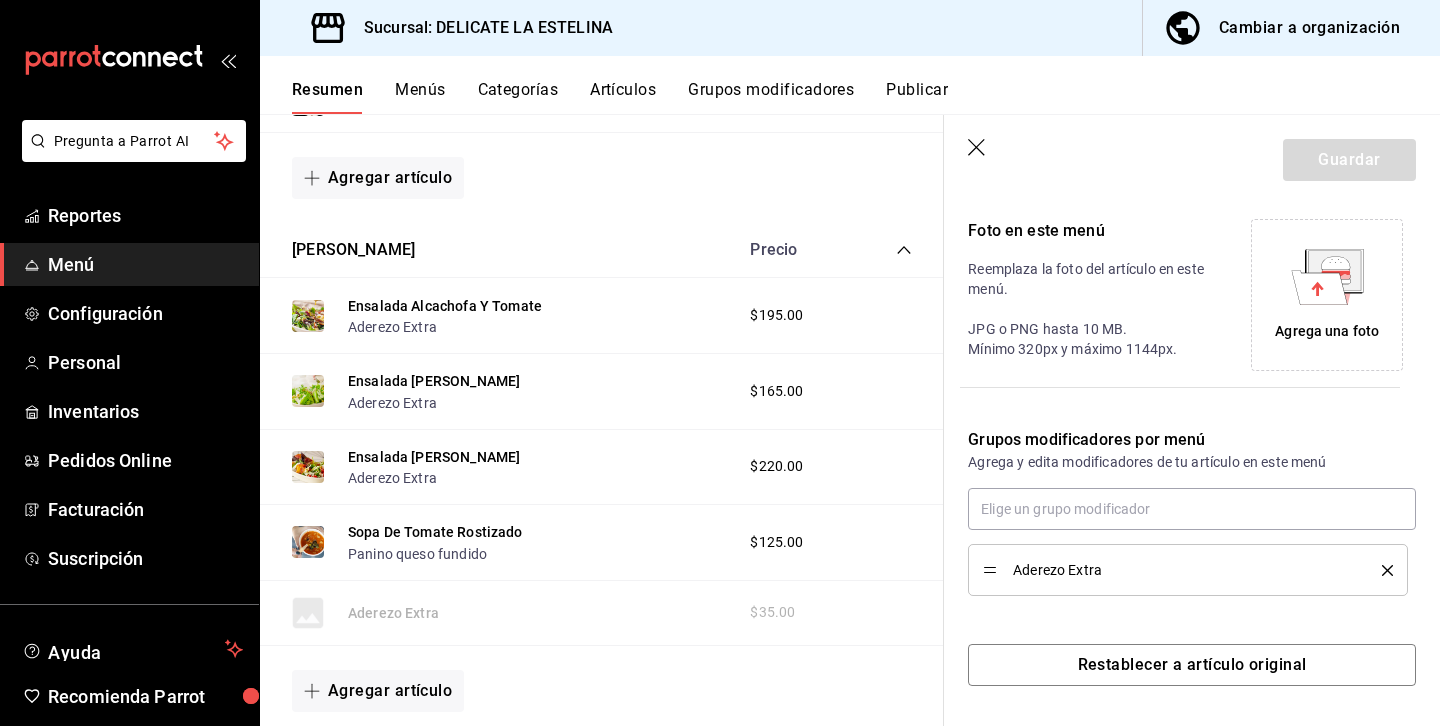 click on "Agrega una foto" at bounding box center [1327, 295] 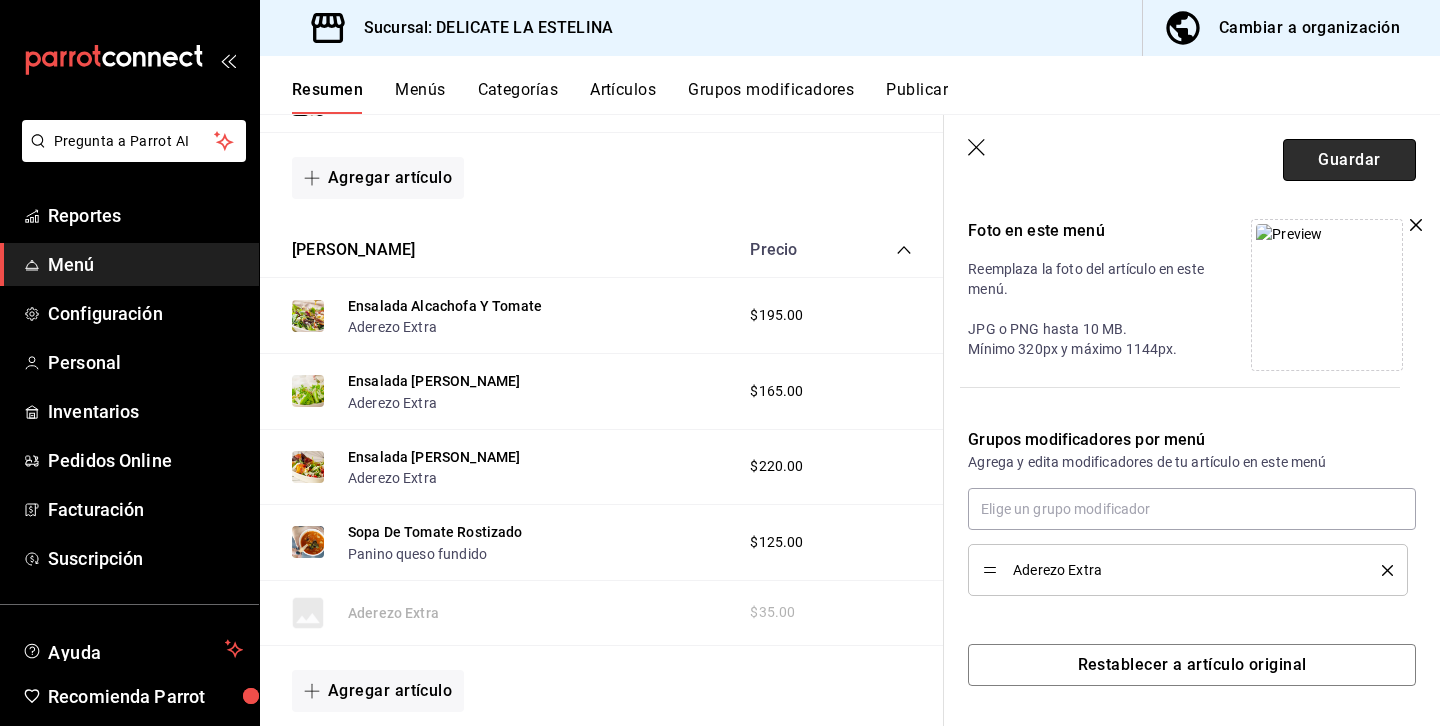 click on "Guardar" at bounding box center [1349, 160] 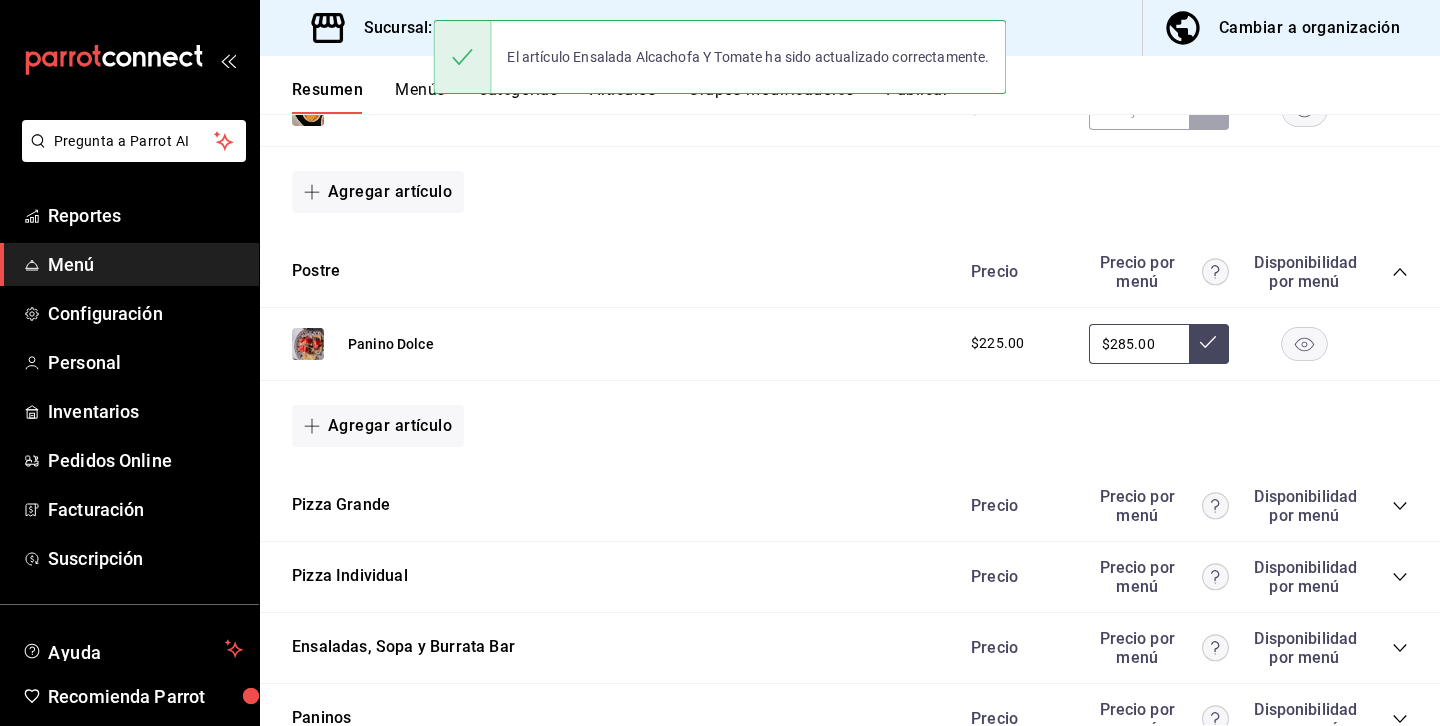 scroll, scrollTop: 0, scrollLeft: 0, axis: both 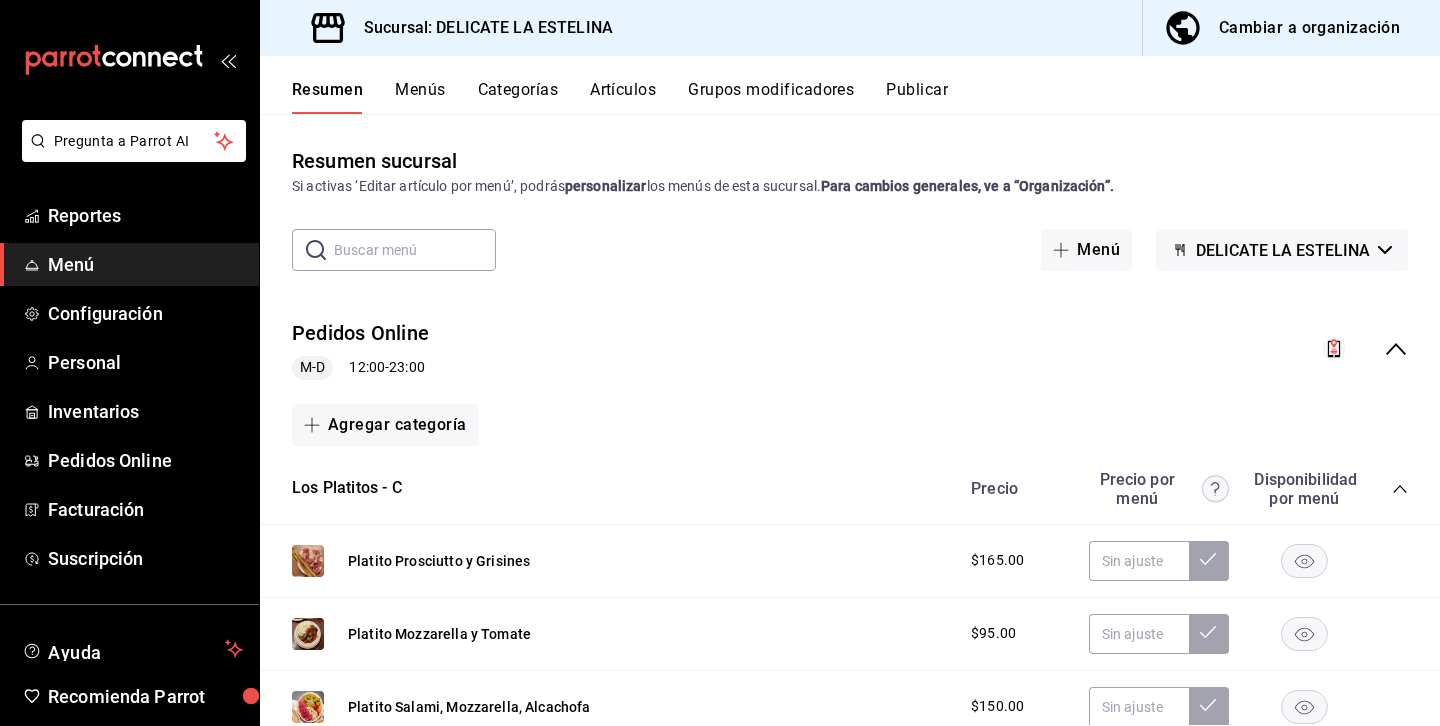 click 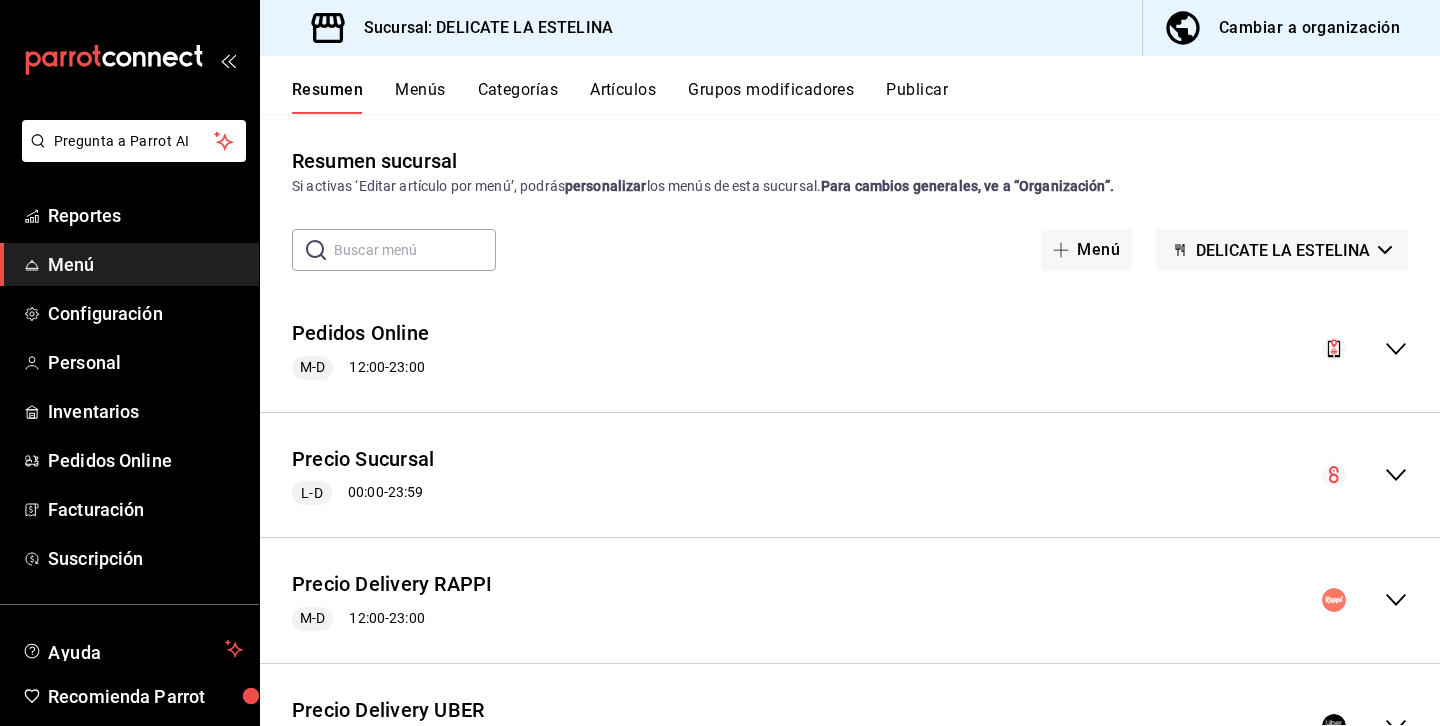 scroll, scrollTop: 104, scrollLeft: 0, axis: vertical 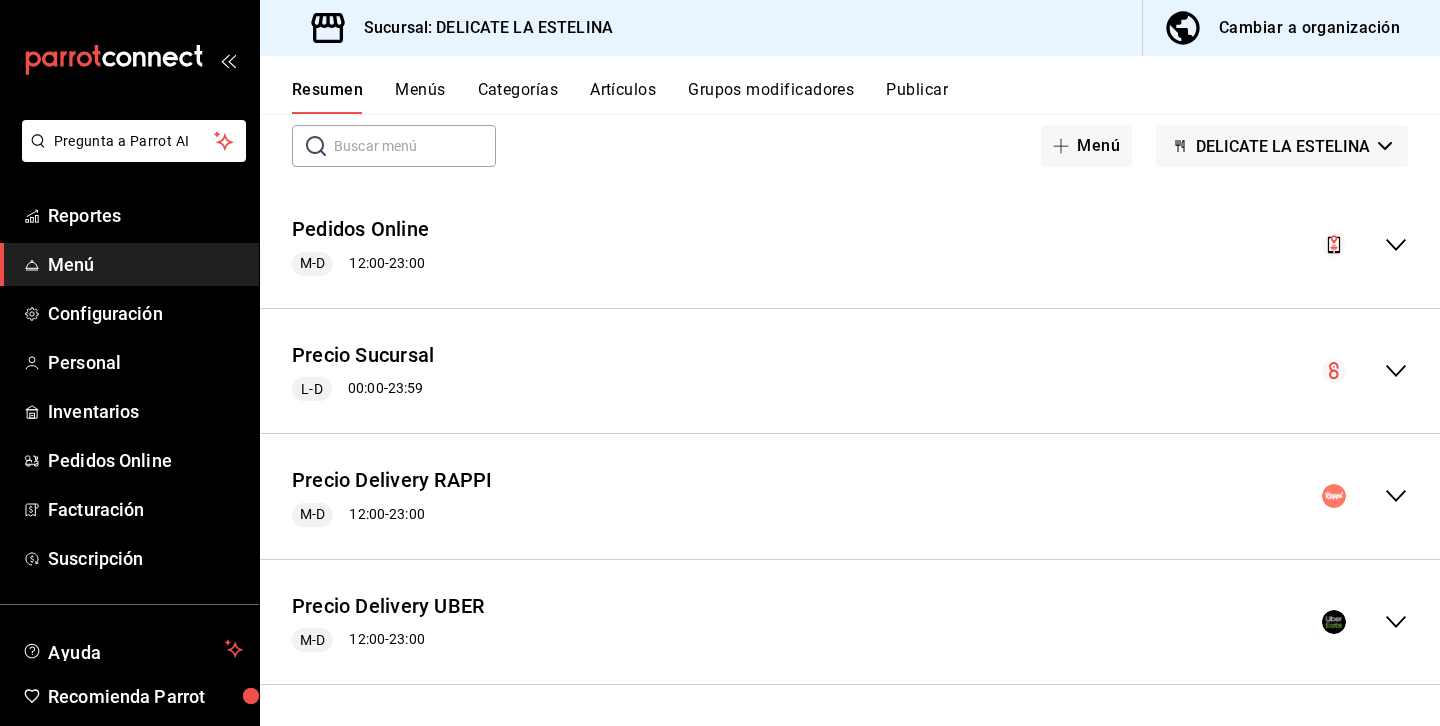 click 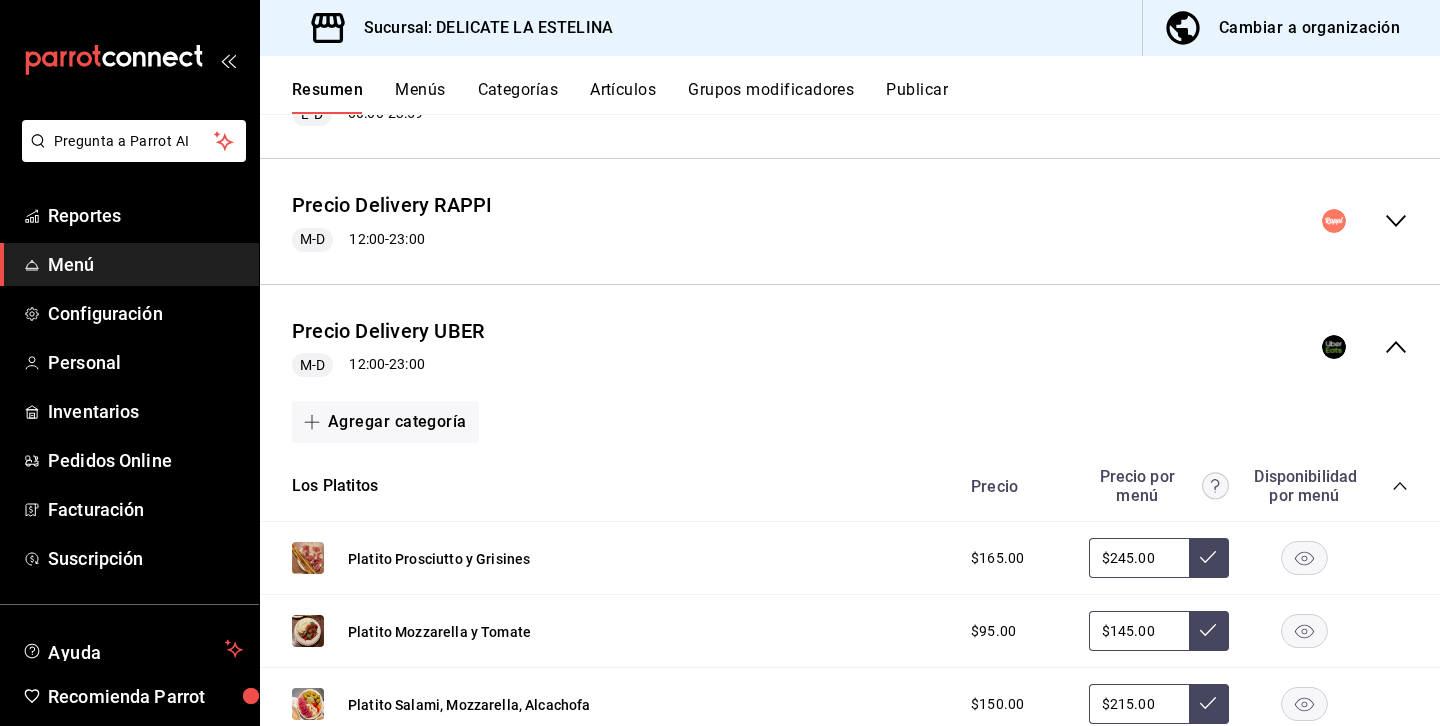 scroll, scrollTop: 386, scrollLeft: 0, axis: vertical 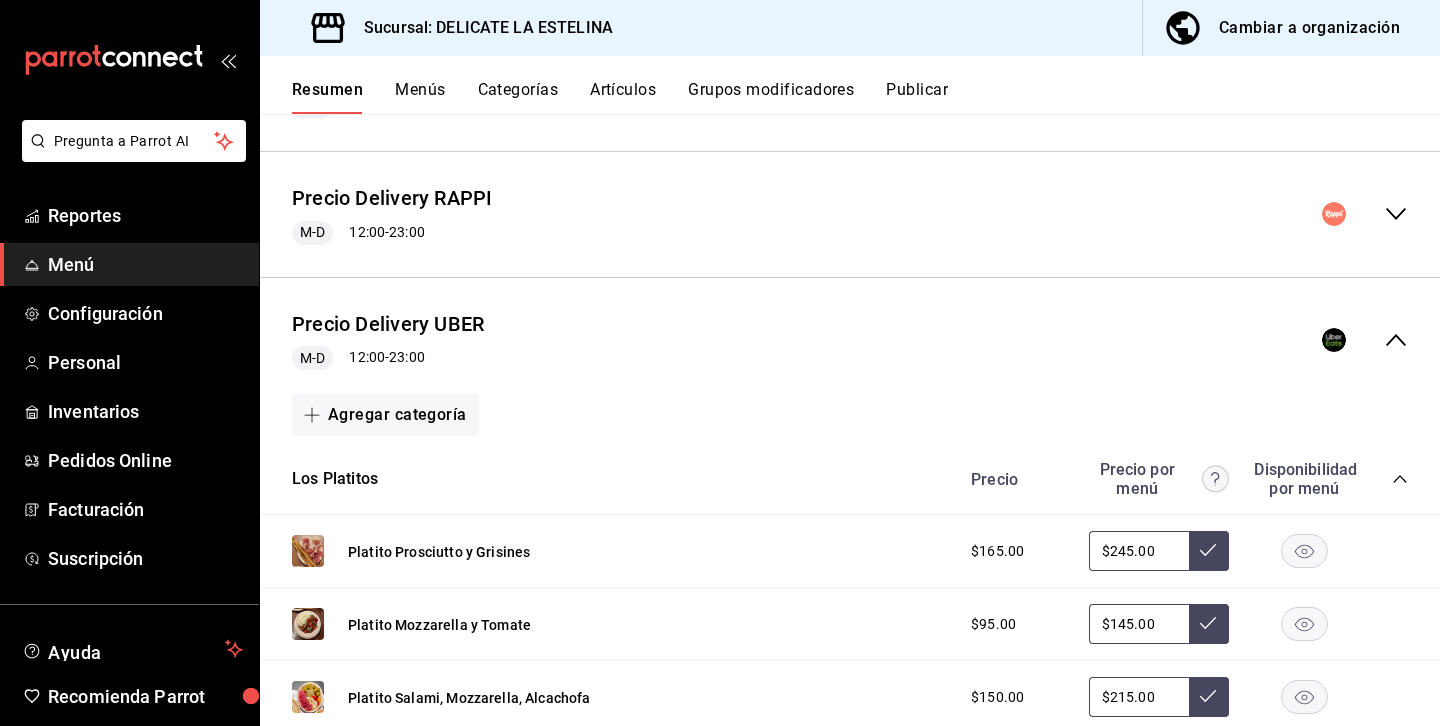 click on "Precio Precio por menú   Disponibilidad por menú" at bounding box center [1179, 479] 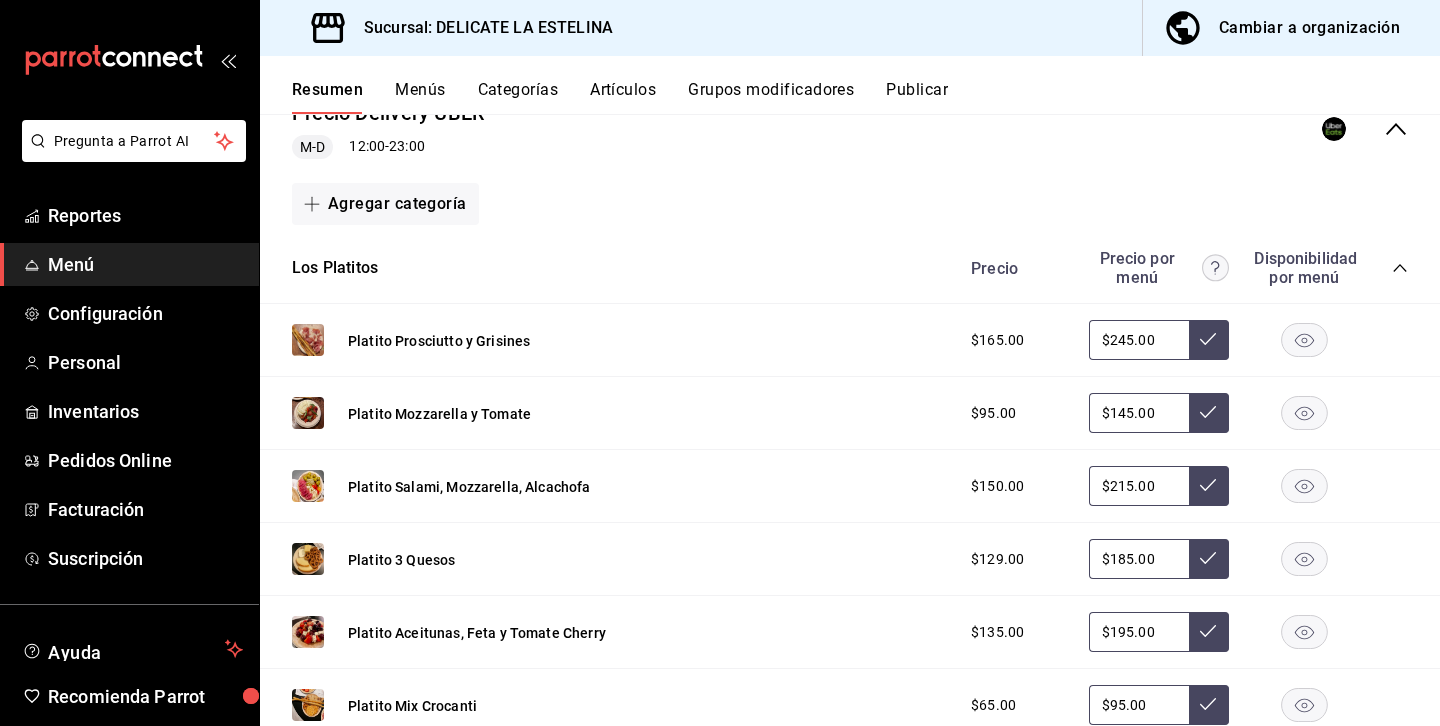 scroll, scrollTop: 596, scrollLeft: 0, axis: vertical 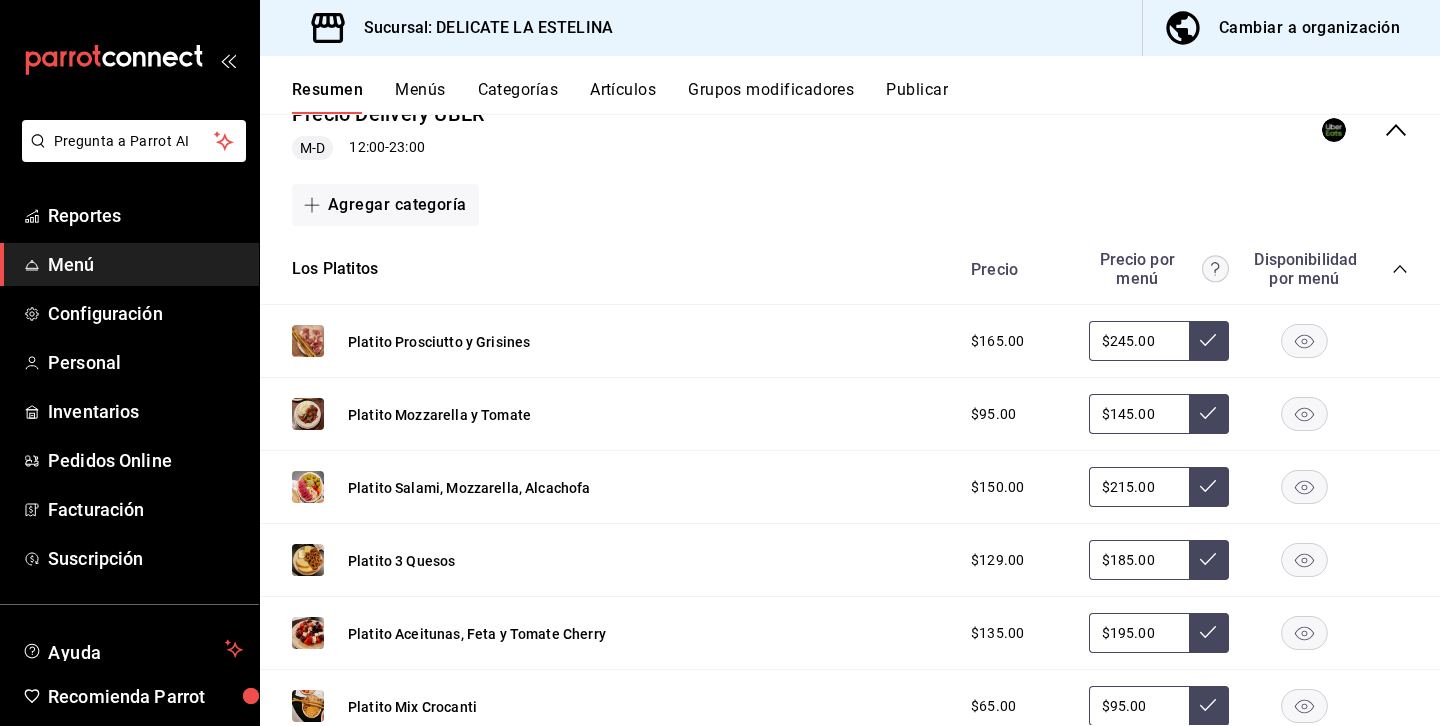 click 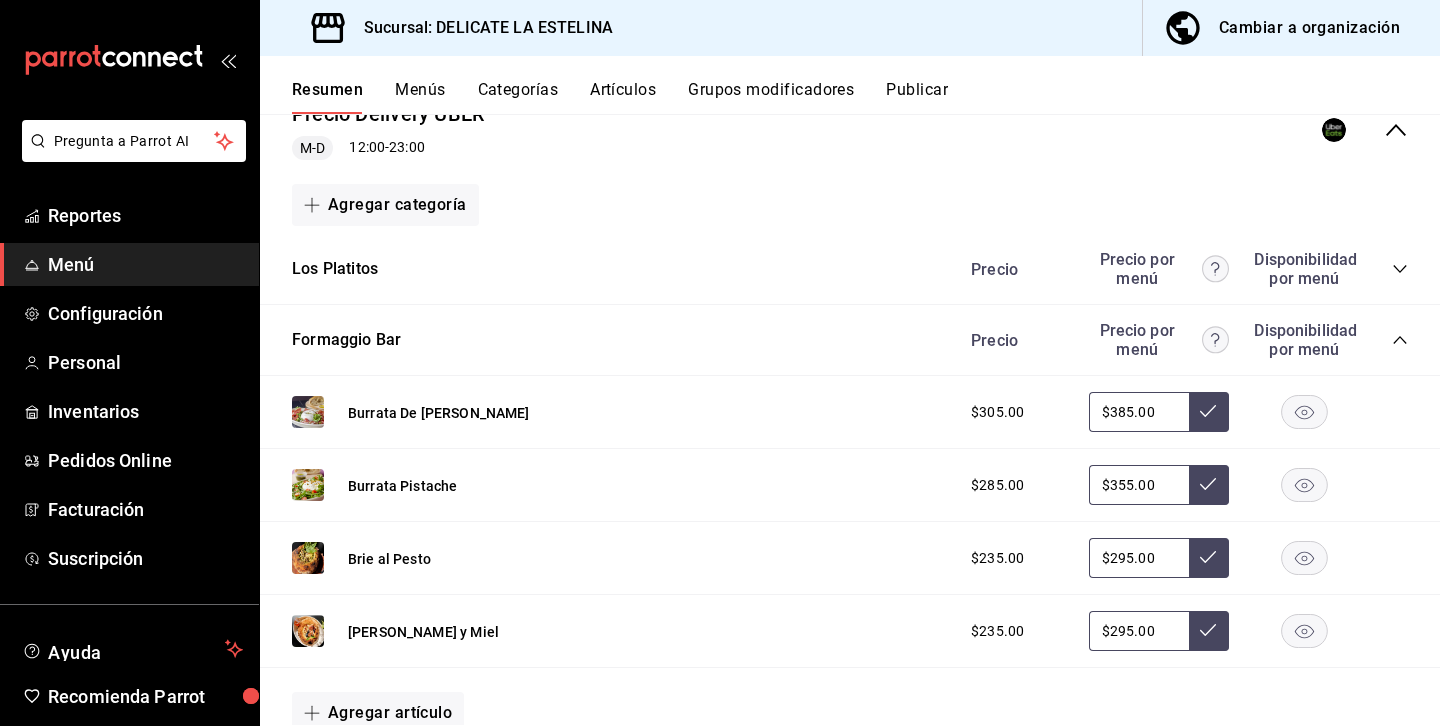 click 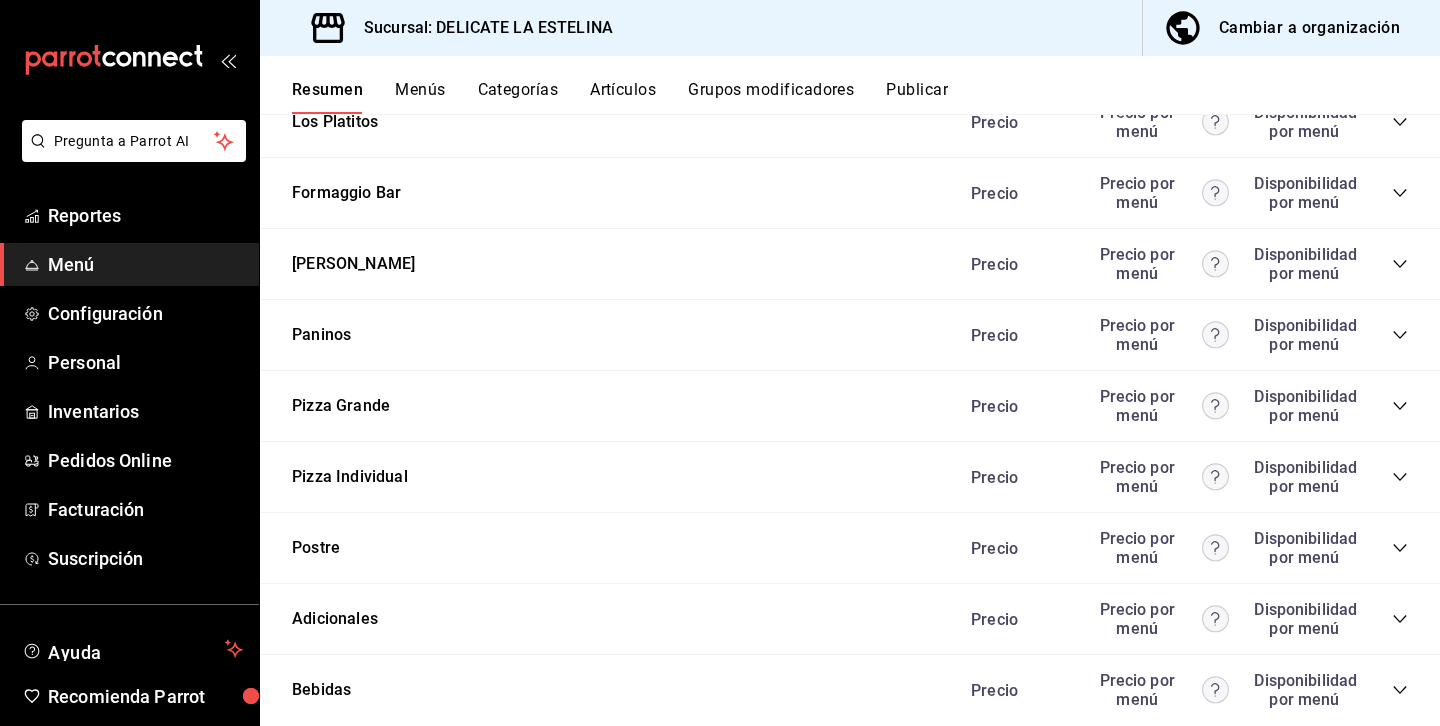 scroll, scrollTop: 742, scrollLeft: 0, axis: vertical 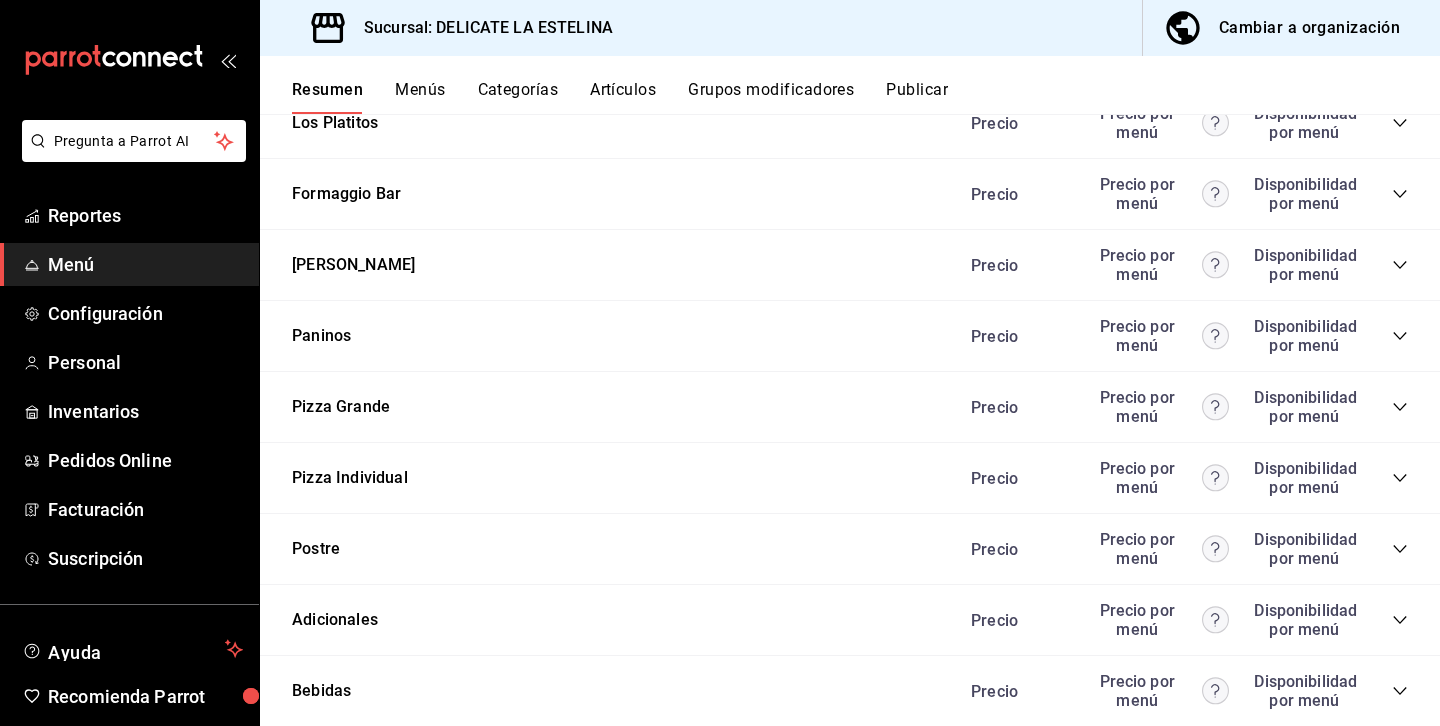 click on "Precio Precio por menú   Disponibilidad por menú" at bounding box center [1179, 265] 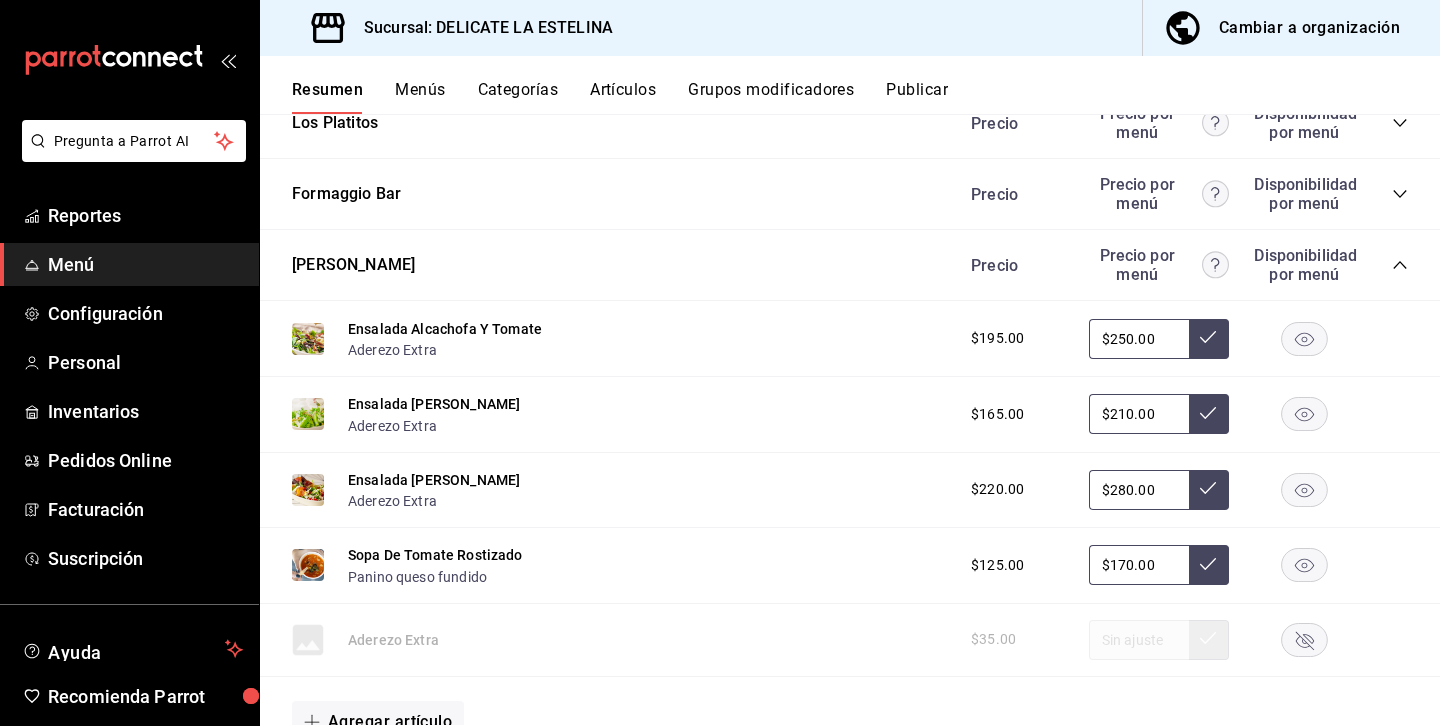 click at bounding box center (308, 339) 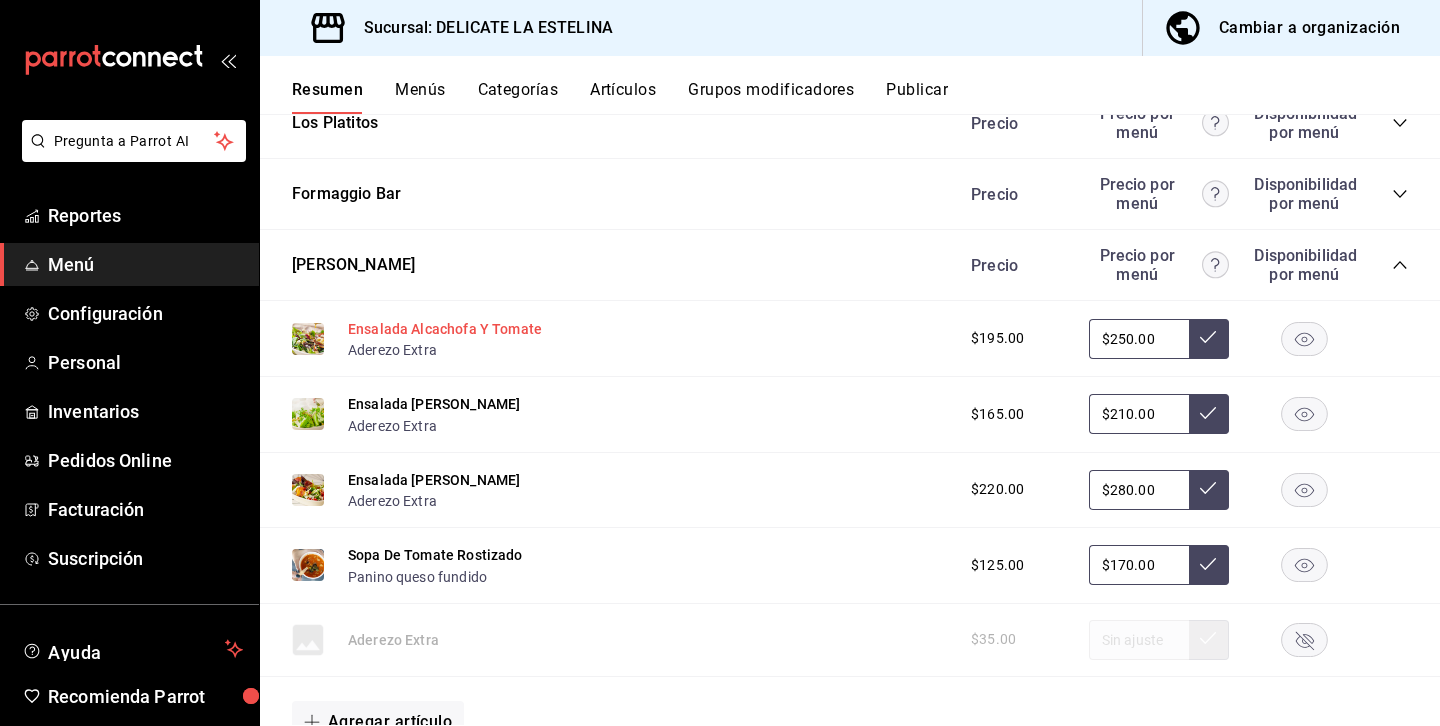 click on "Ensalada Alcachofa Y Tomate" at bounding box center [445, 329] 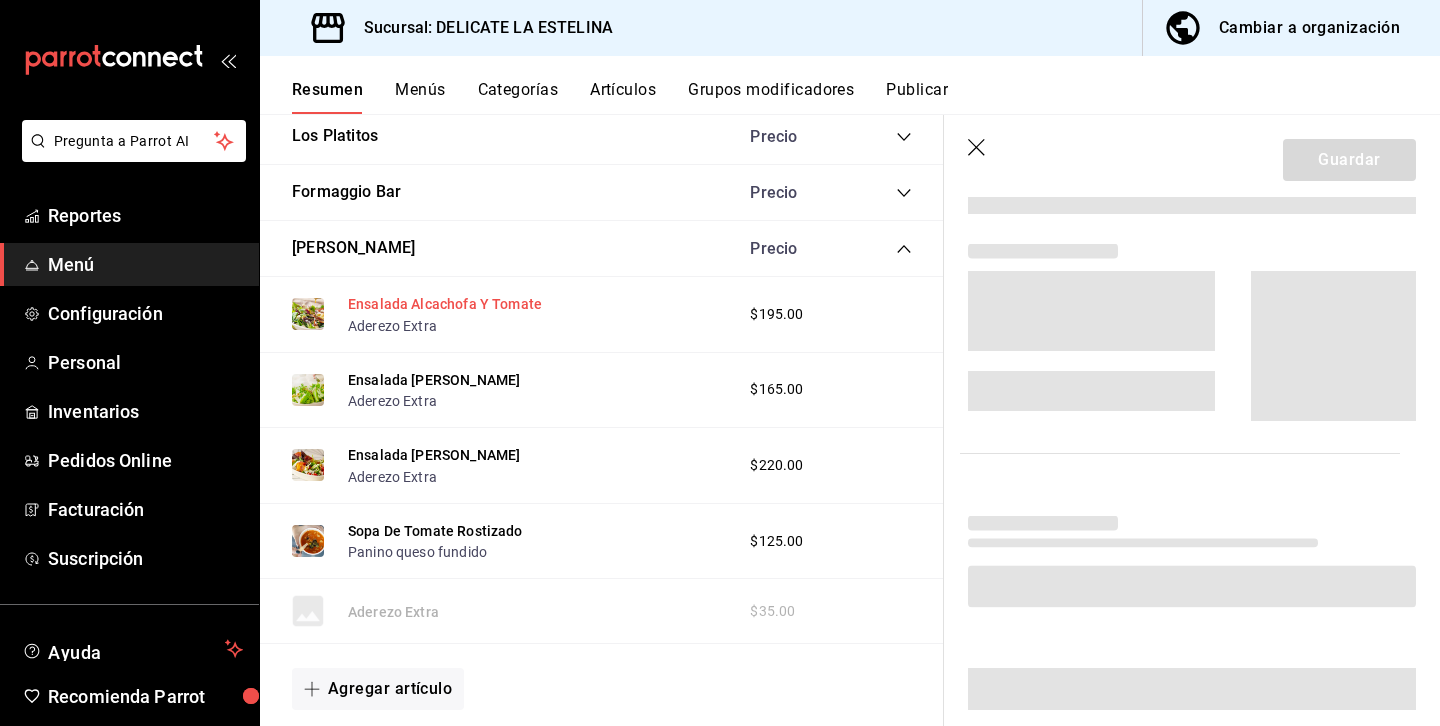 scroll, scrollTop: 735, scrollLeft: 0, axis: vertical 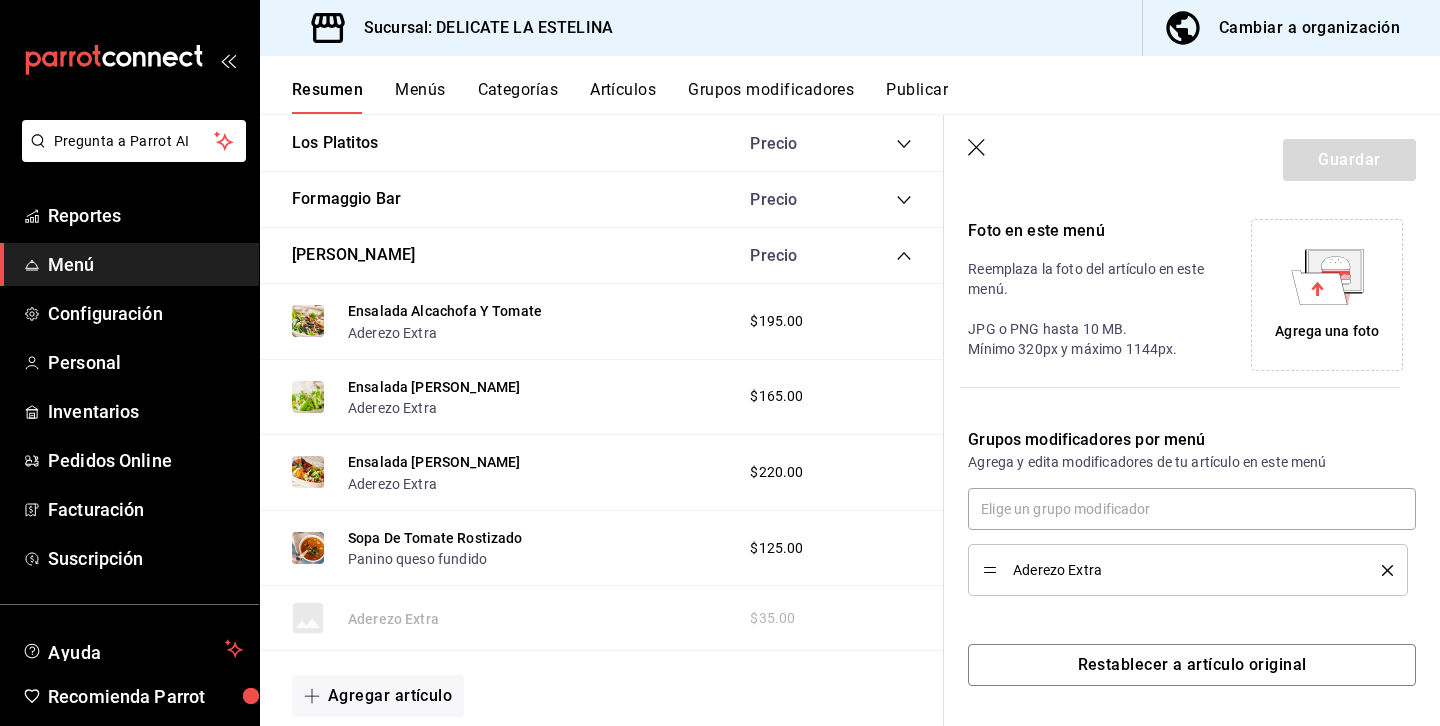 click on "Agrega una foto" at bounding box center [1327, 295] 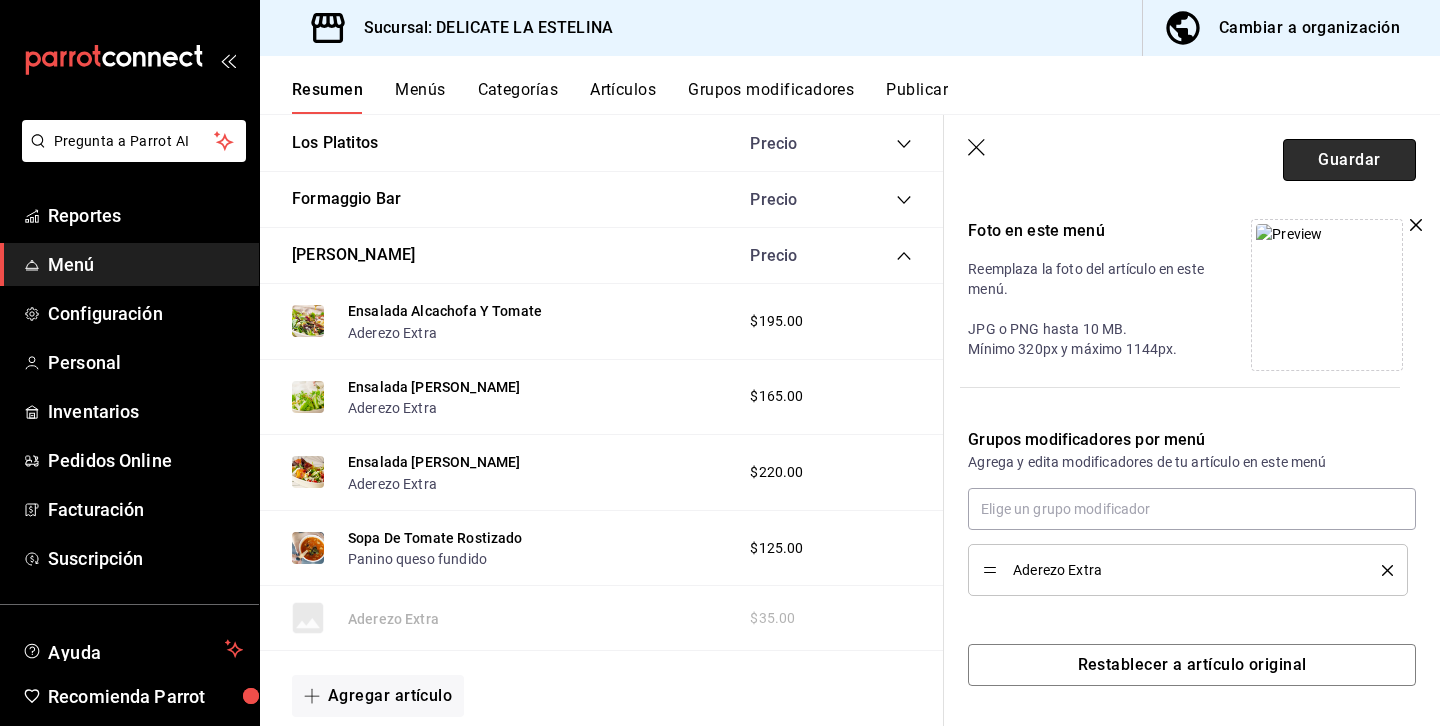 click on "Guardar" at bounding box center [1349, 160] 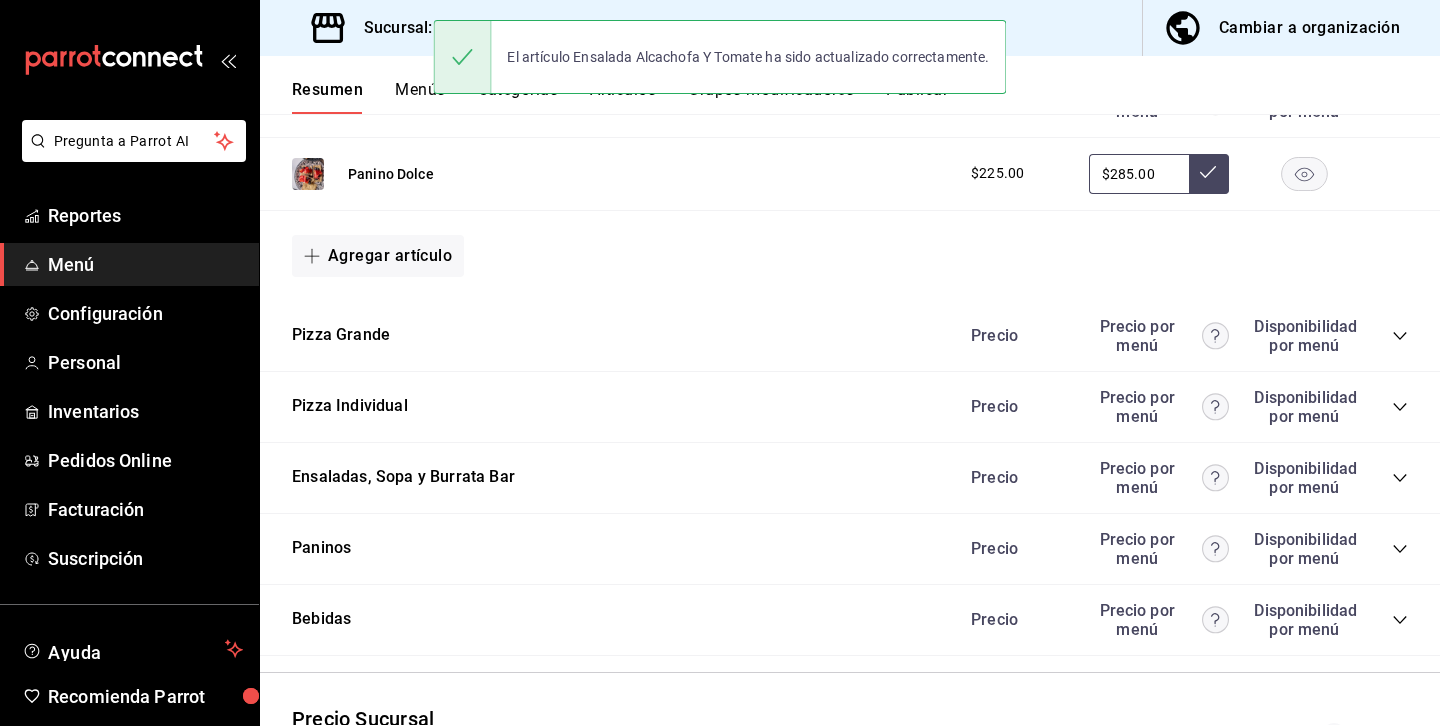 scroll, scrollTop: 0, scrollLeft: 0, axis: both 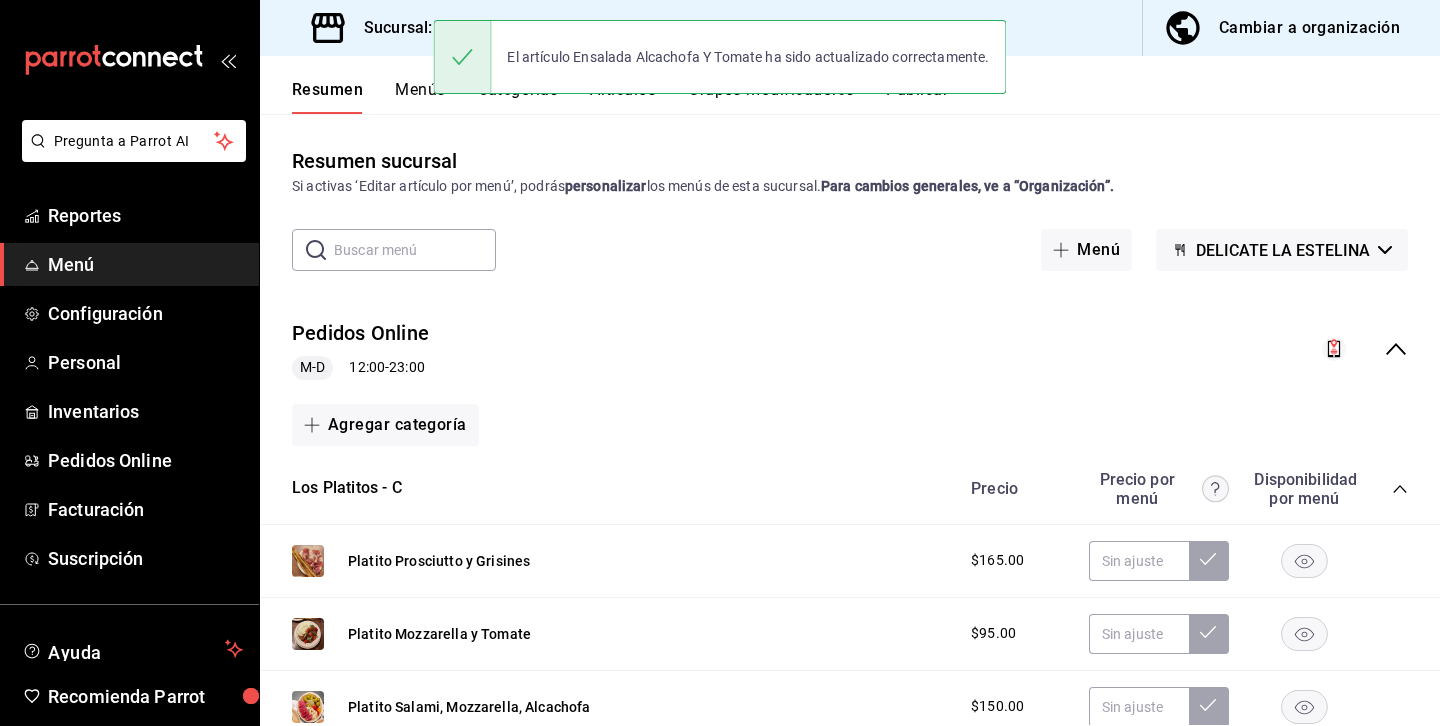 click on "DELICATE LA ESTELINA" at bounding box center [1283, 250] 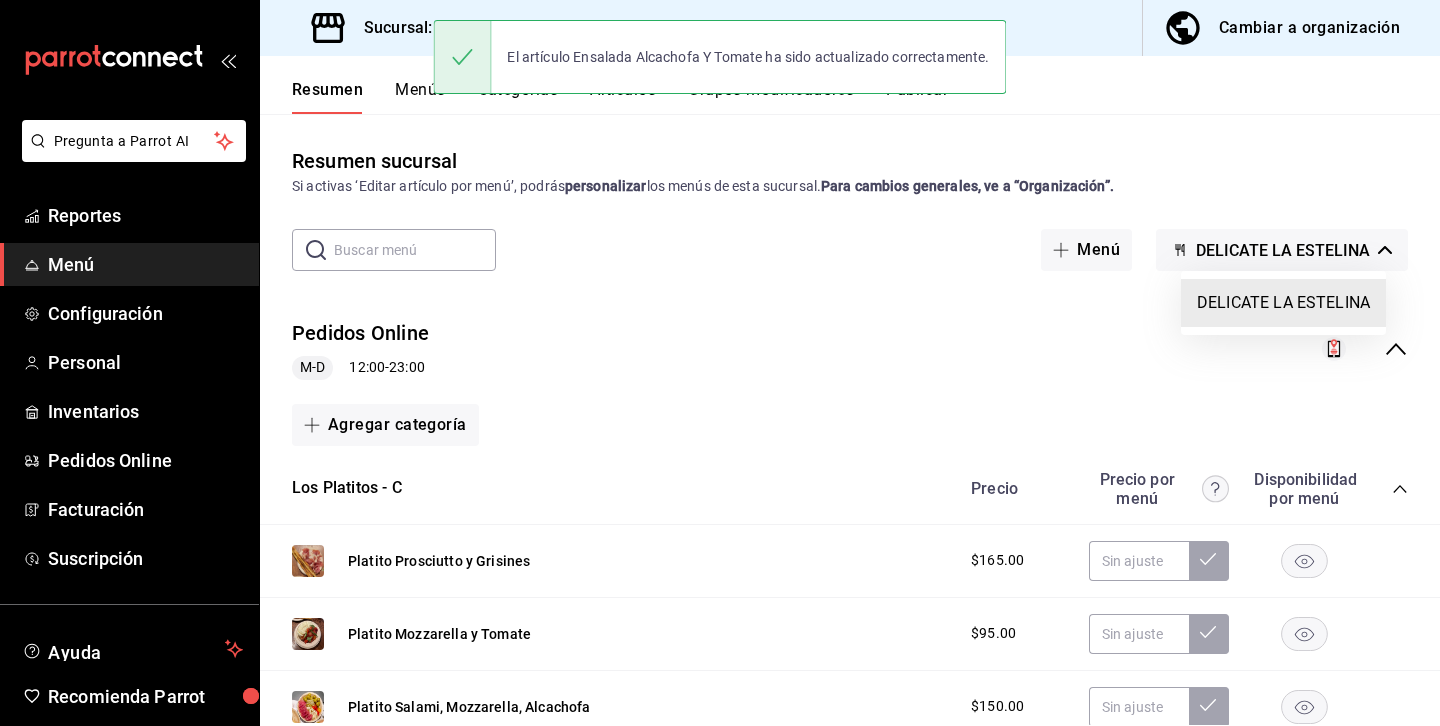 click at bounding box center [720, 363] 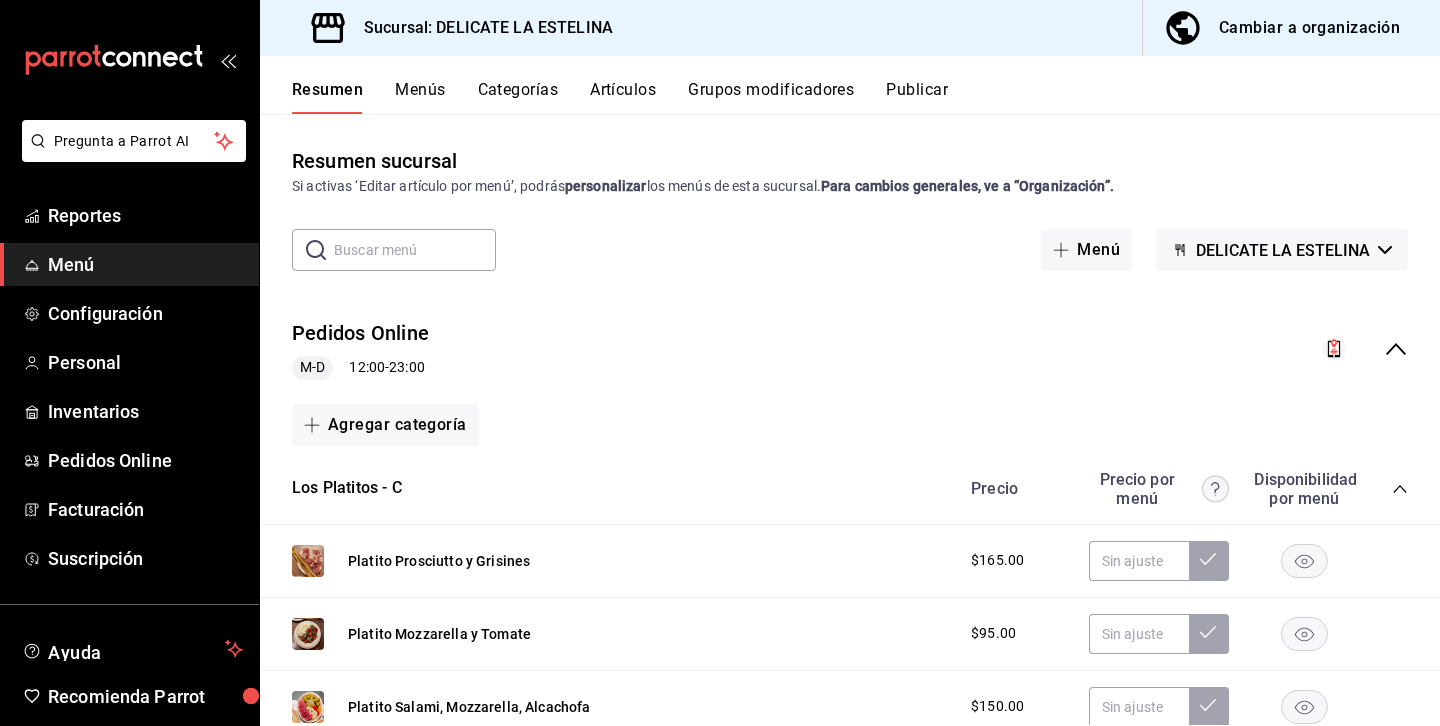click on "Publicar" at bounding box center (917, 97) 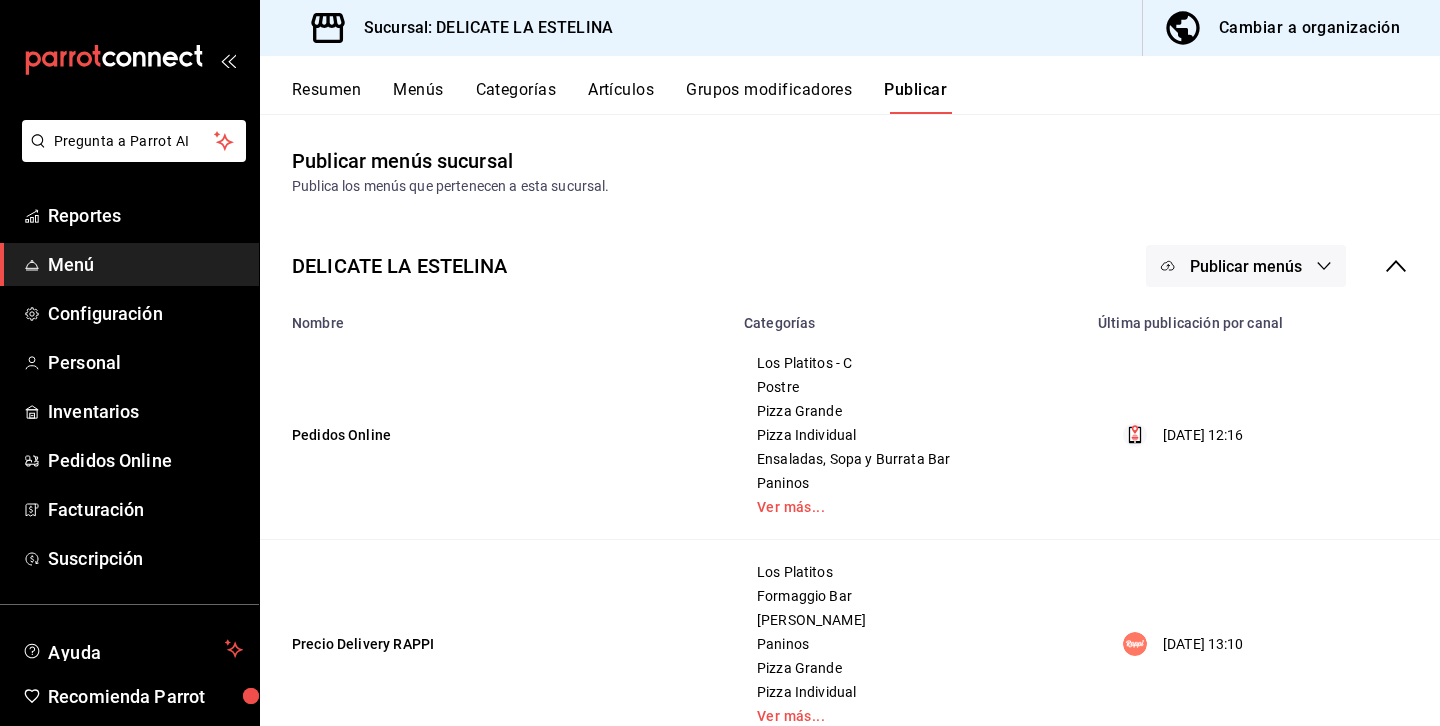 click on "Publicar menús" at bounding box center (1246, 266) 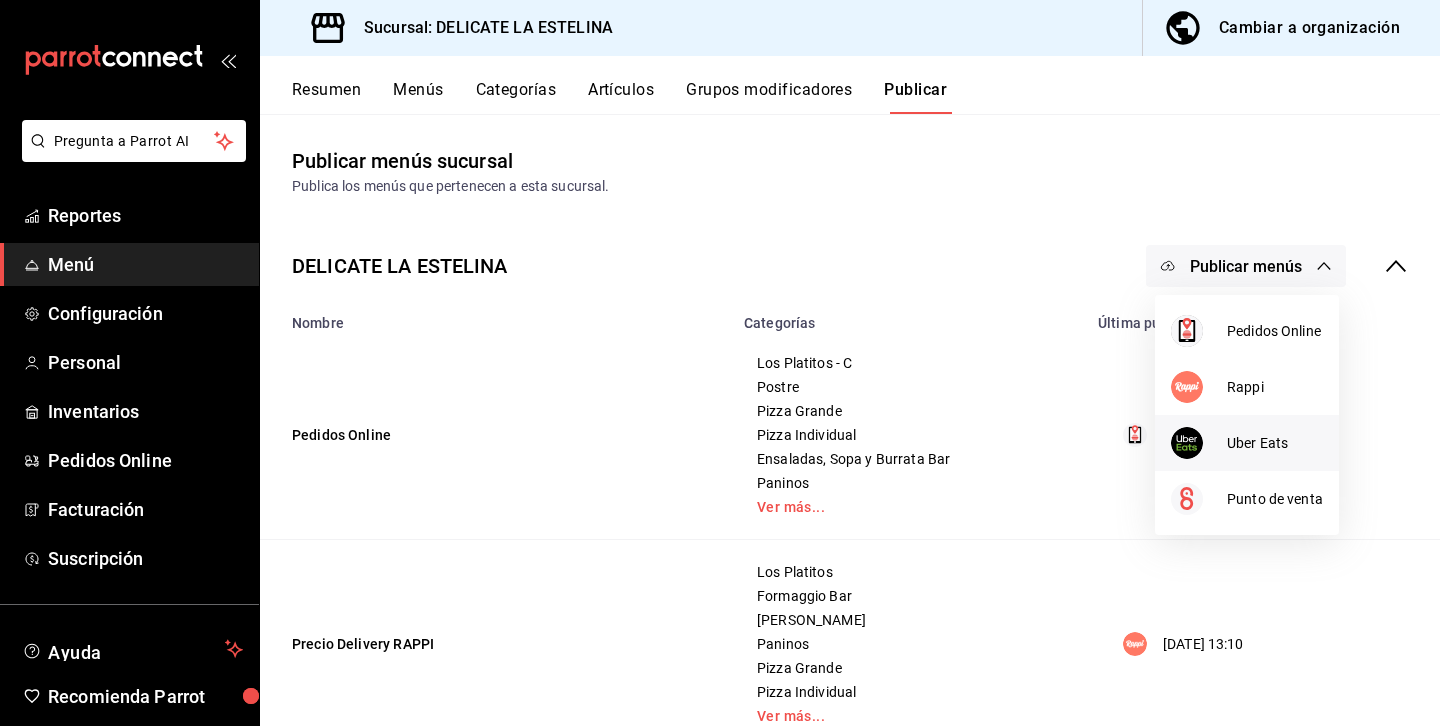 click on "Uber Eats" at bounding box center [1275, 443] 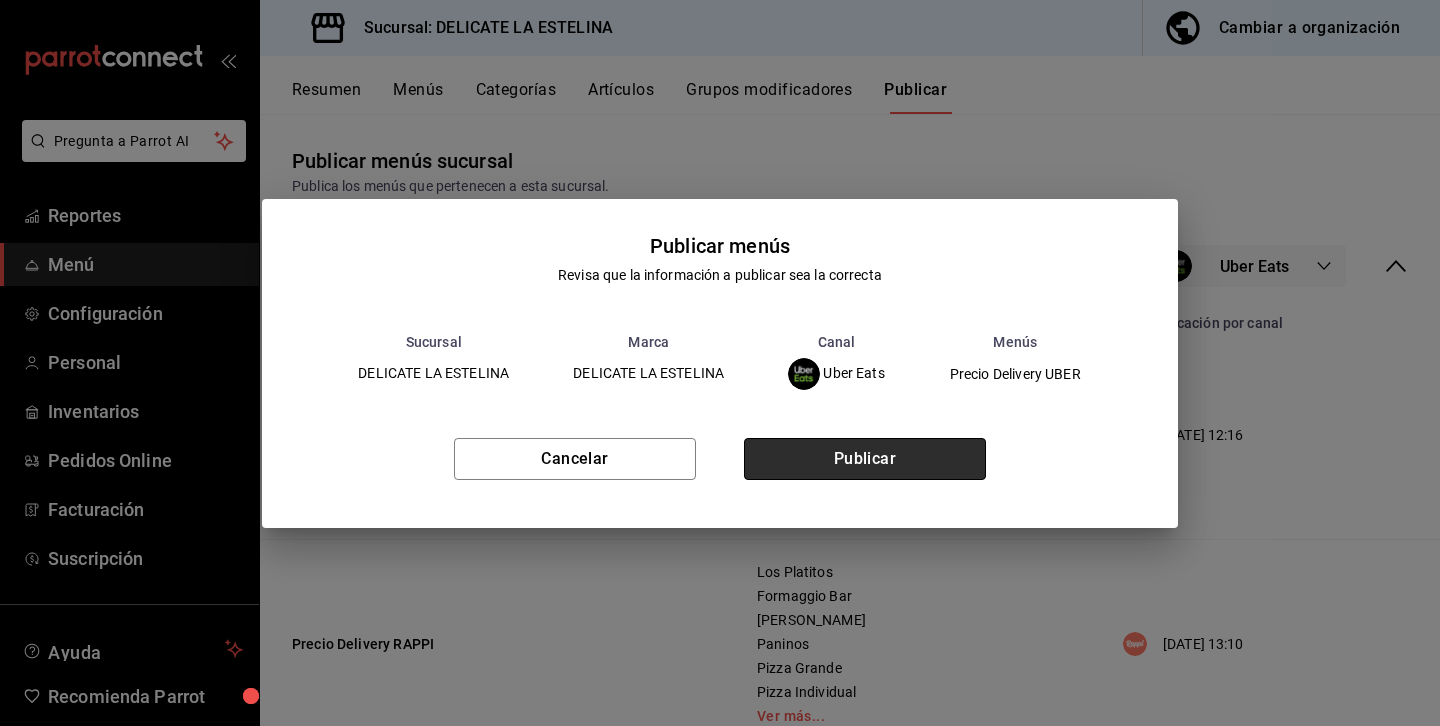 click on "Publicar" at bounding box center (865, 459) 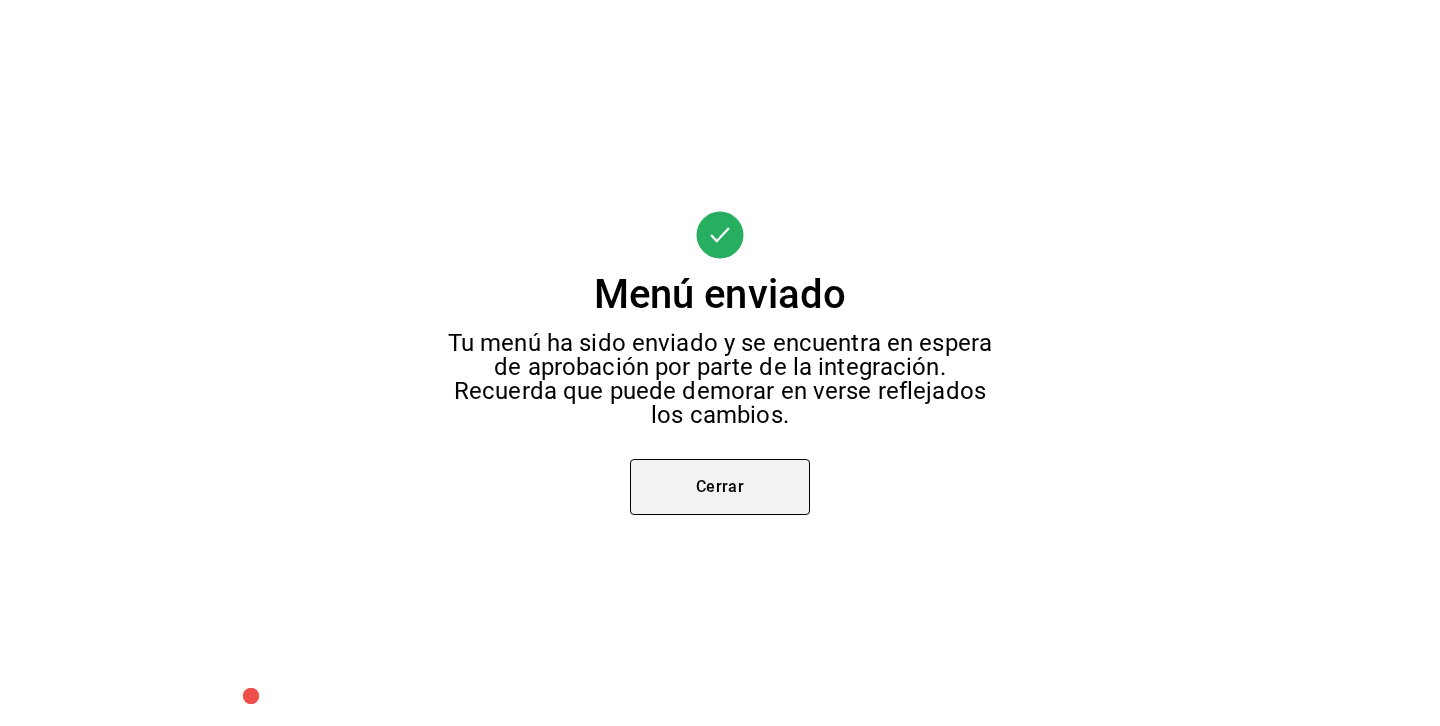 click on "Cerrar" at bounding box center (720, 487) 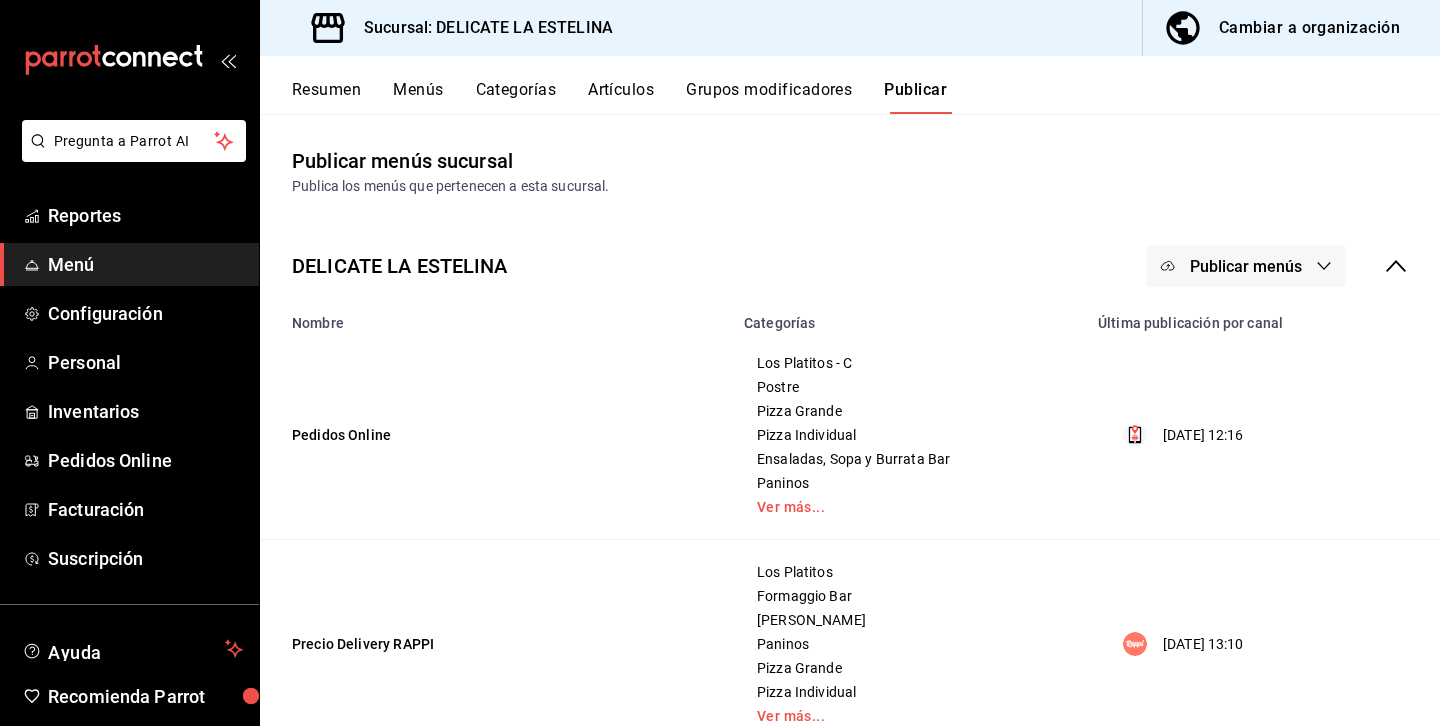 click on "Publicar menús" at bounding box center [1246, 266] 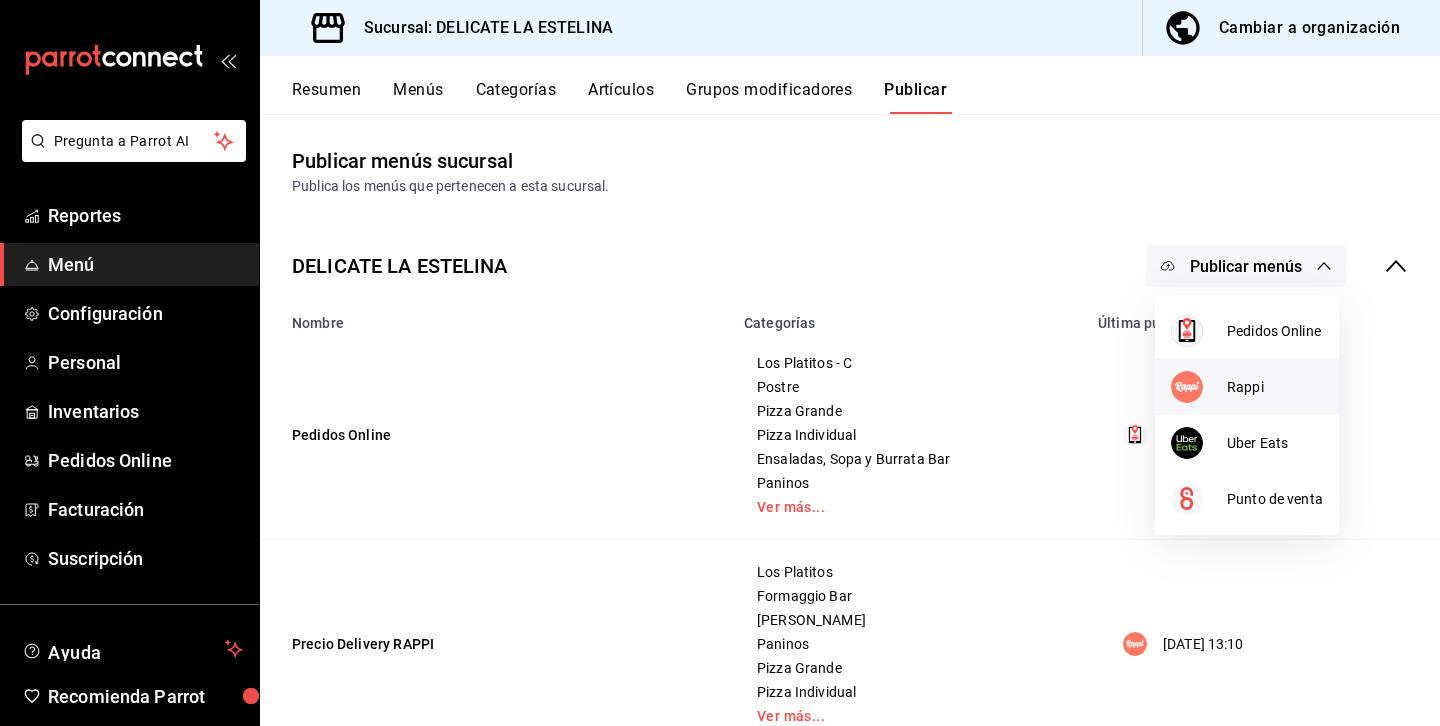 click on "Rappi" at bounding box center [1275, 387] 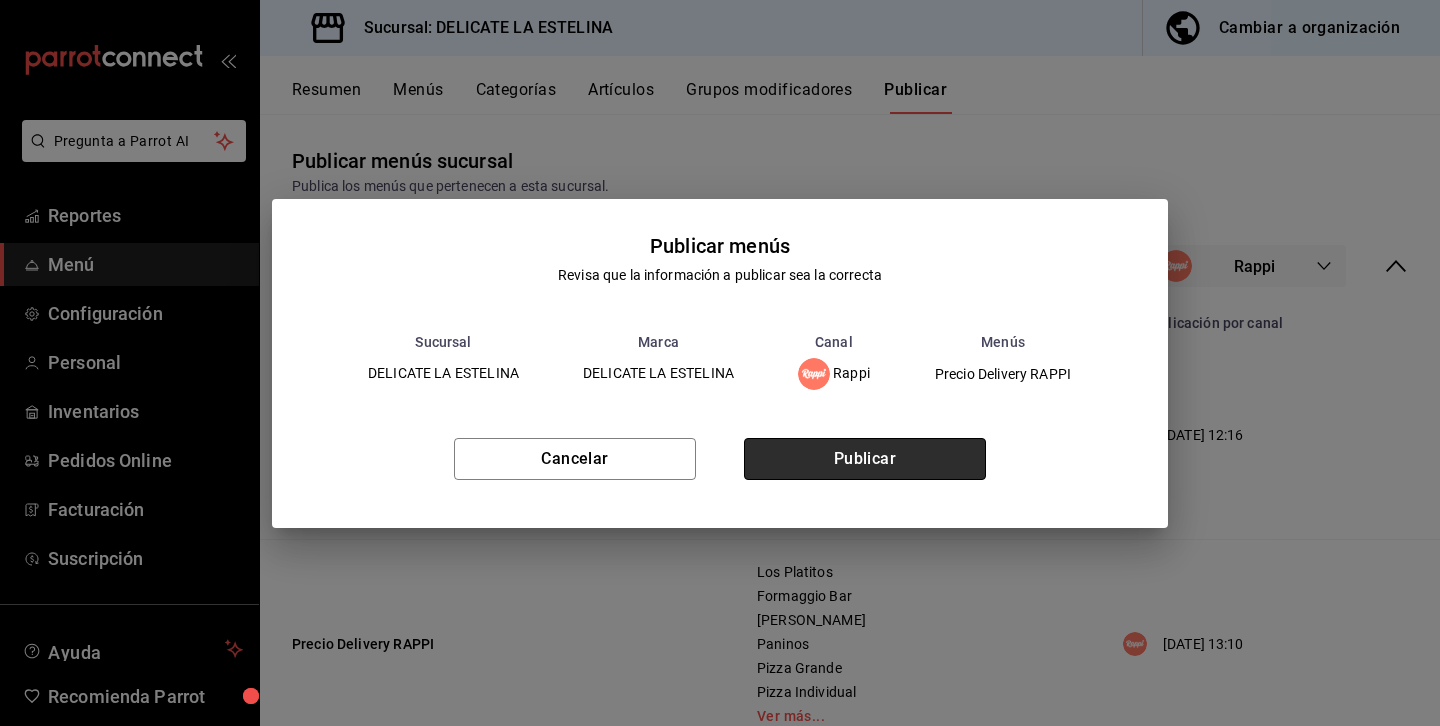 click on "Publicar" at bounding box center (865, 459) 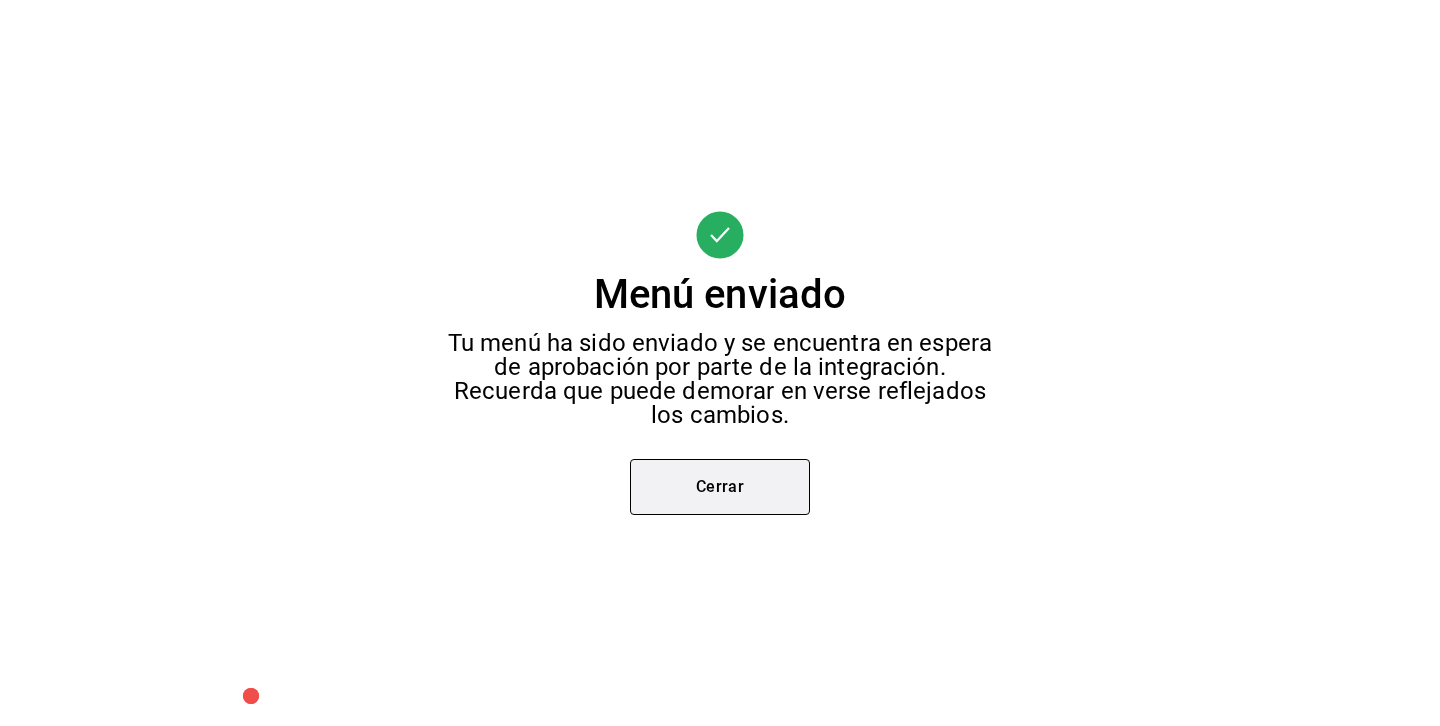 click on "Cerrar" at bounding box center [720, 487] 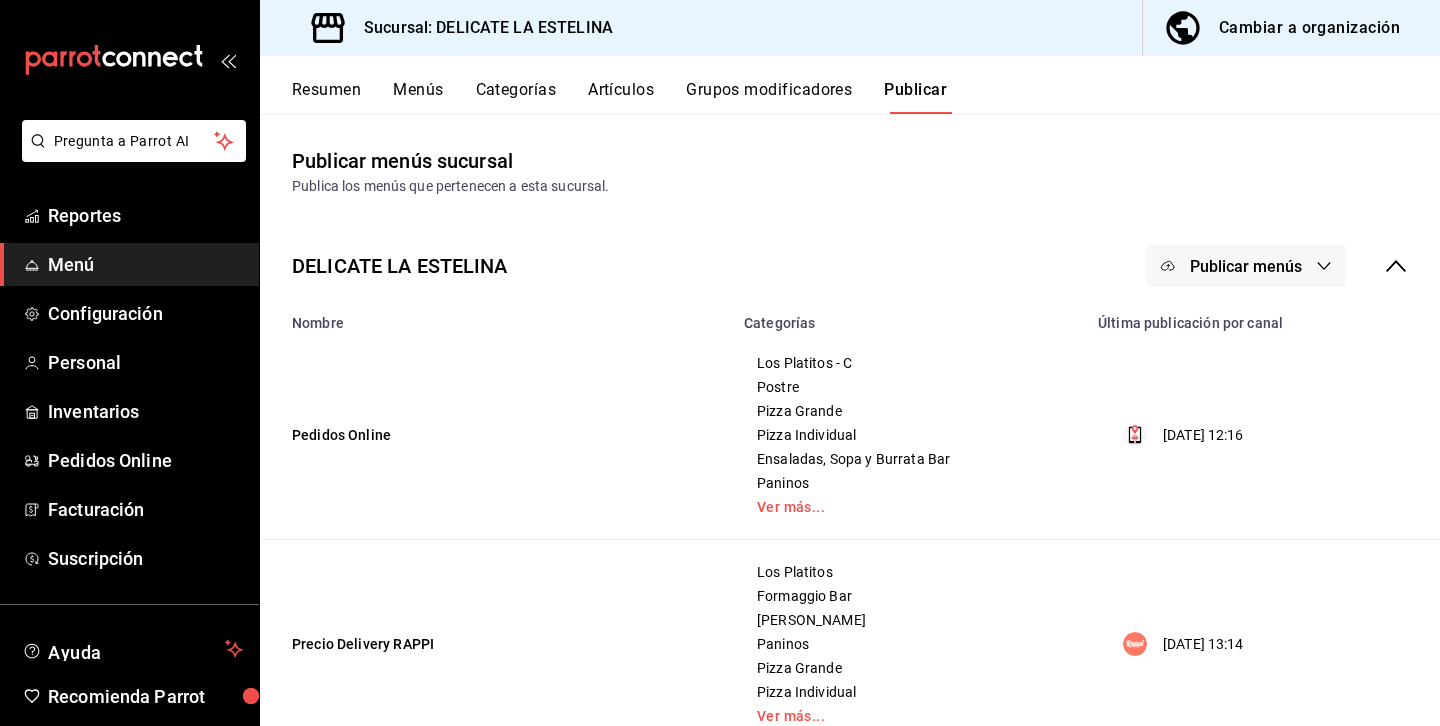 click on "Resumen" at bounding box center (326, 97) 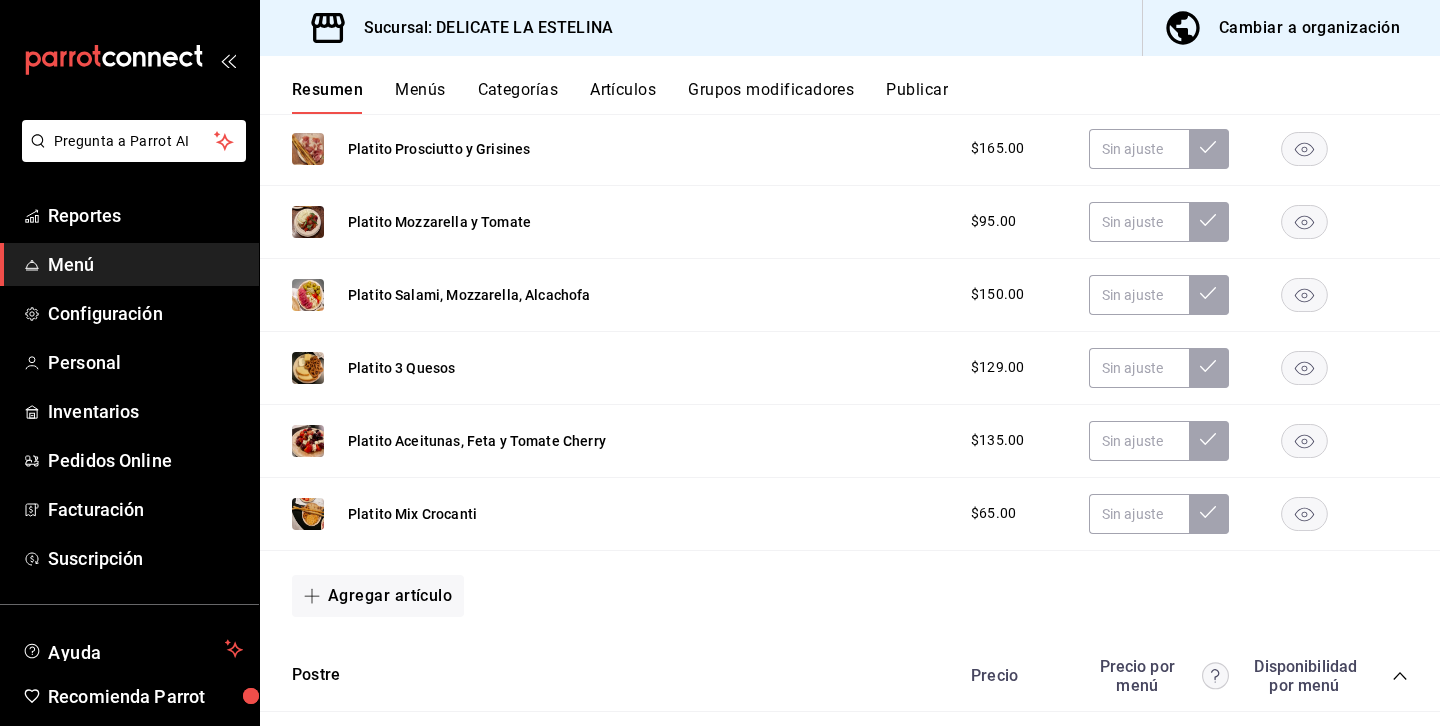 scroll, scrollTop: 0, scrollLeft: 0, axis: both 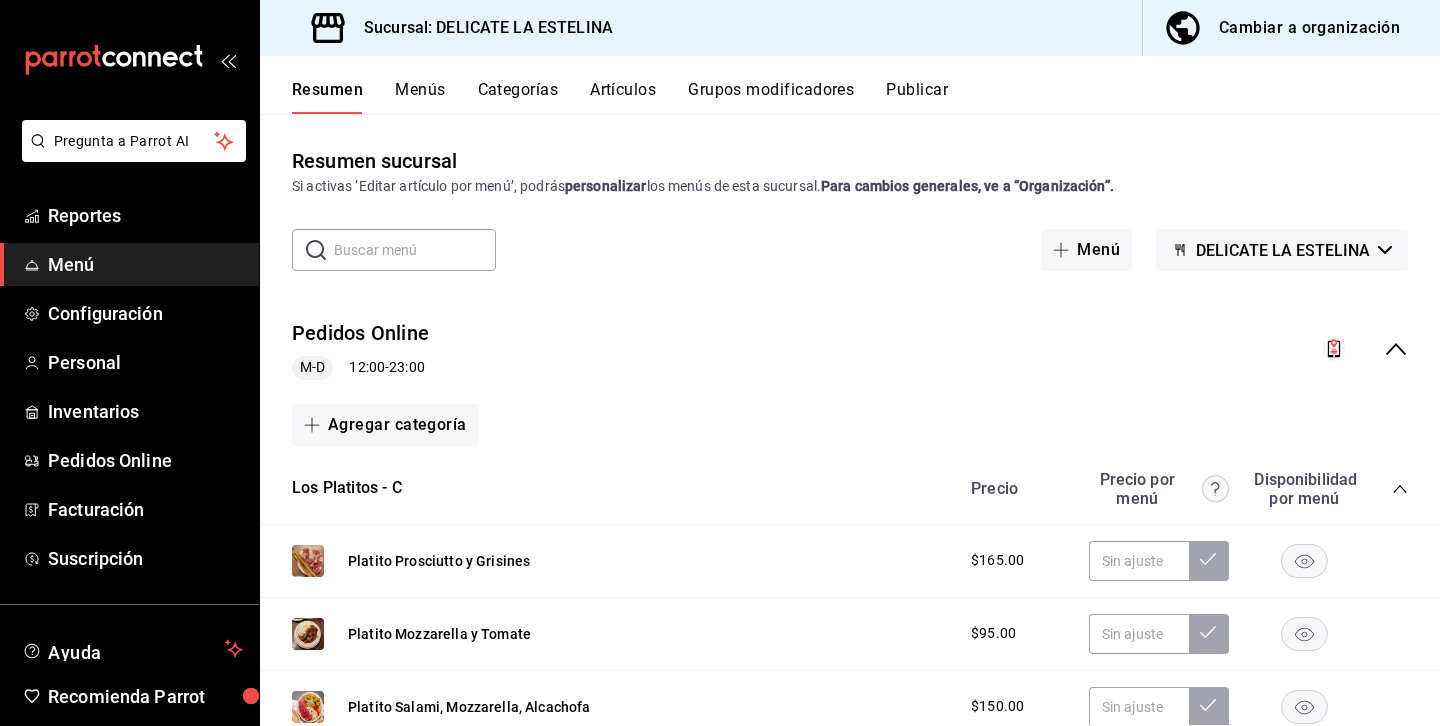 click on "Menús" at bounding box center (420, 97) 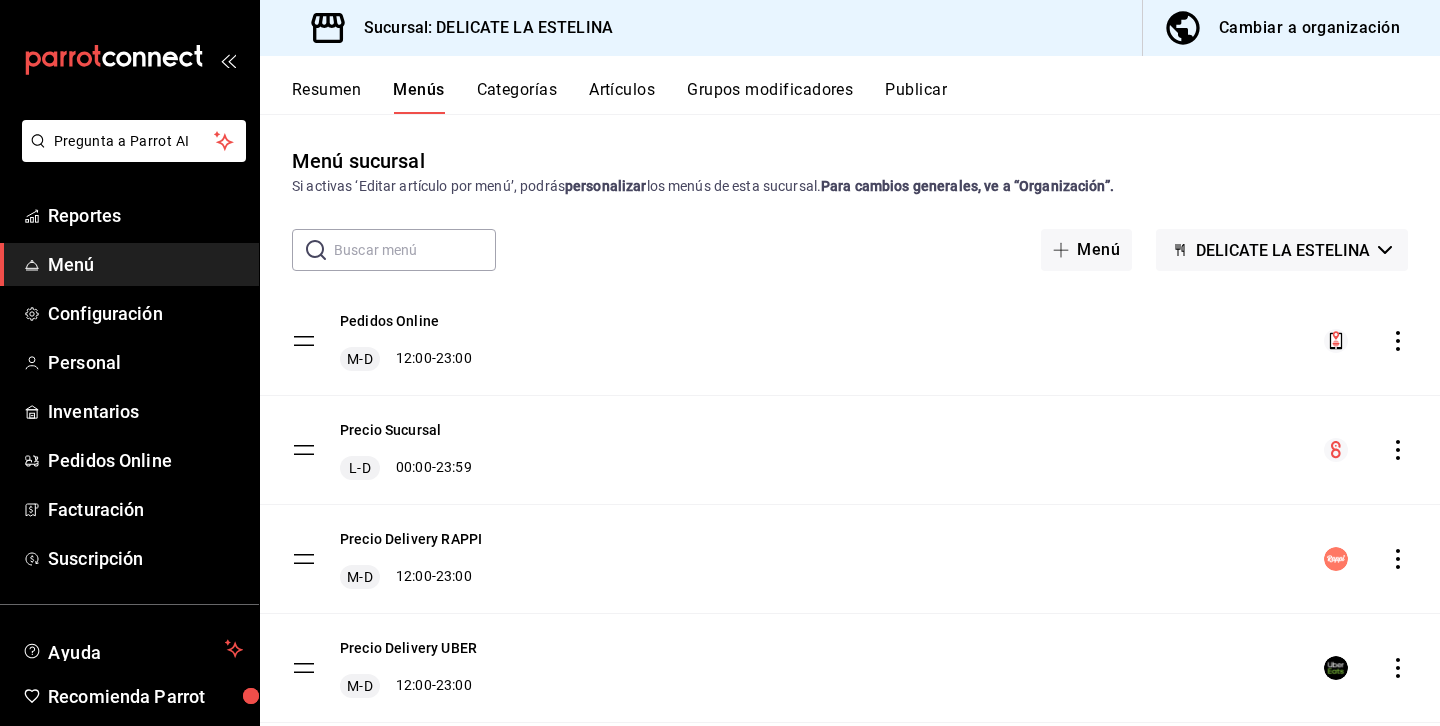 click on "Resumen" at bounding box center (326, 97) 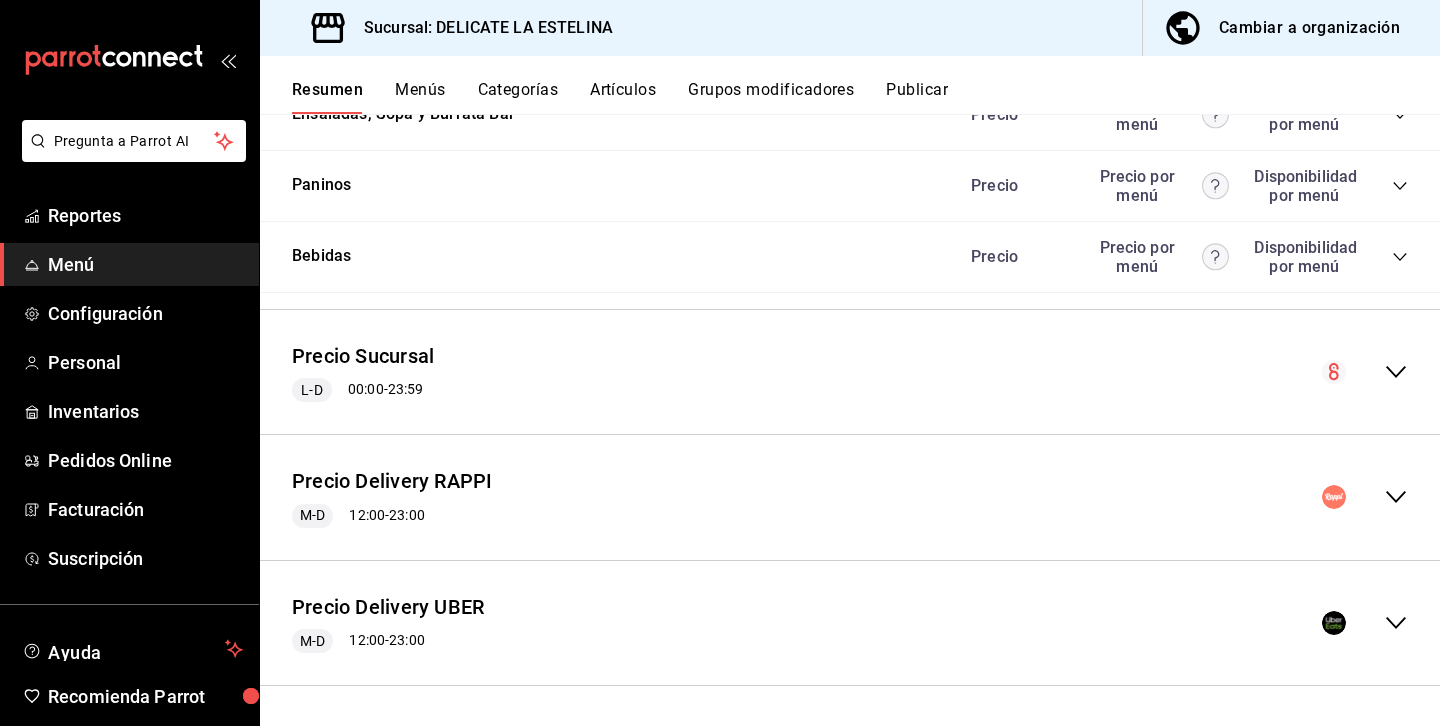 scroll, scrollTop: 1350, scrollLeft: 0, axis: vertical 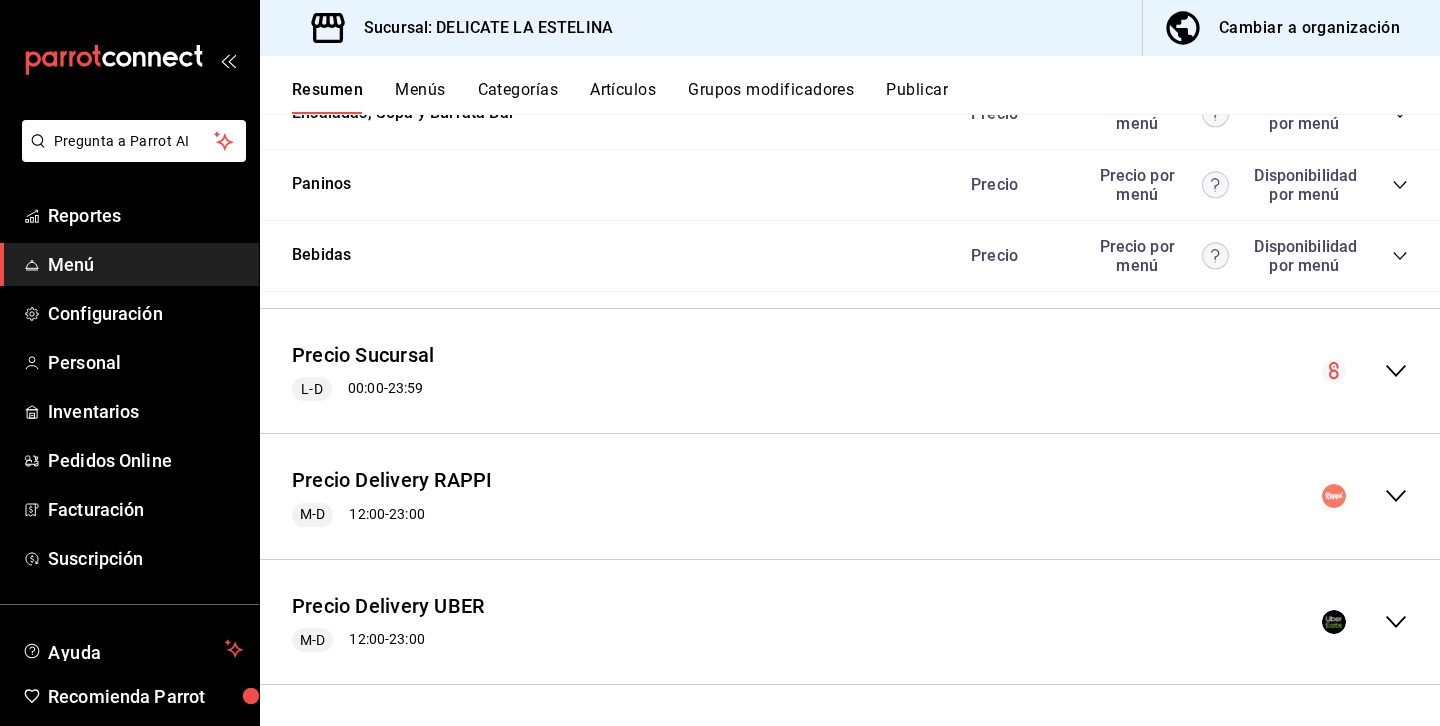 click on "Precio Delivery UBER M-D 12:00  -  23:00" at bounding box center (850, 622) 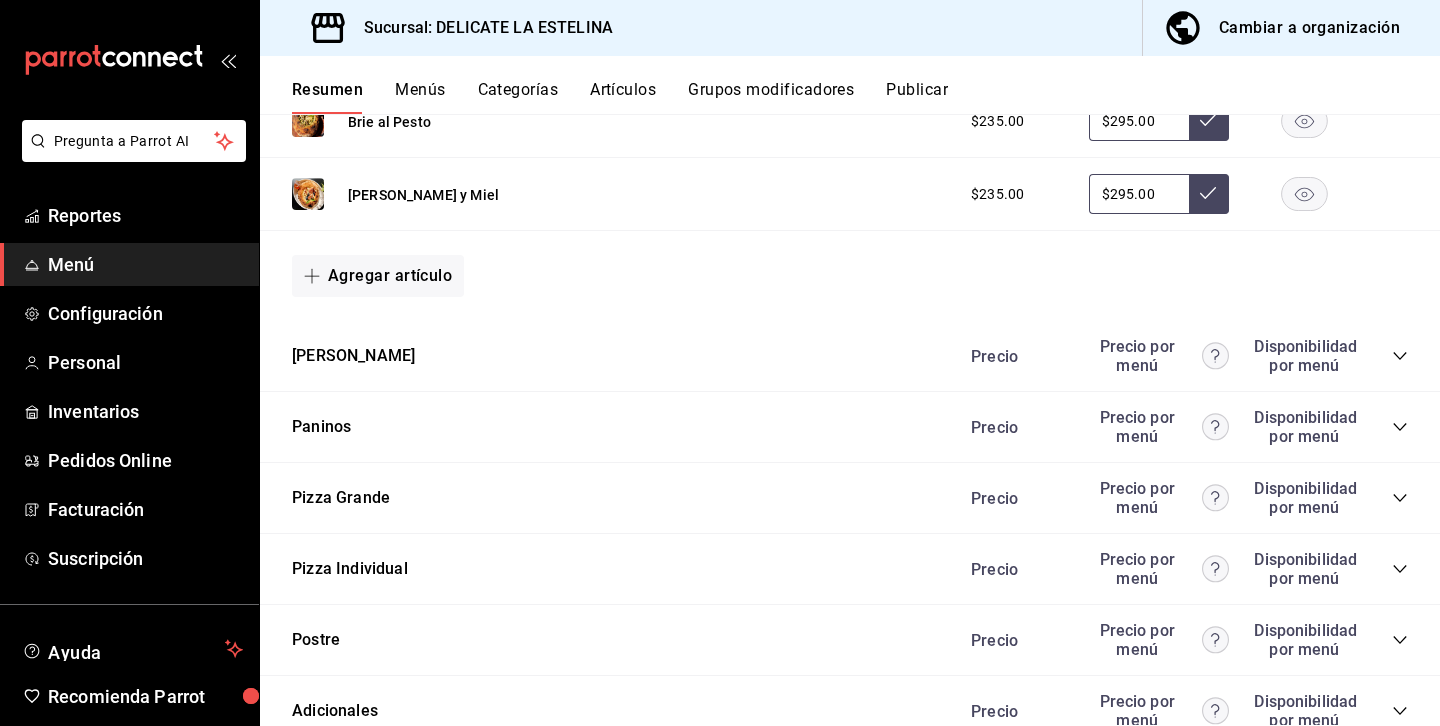 scroll, scrollTop: 2810, scrollLeft: 0, axis: vertical 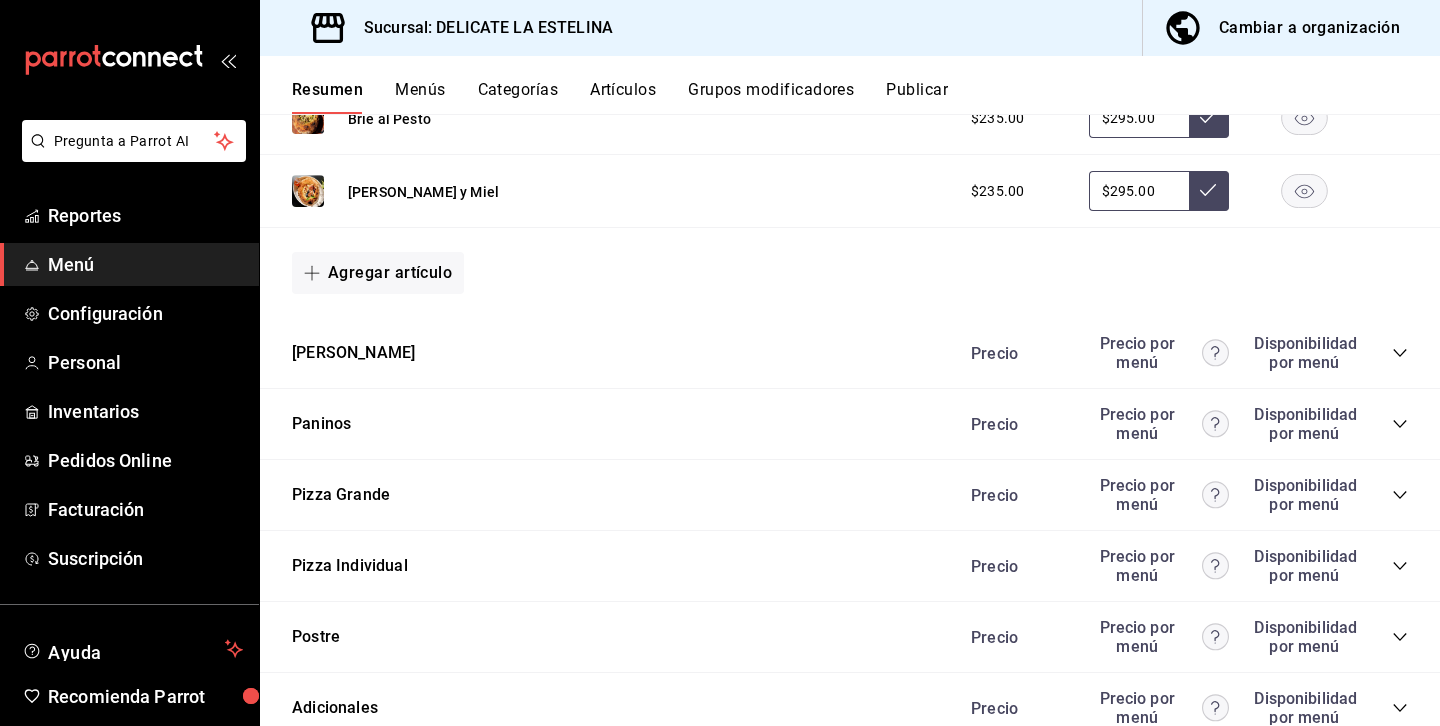 click 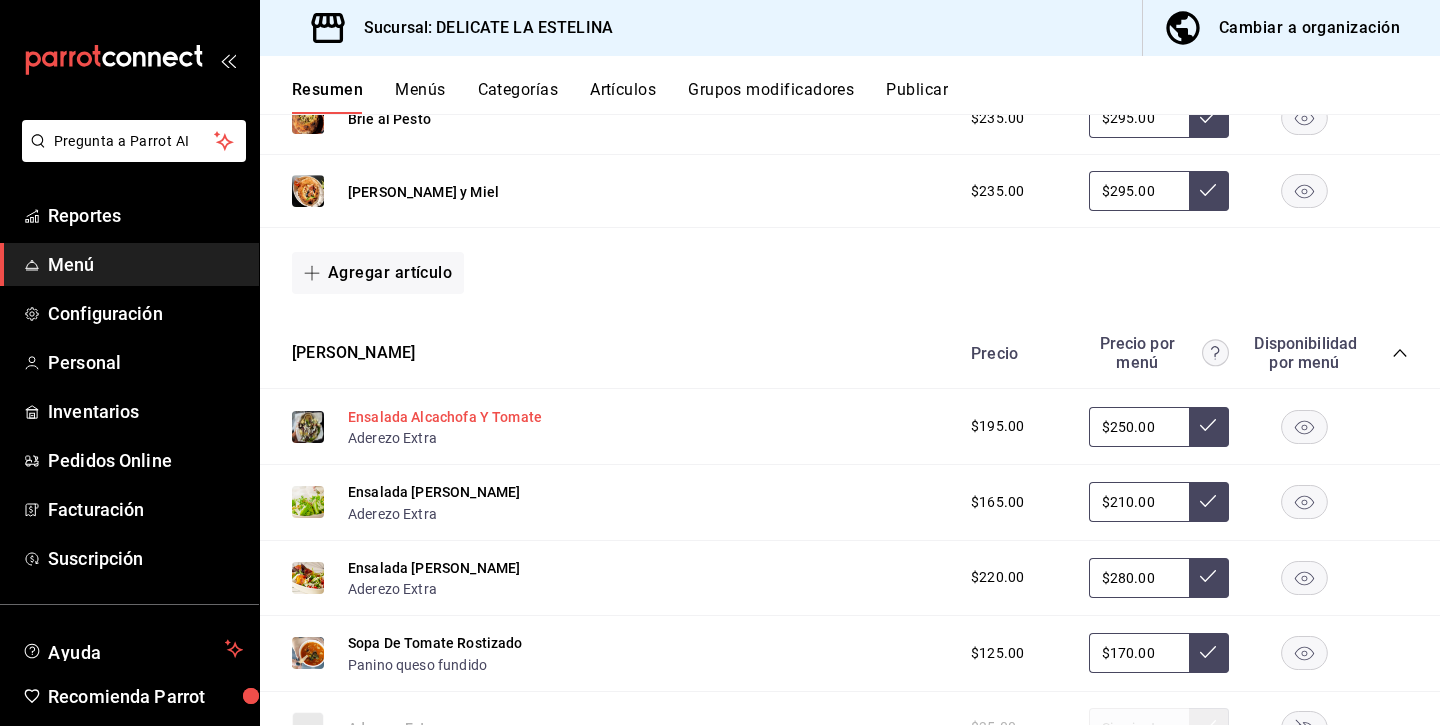 click on "Ensalada Alcachofa Y Tomate" at bounding box center [445, 417] 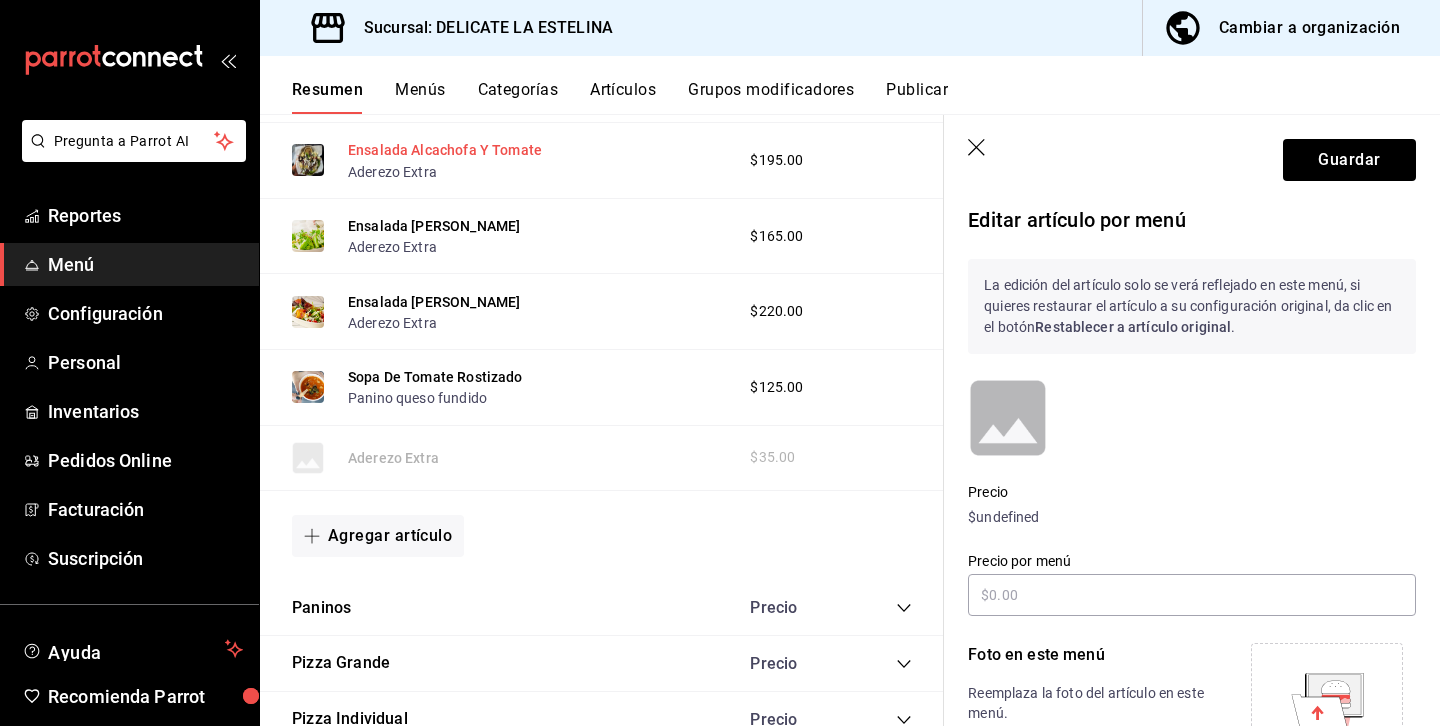 scroll, scrollTop: 2550, scrollLeft: 0, axis: vertical 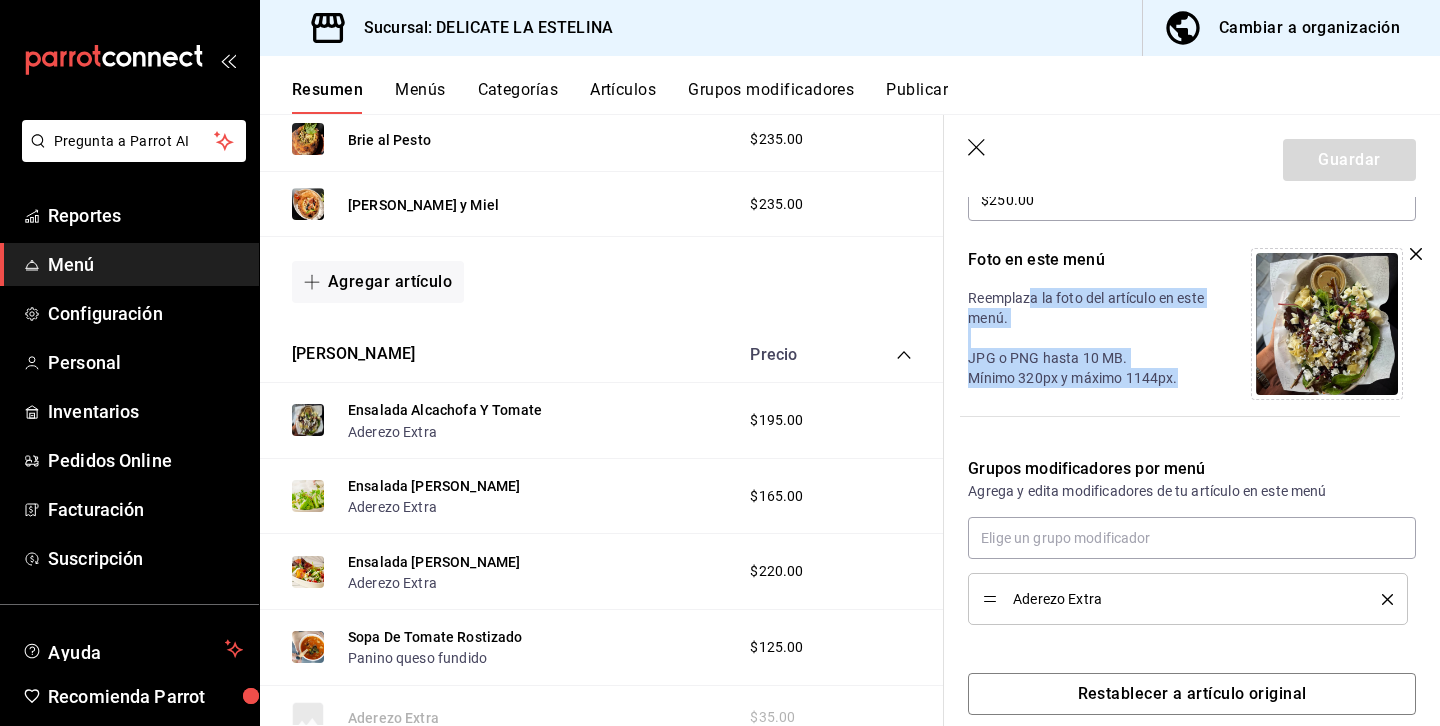 drag, startPoint x: 1029, startPoint y: 307, endPoint x: 1184, endPoint y: 378, distance: 170.48753 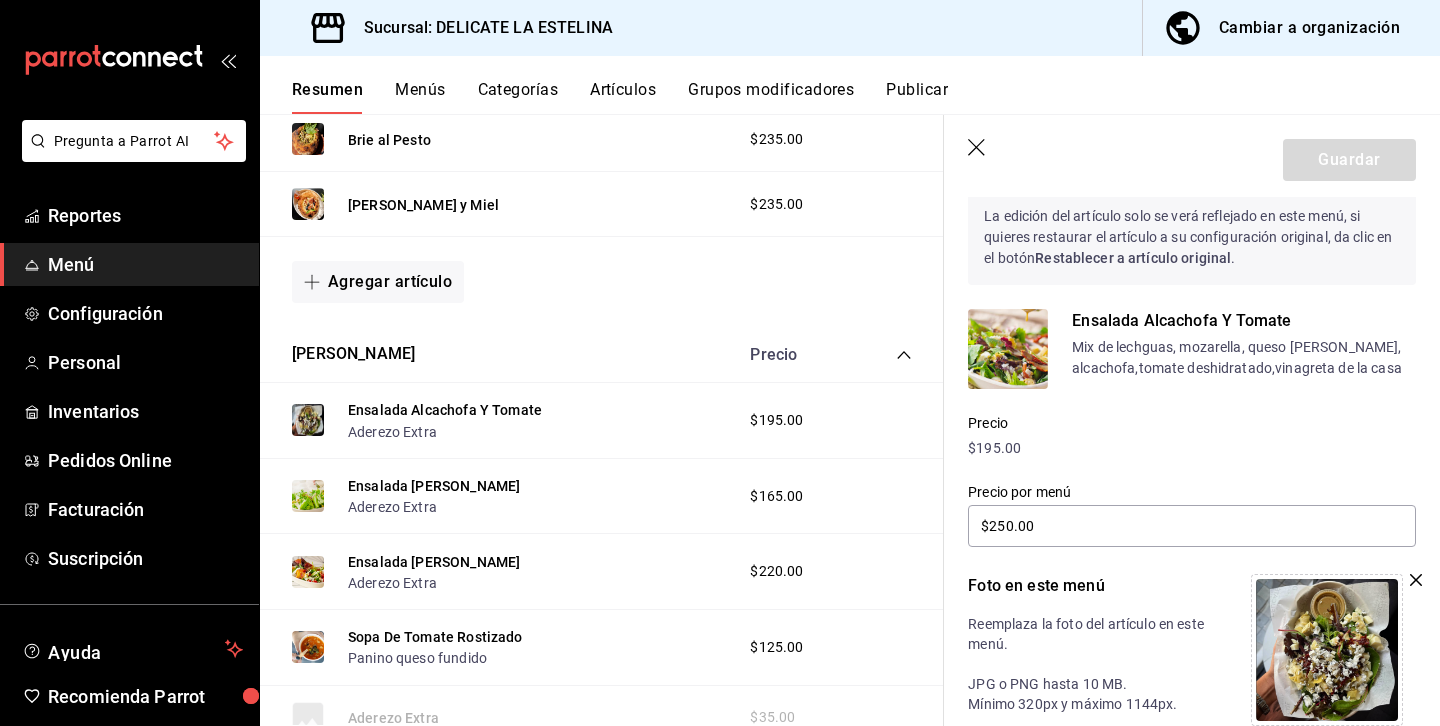 scroll, scrollTop: 65, scrollLeft: 0, axis: vertical 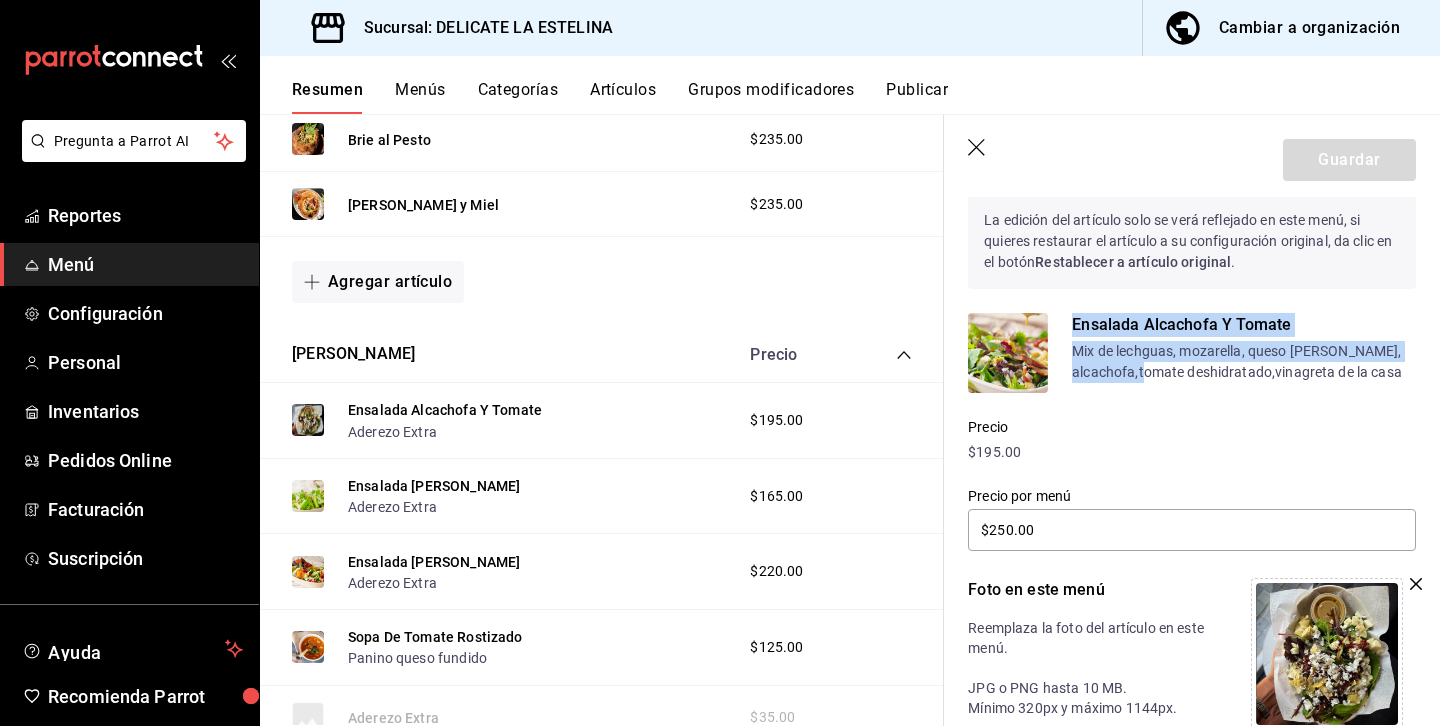 drag, startPoint x: 1184, startPoint y: 378, endPoint x: 1105, endPoint y: 311, distance: 103.58572 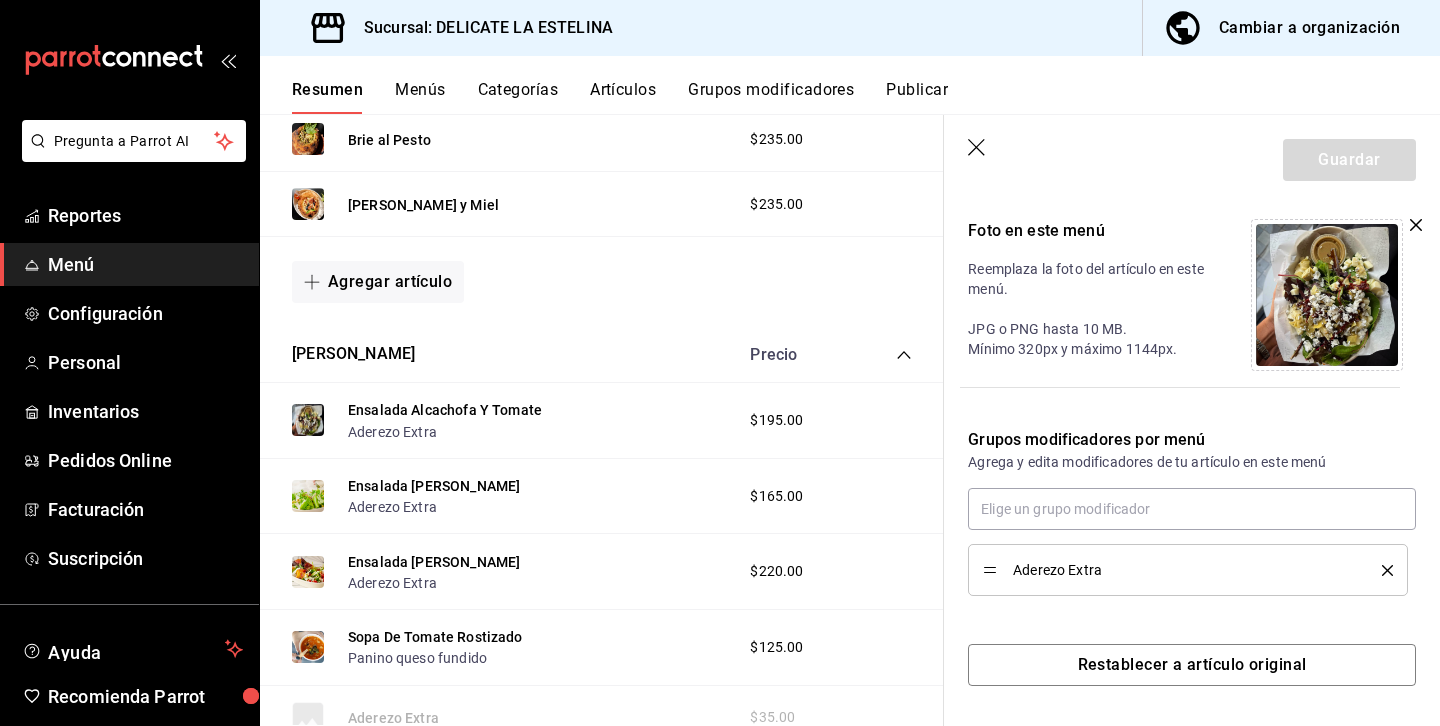 click on "Guardar" at bounding box center (1192, 156) 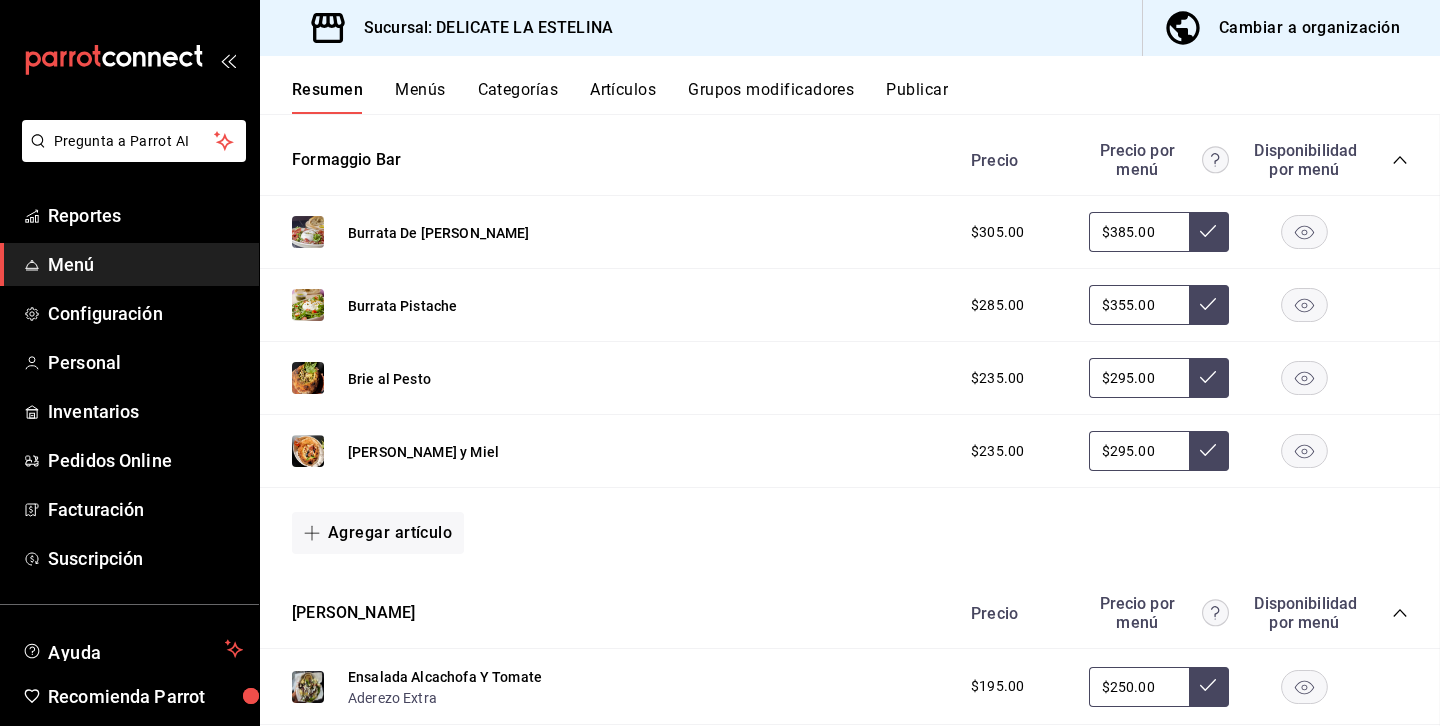 scroll, scrollTop: 2978, scrollLeft: 0, axis: vertical 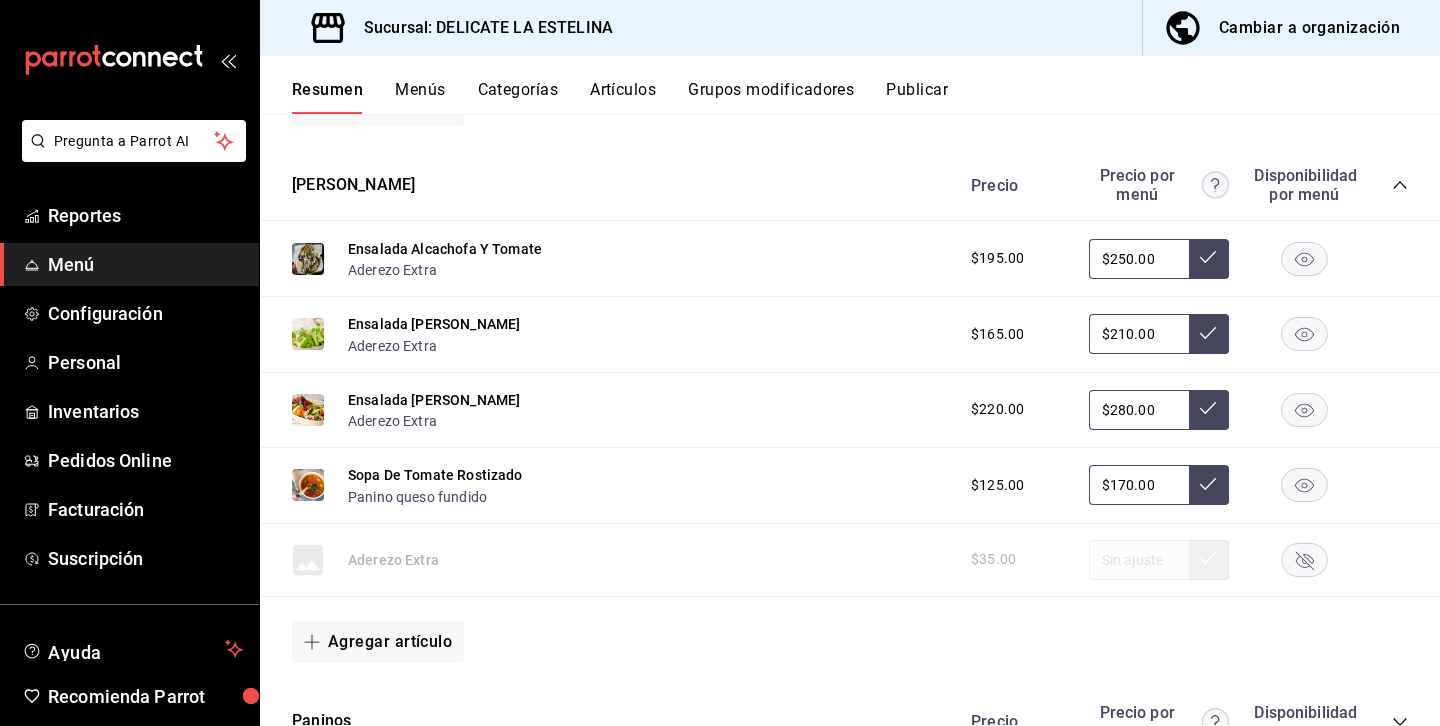 click at bounding box center (308, 259) 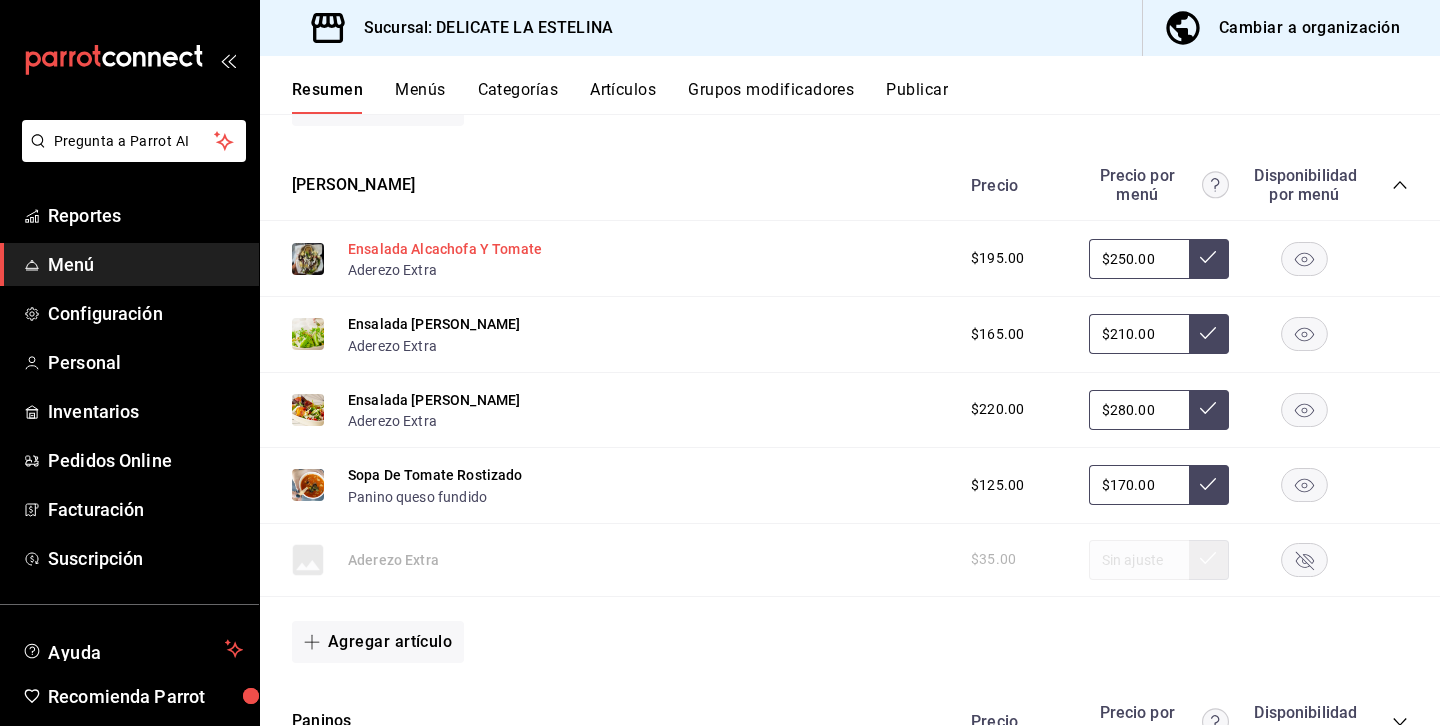click on "Ensalada Alcachofa Y Tomate" at bounding box center [445, 249] 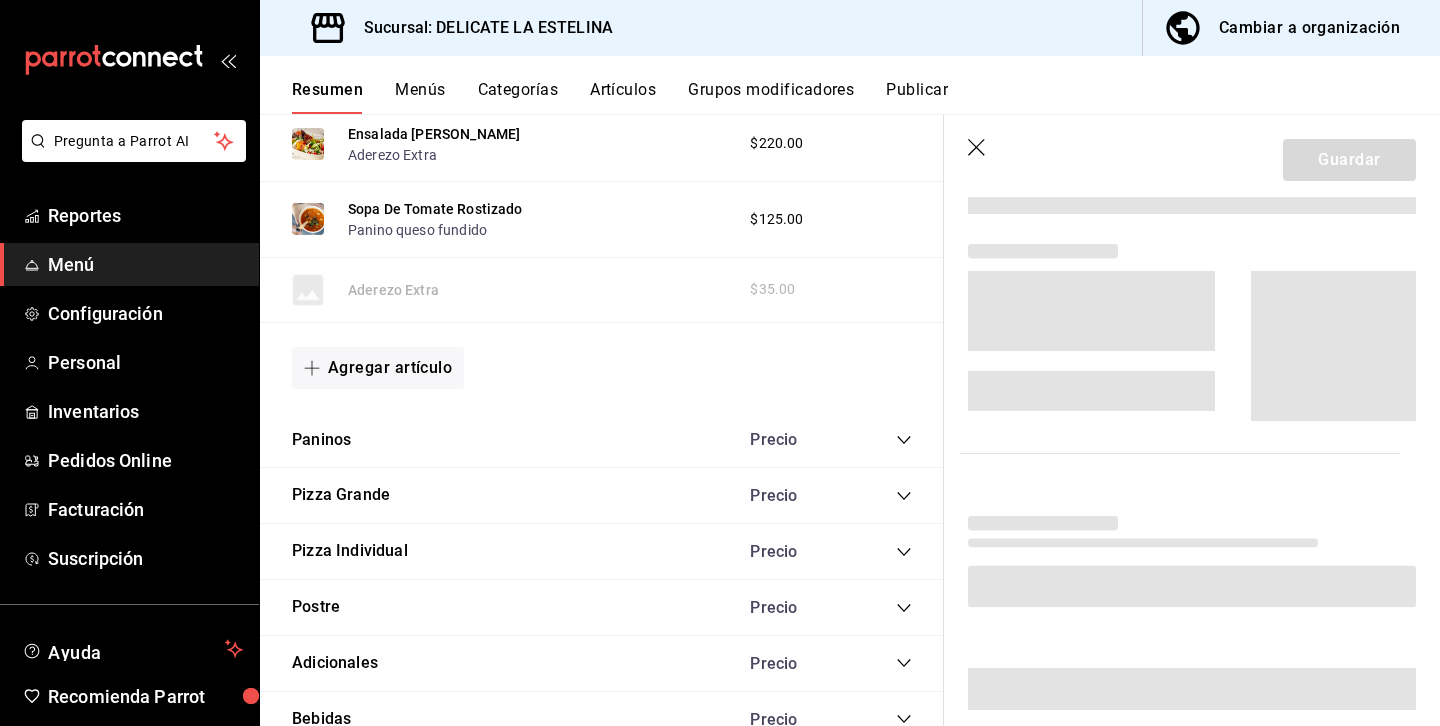 scroll, scrollTop: 2706, scrollLeft: 0, axis: vertical 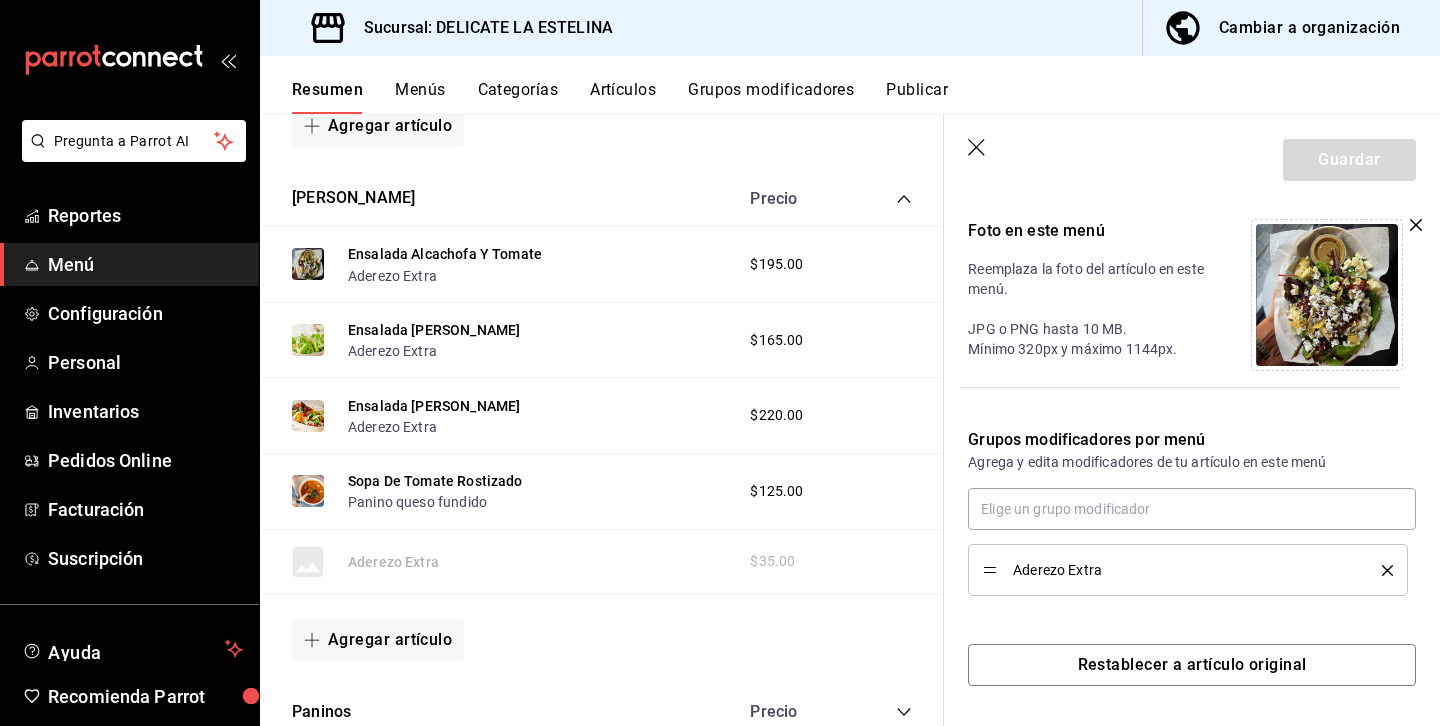 click 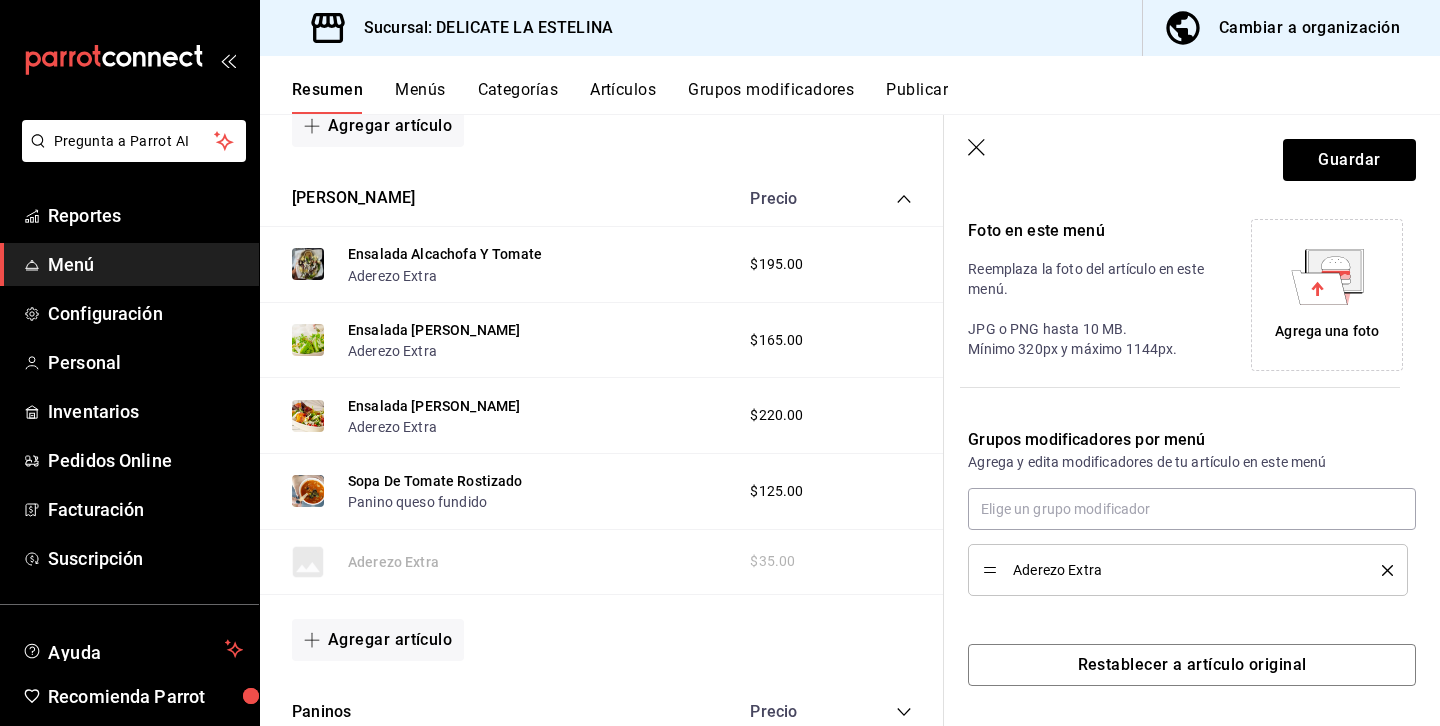 click 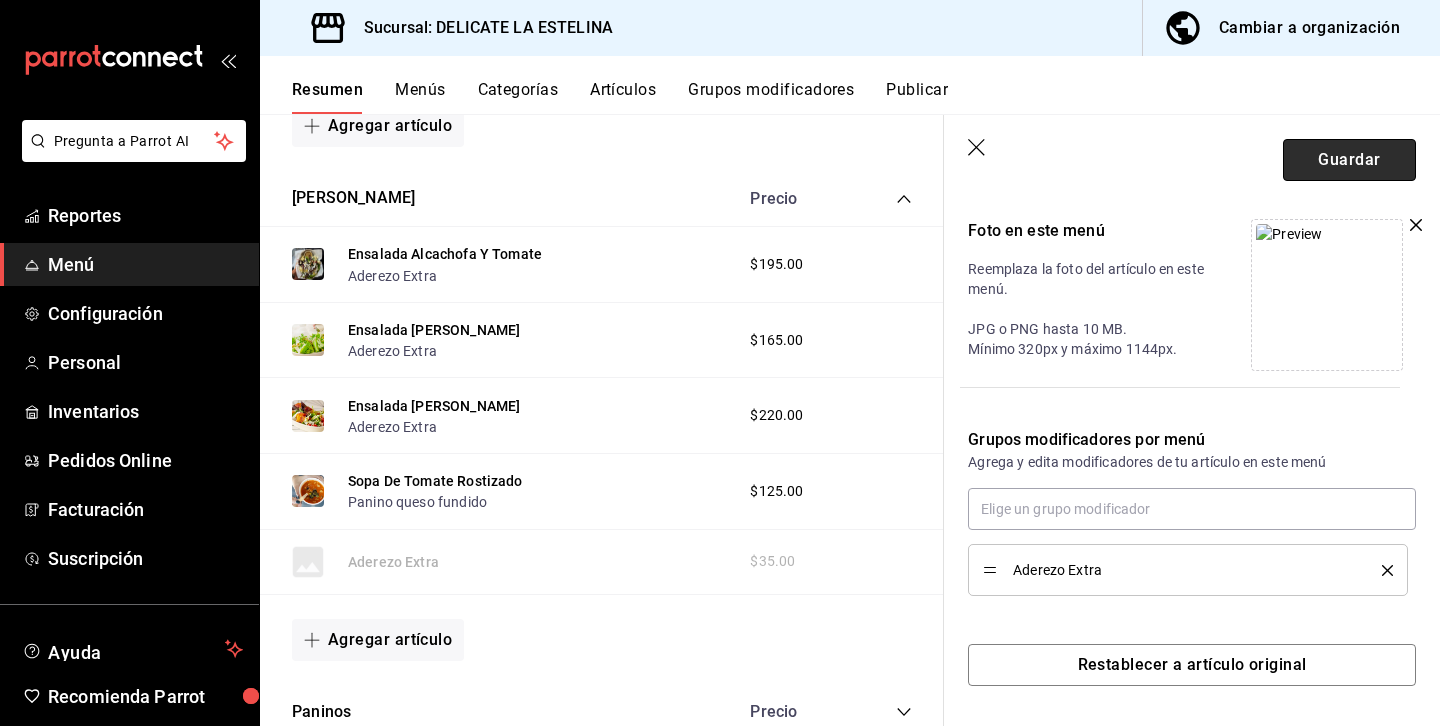 click on "Guardar" at bounding box center (1349, 160) 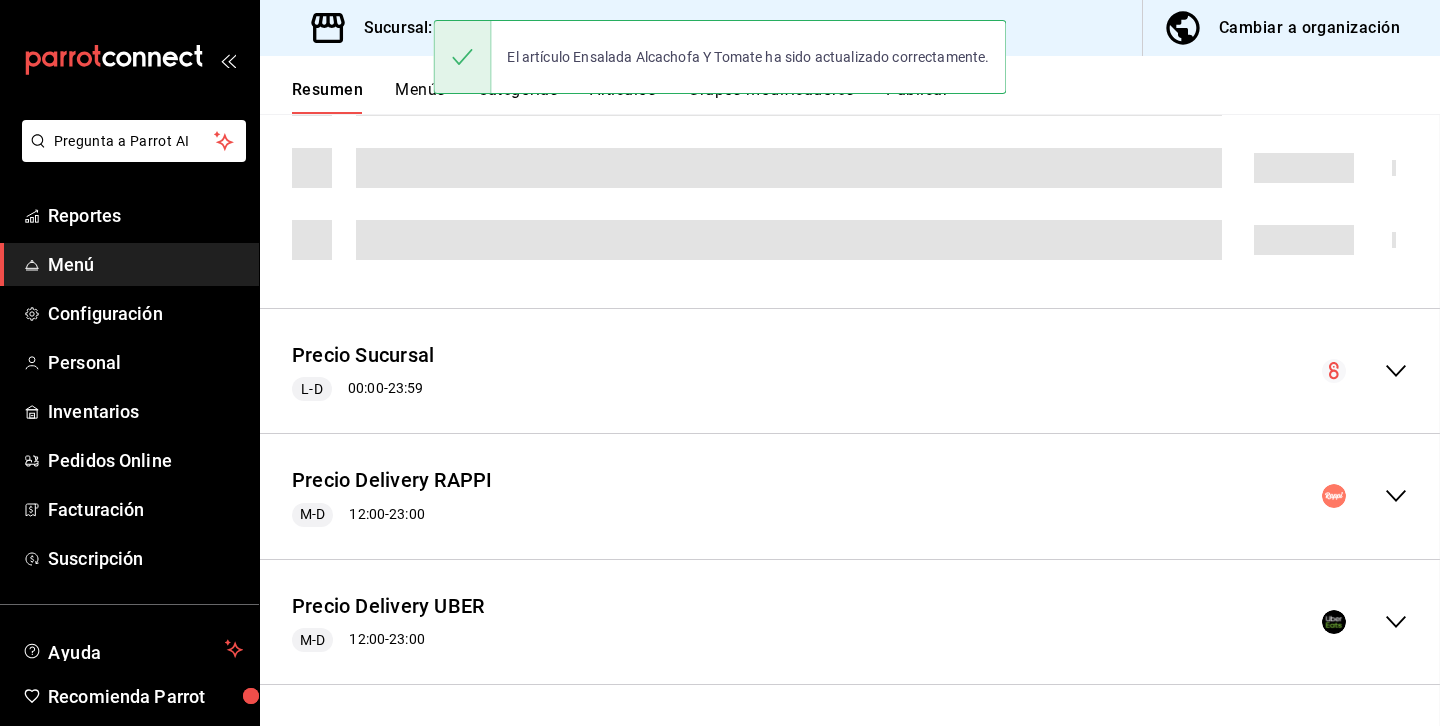 scroll, scrollTop: 1350, scrollLeft: 0, axis: vertical 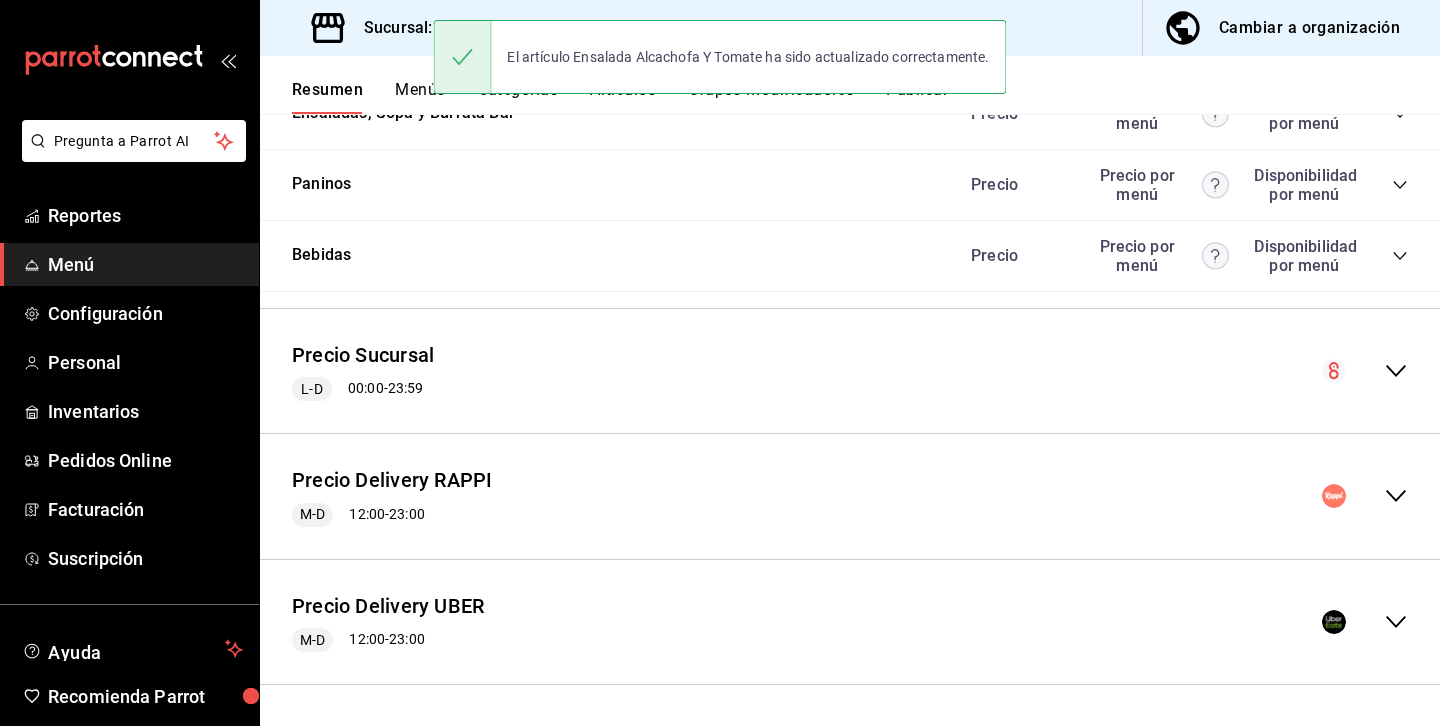 click on "Precio Delivery UBER M-D 12:00  -  23:00" at bounding box center [850, 622] 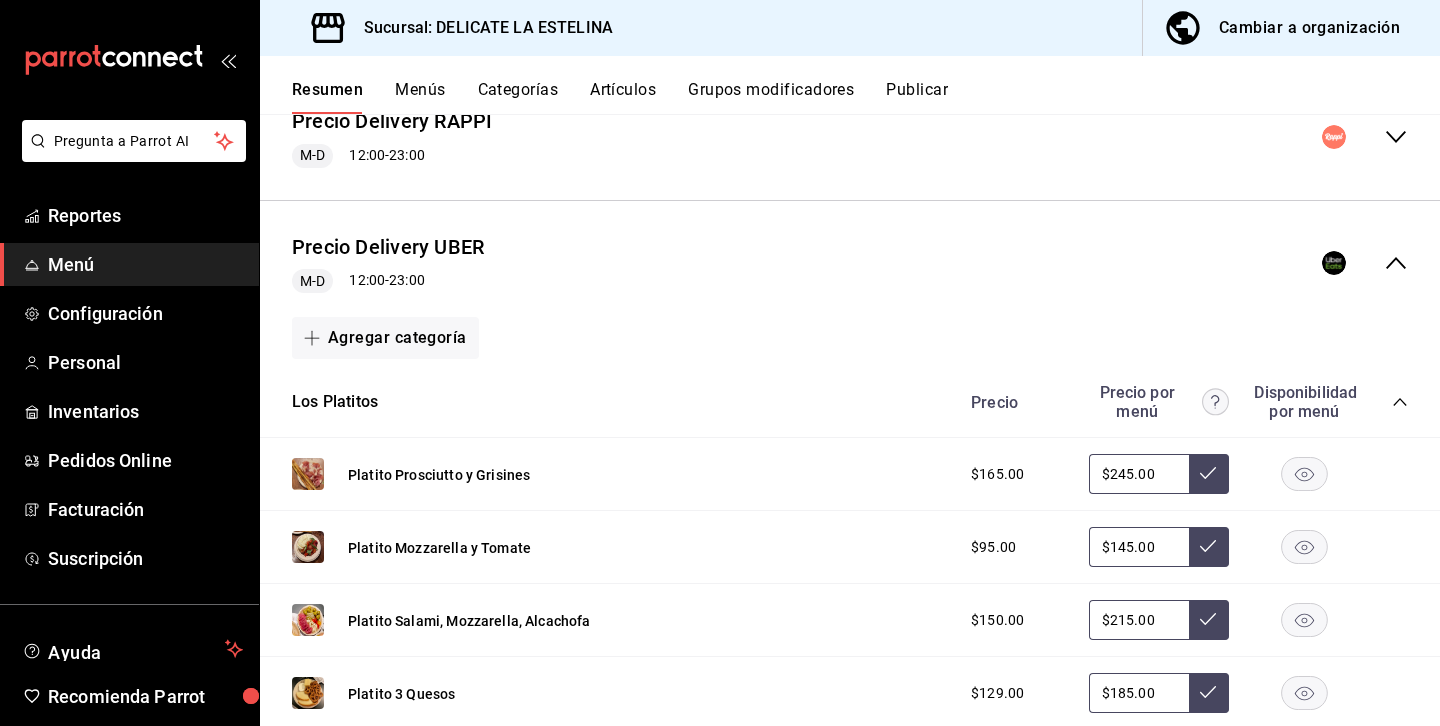 scroll, scrollTop: 1715, scrollLeft: 0, axis: vertical 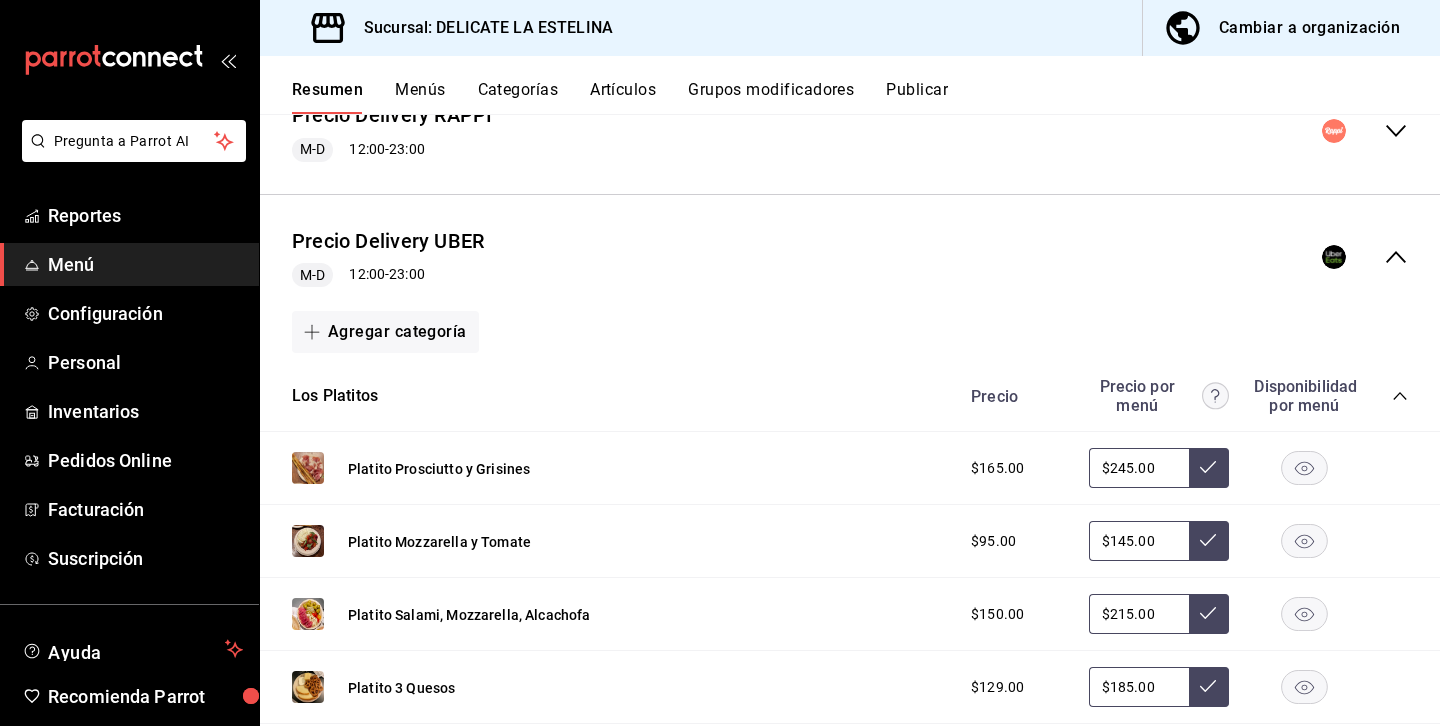 click 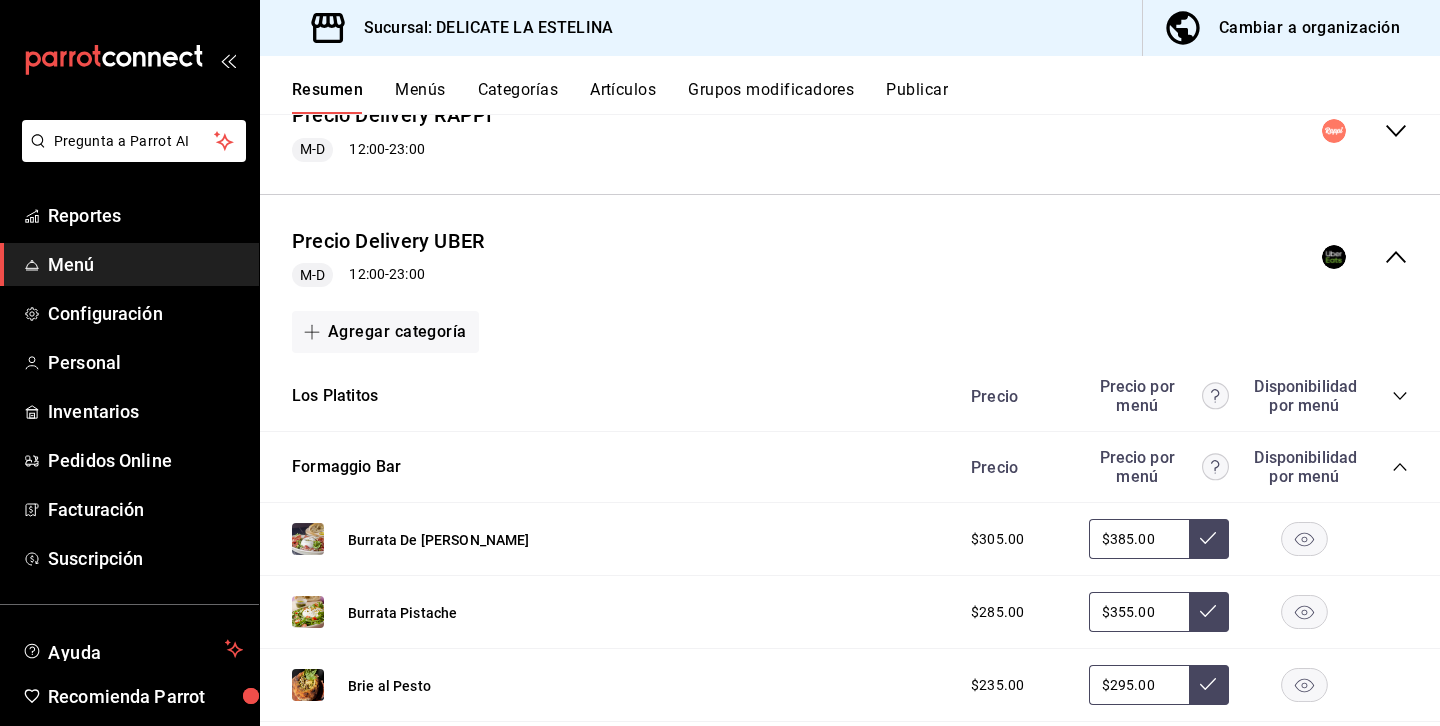 click 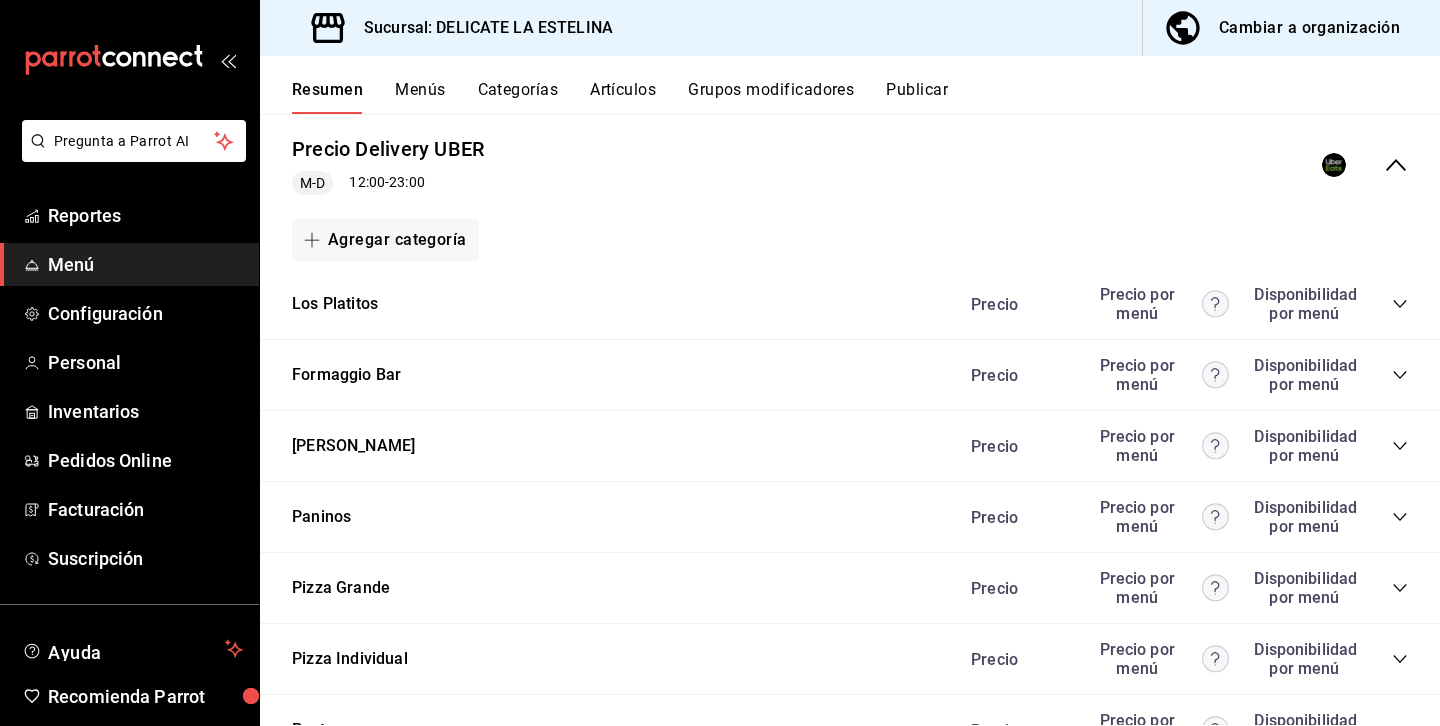 scroll, scrollTop: 1810, scrollLeft: 0, axis: vertical 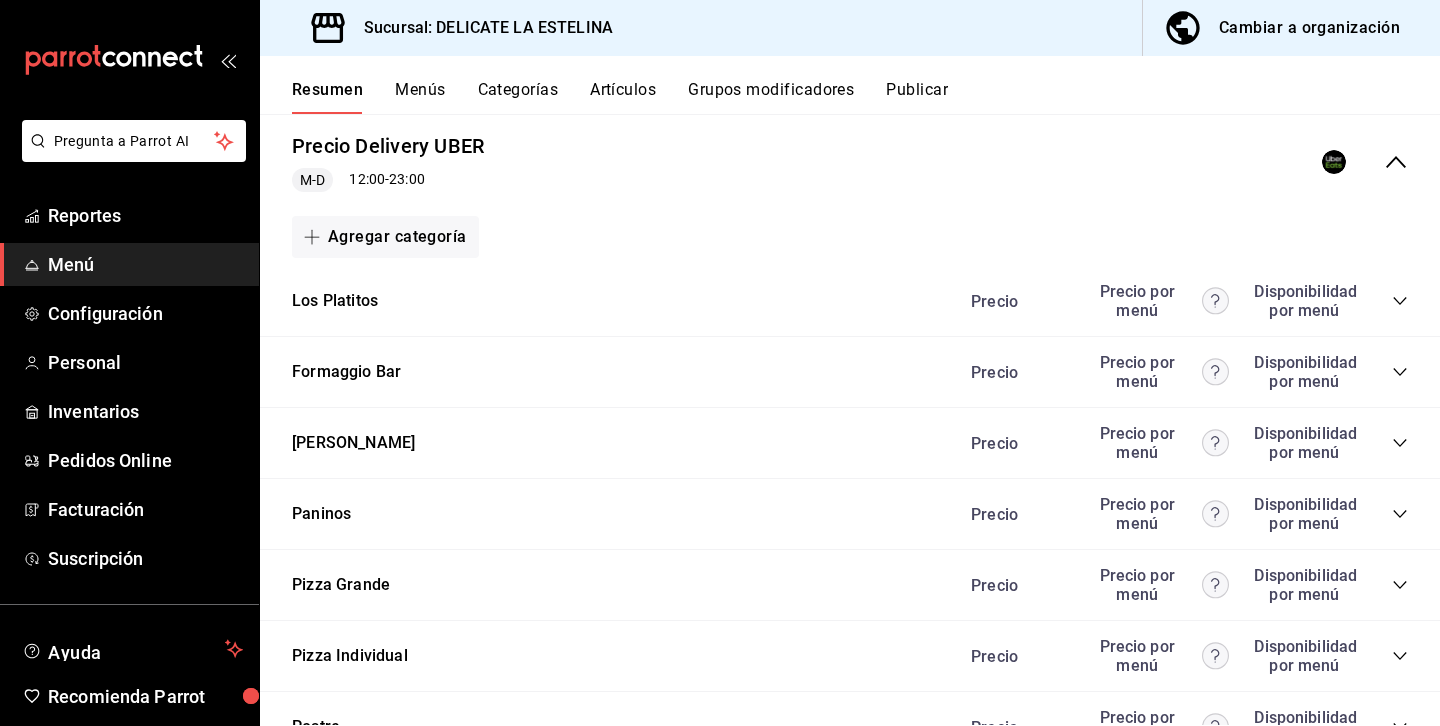 click 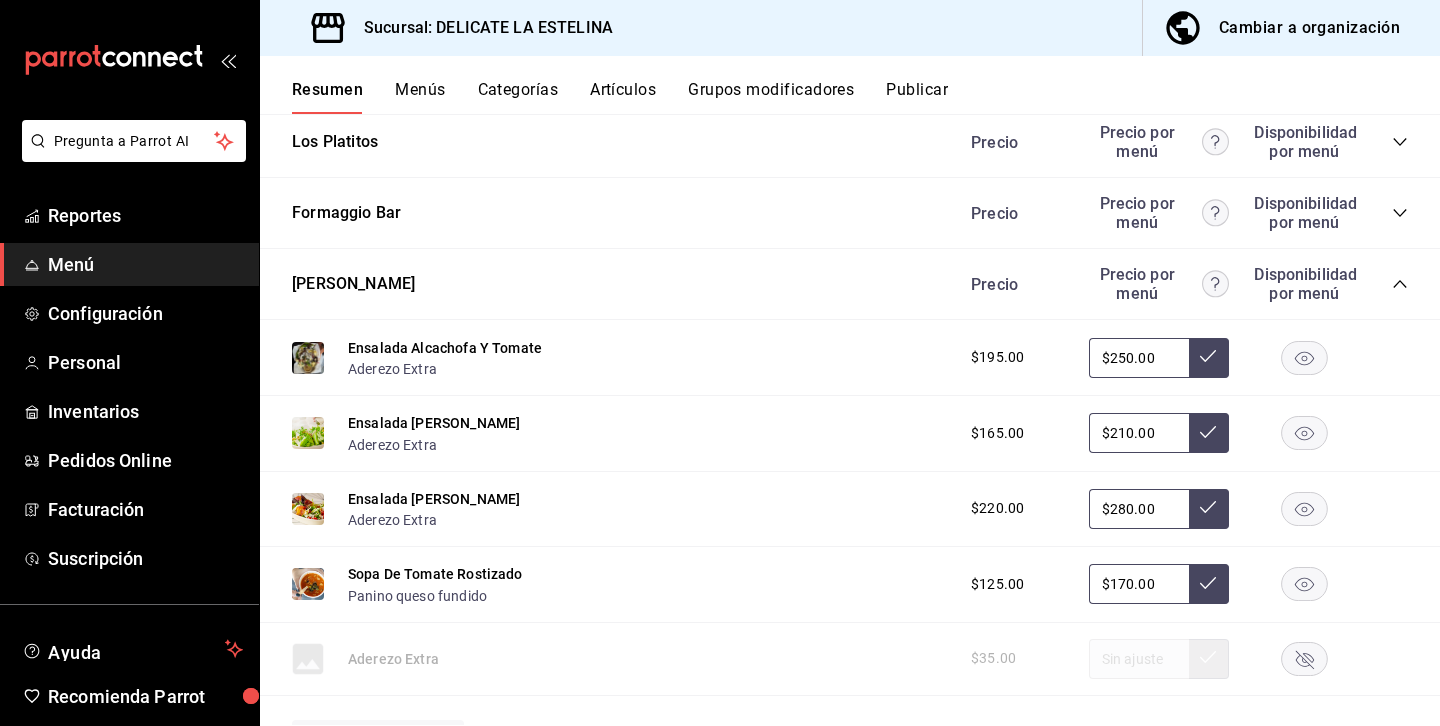 scroll, scrollTop: 1973, scrollLeft: 0, axis: vertical 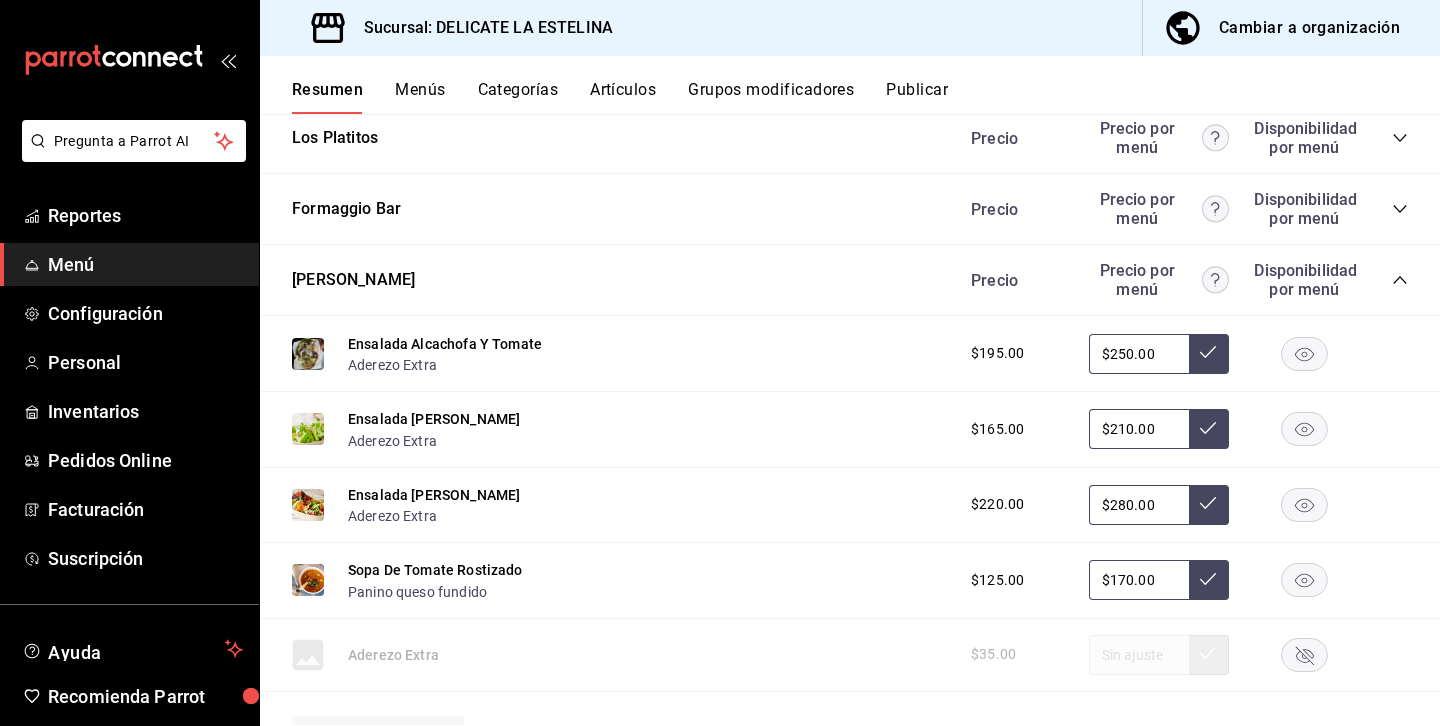 click at bounding box center (308, 354) 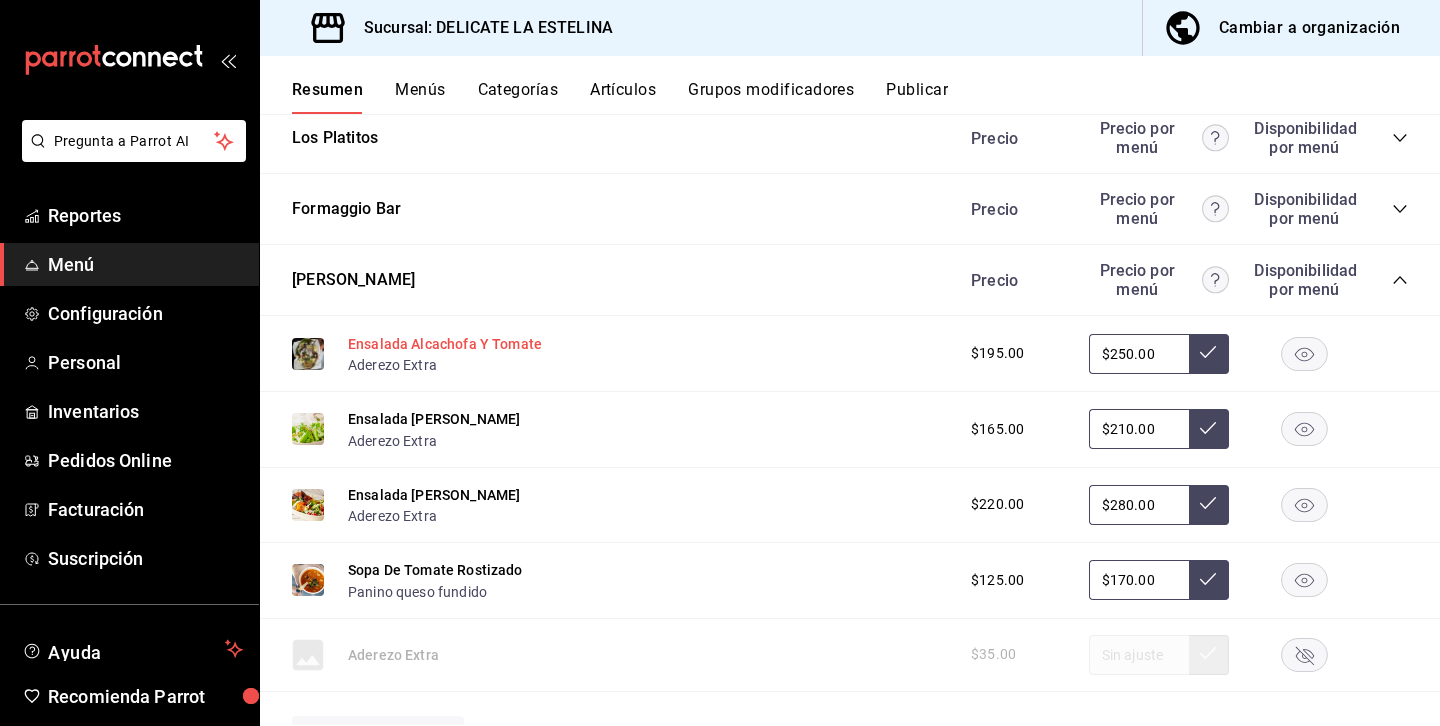 click on "Ensalada Alcachofa Y Tomate" at bounding box center (445, 344) 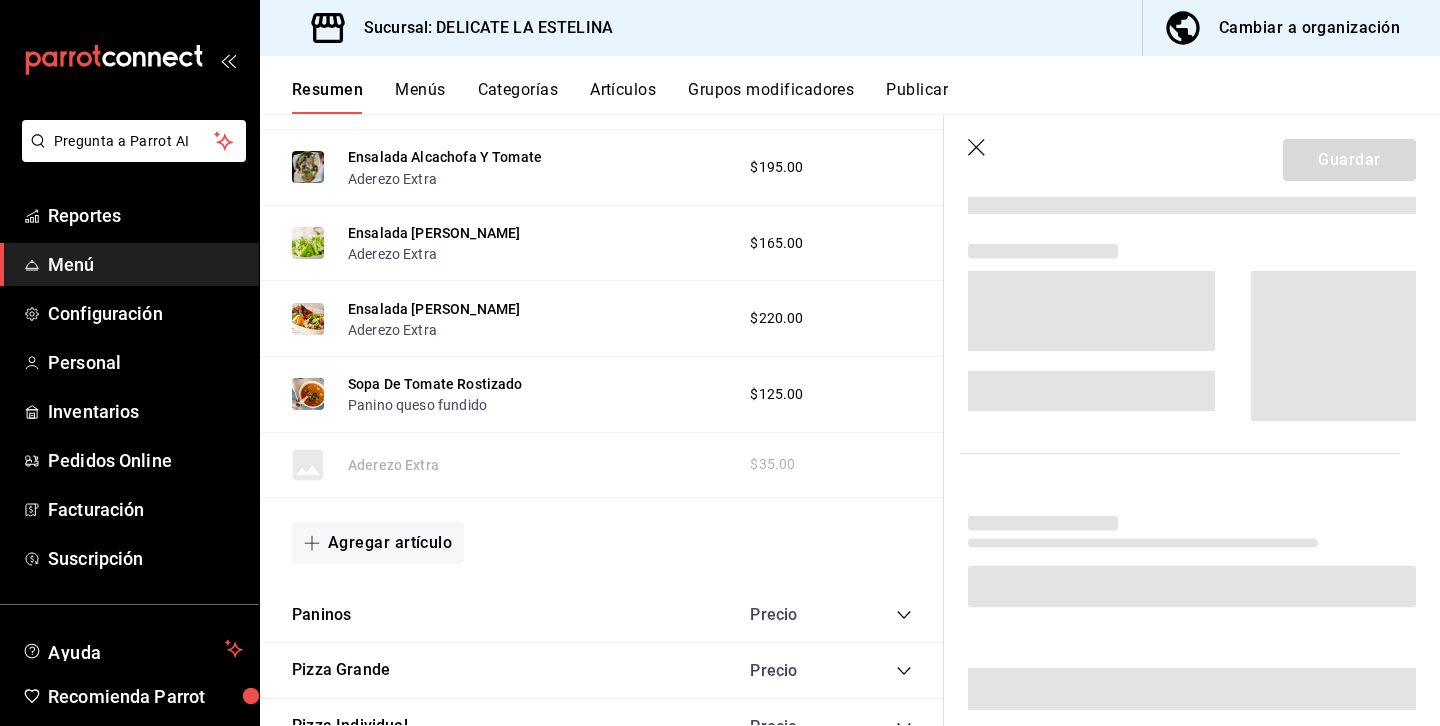 scroll, scrollTop: 1804, scrollLeft: 0, axis: vertical 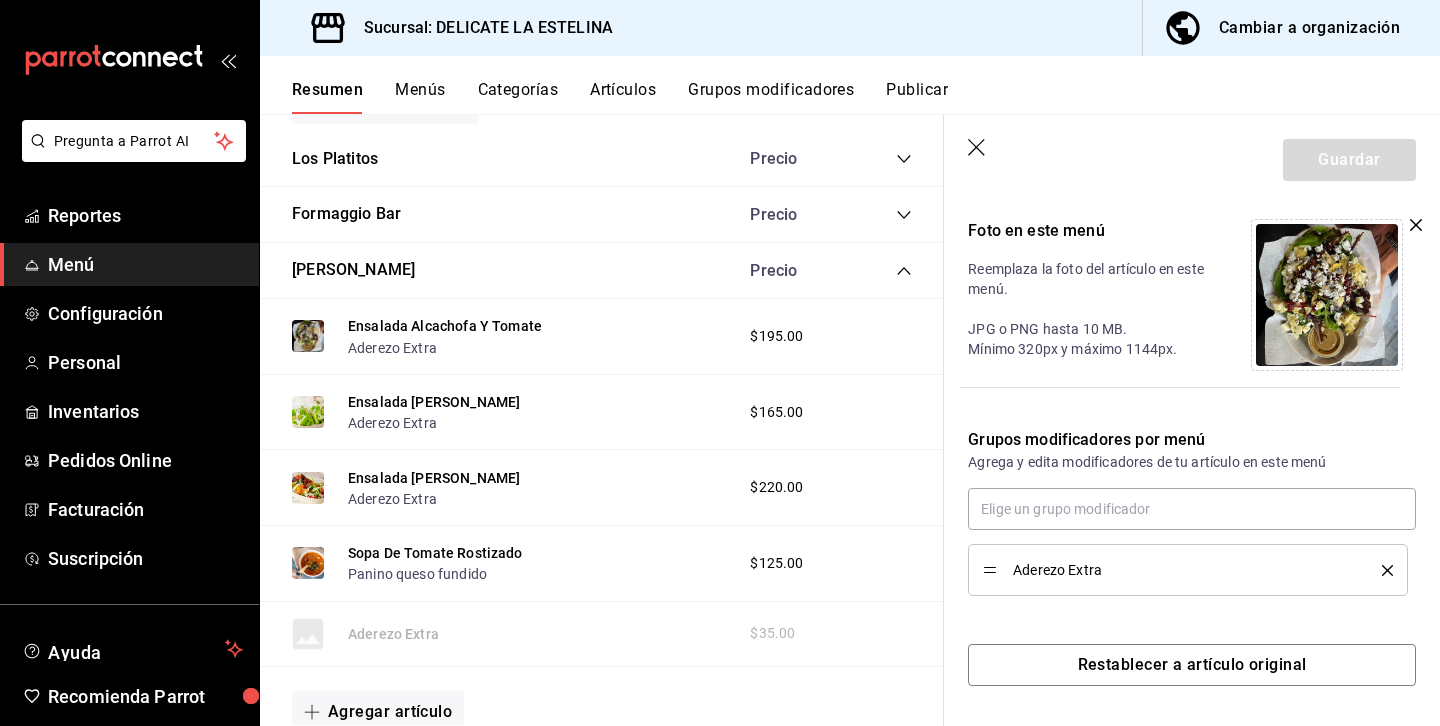 click 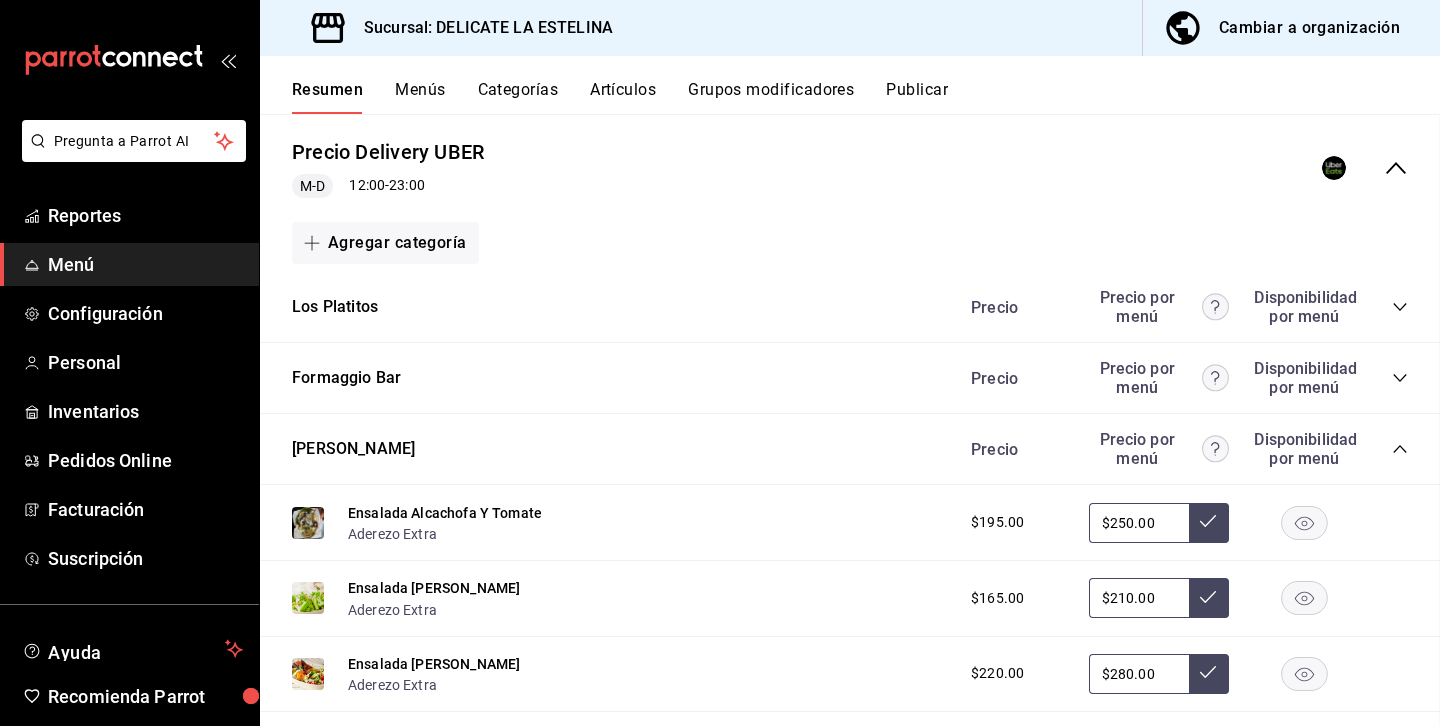 scroll, scrollTop: 2054, scrollLeft: 0, axis: vertical 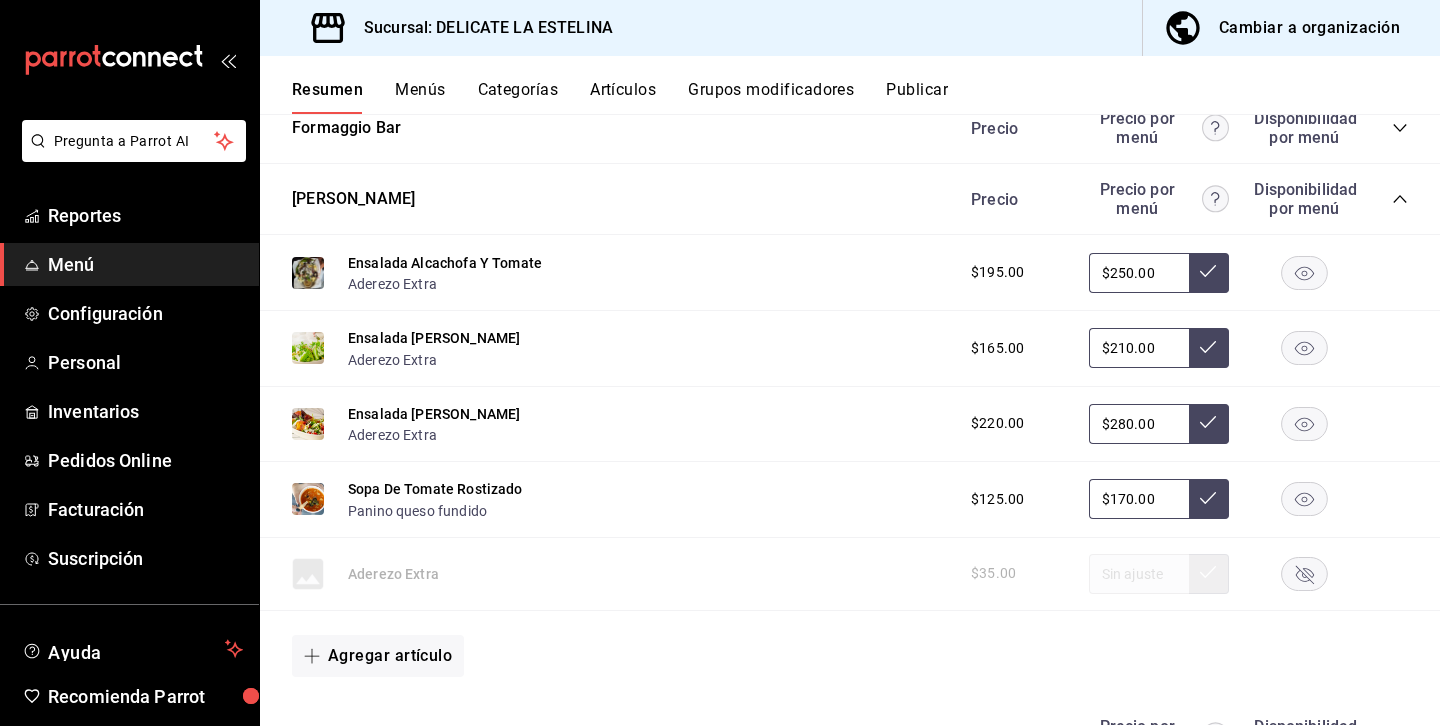 click on "Precio Precio por menú   Disponibilidad por menú" at bounding box center [1179, 199] 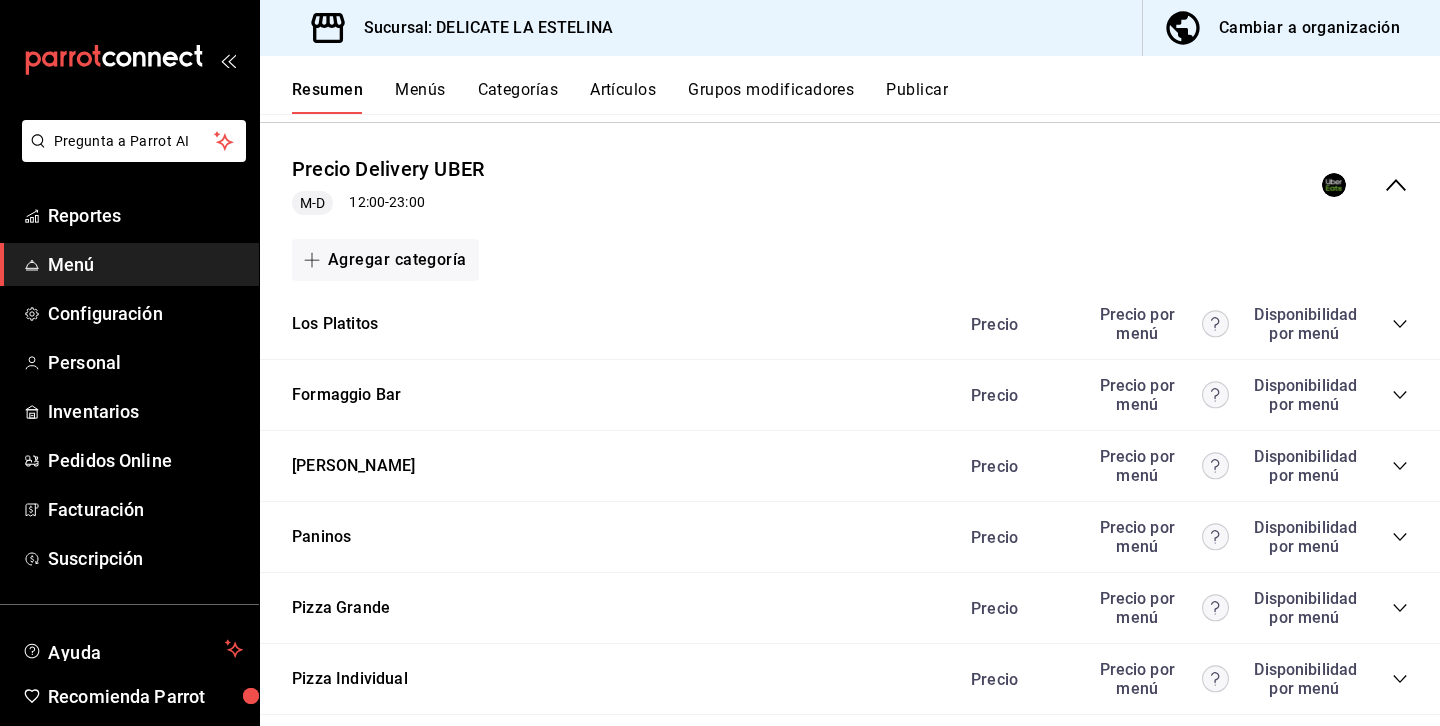 scroll, scrollTop: 1780, scrollLeft: 0, axis: vertical 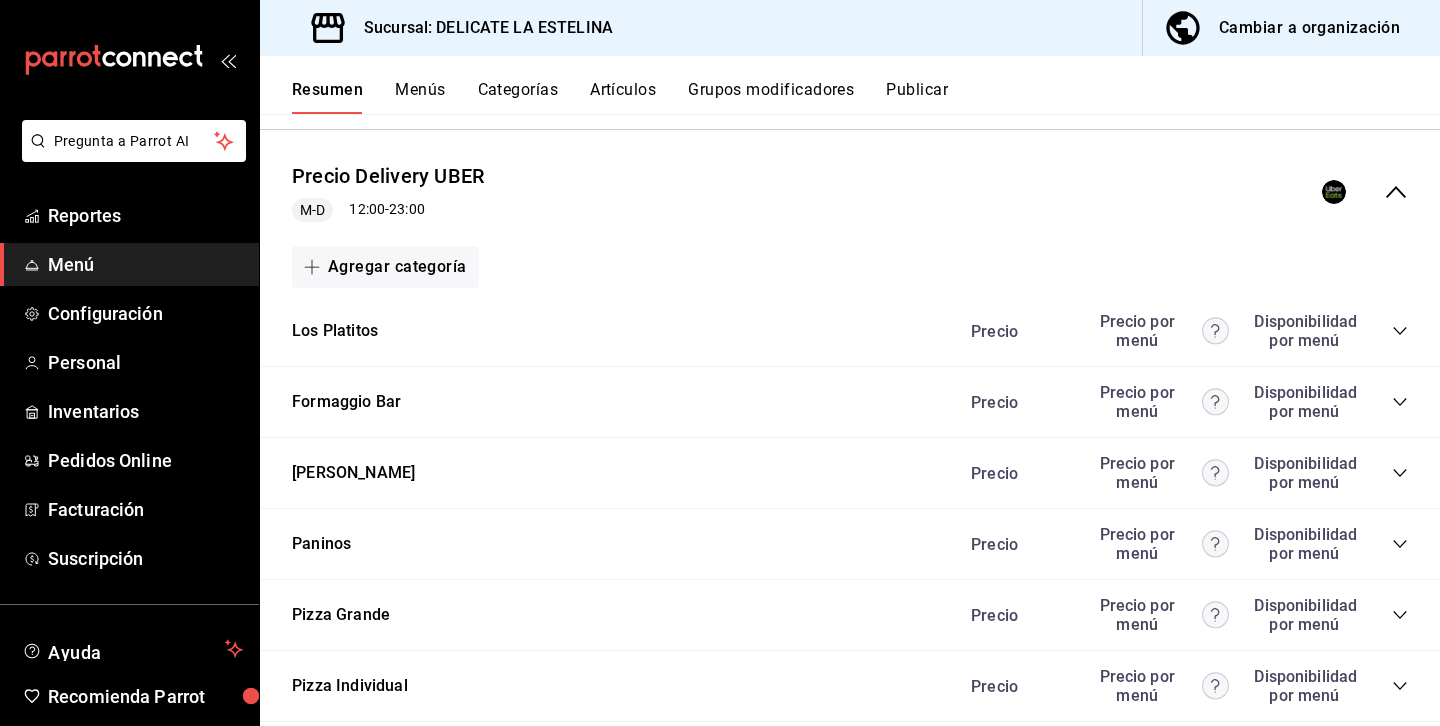 click 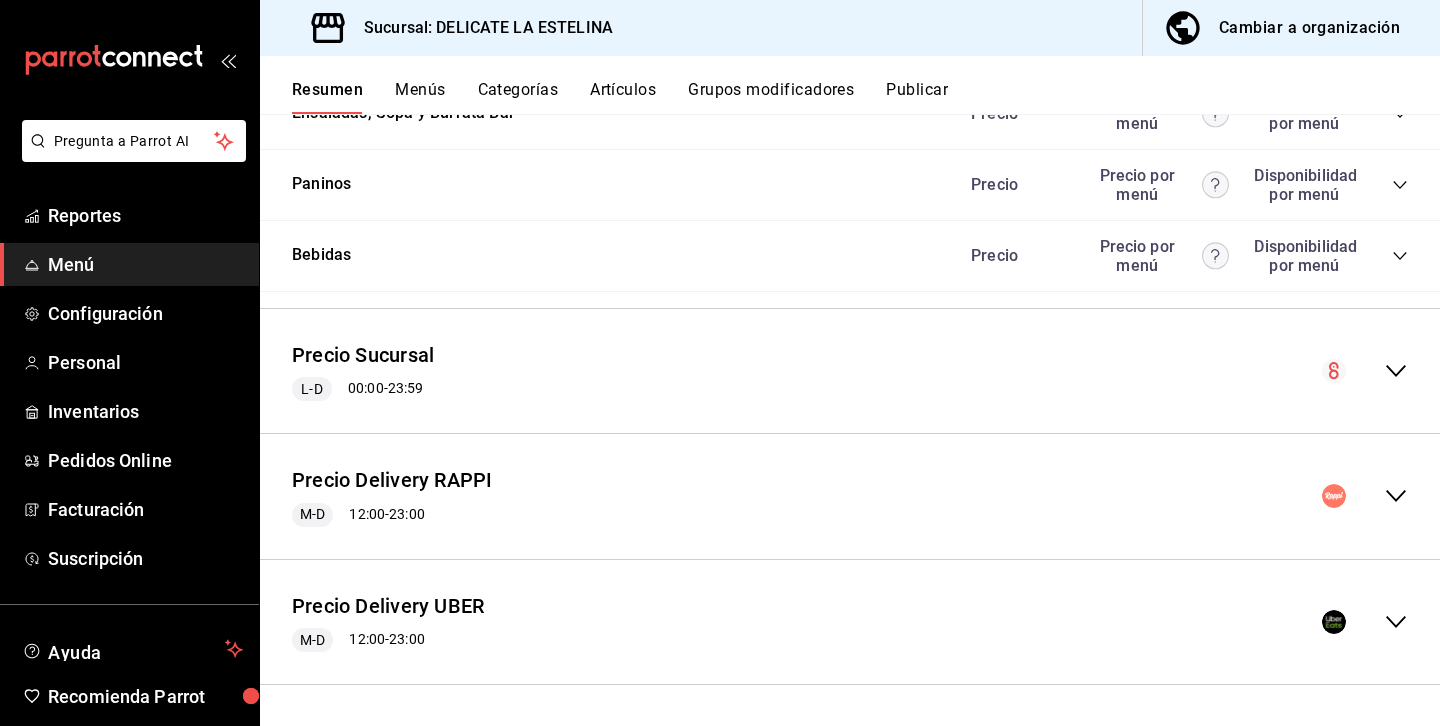click on "Precio Delivery RAPPI M-D 12:00  -  23:00" at bounding box center [850, 496] 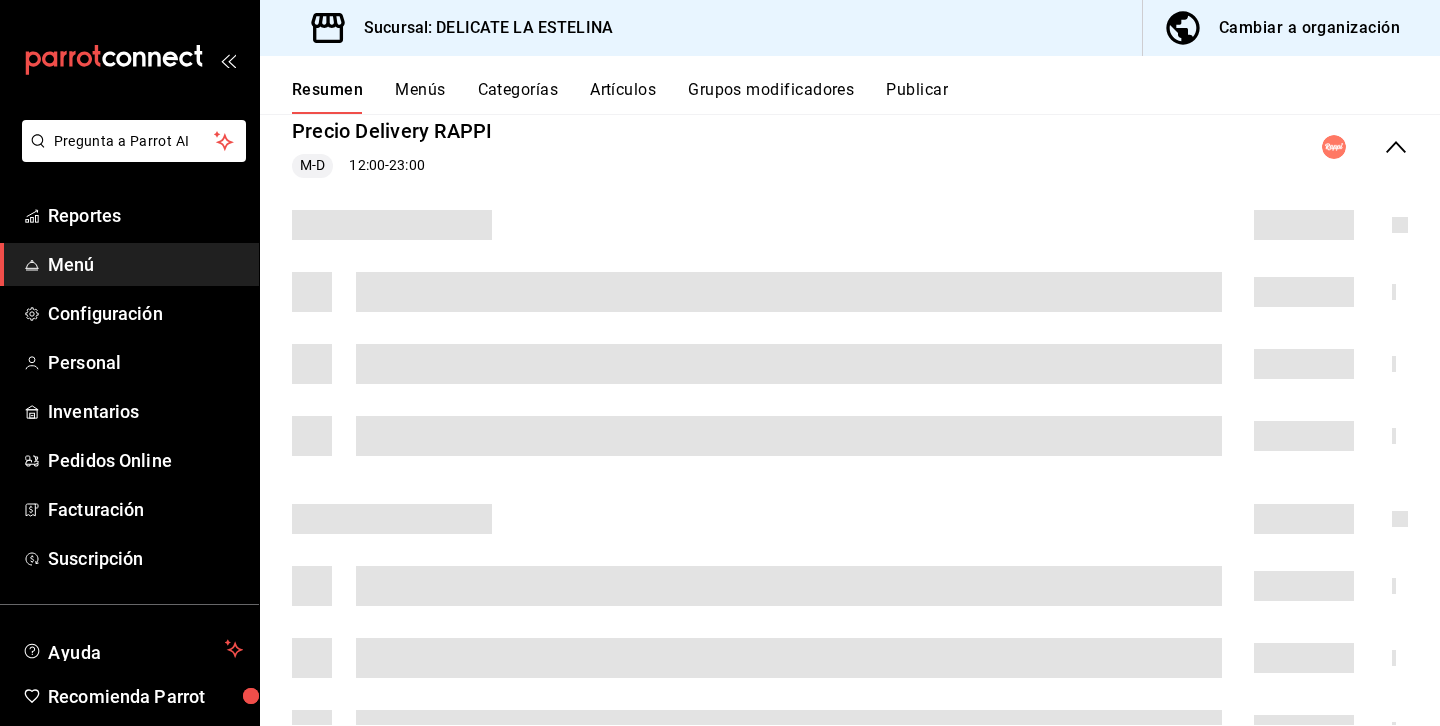 scroll, scrollTop: 1780, scrollLeft: 0, axis: vertical 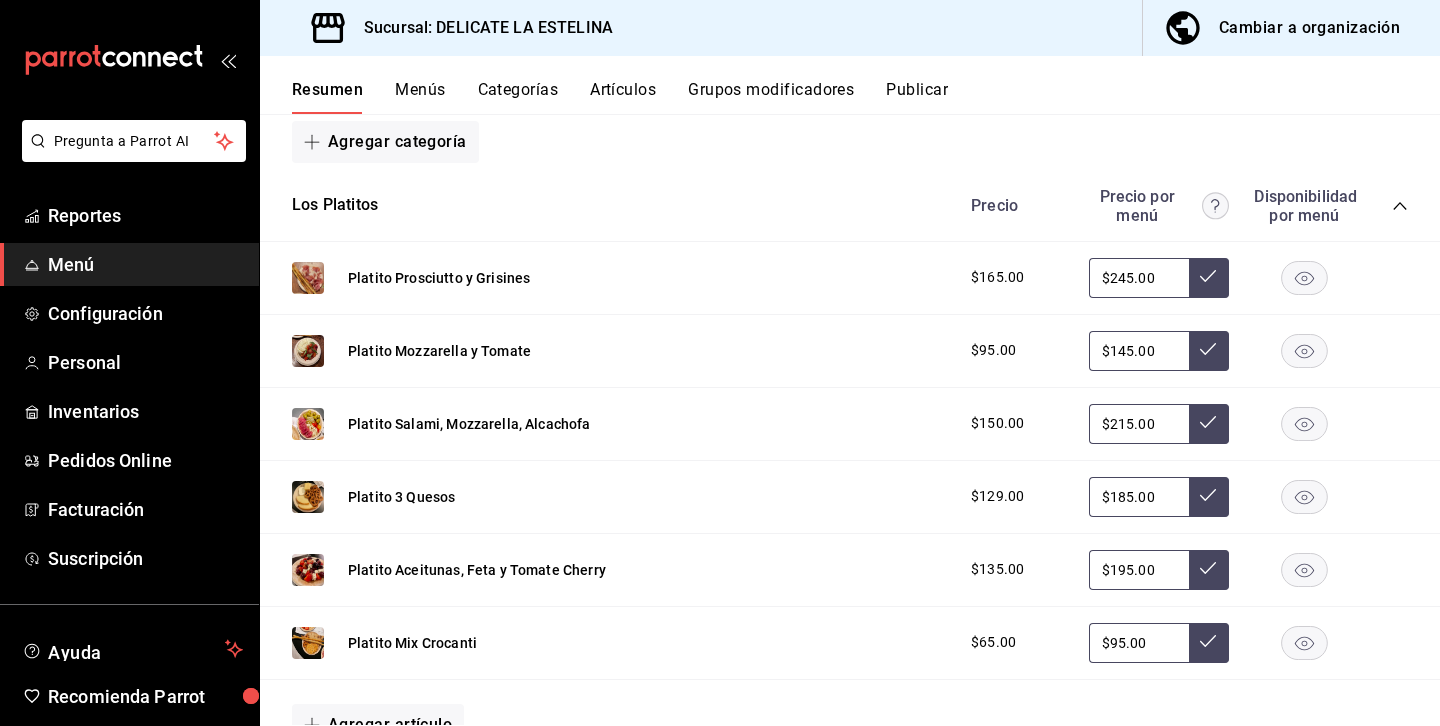 click 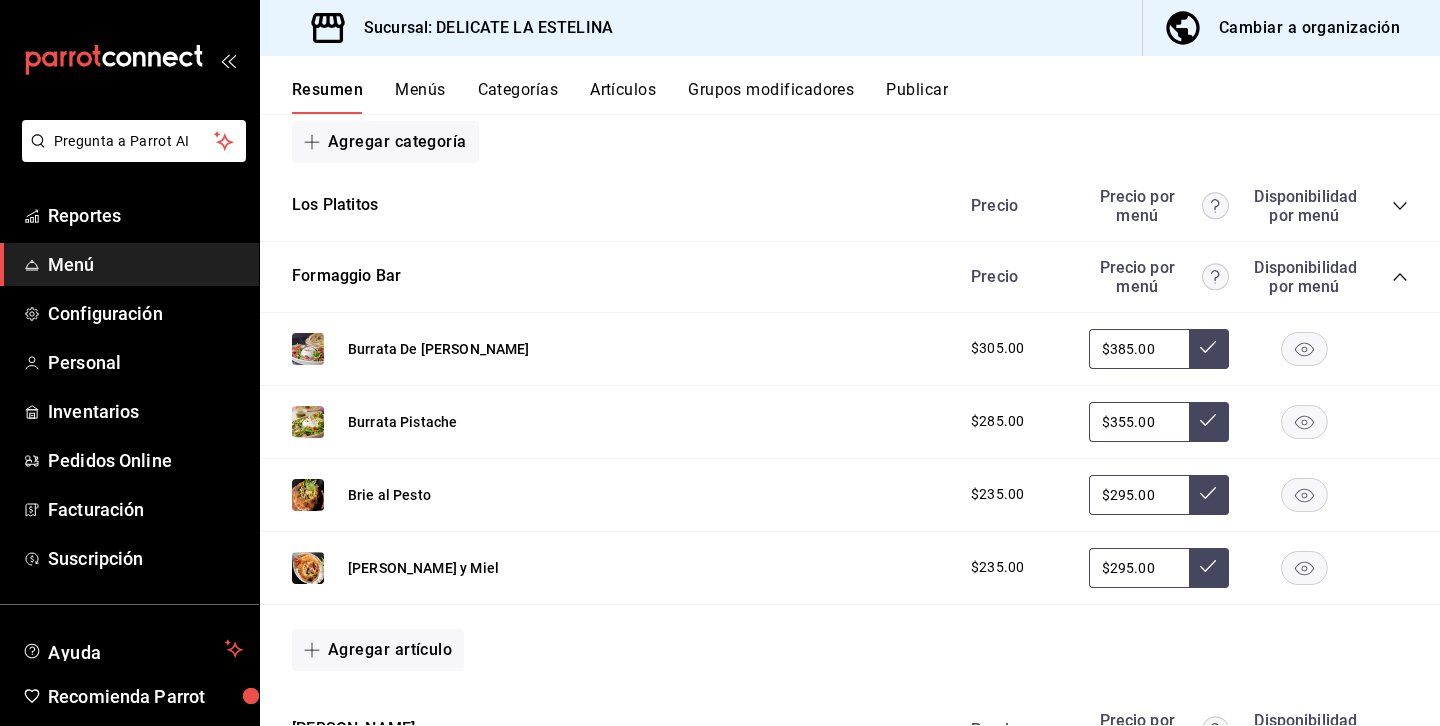 click on "Formaggio Bar Precio Precio por menú   Disponibilidad por menú" at bounding box center [850, 277] 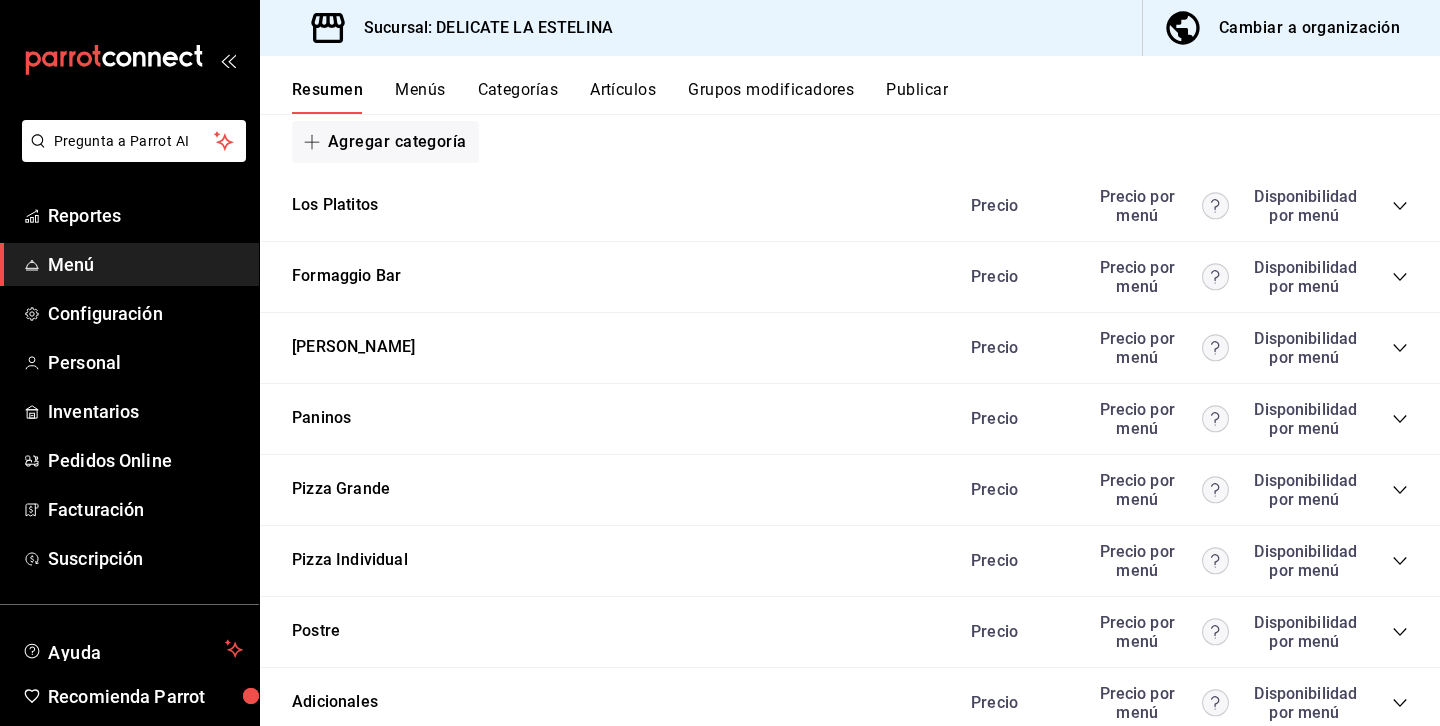 click 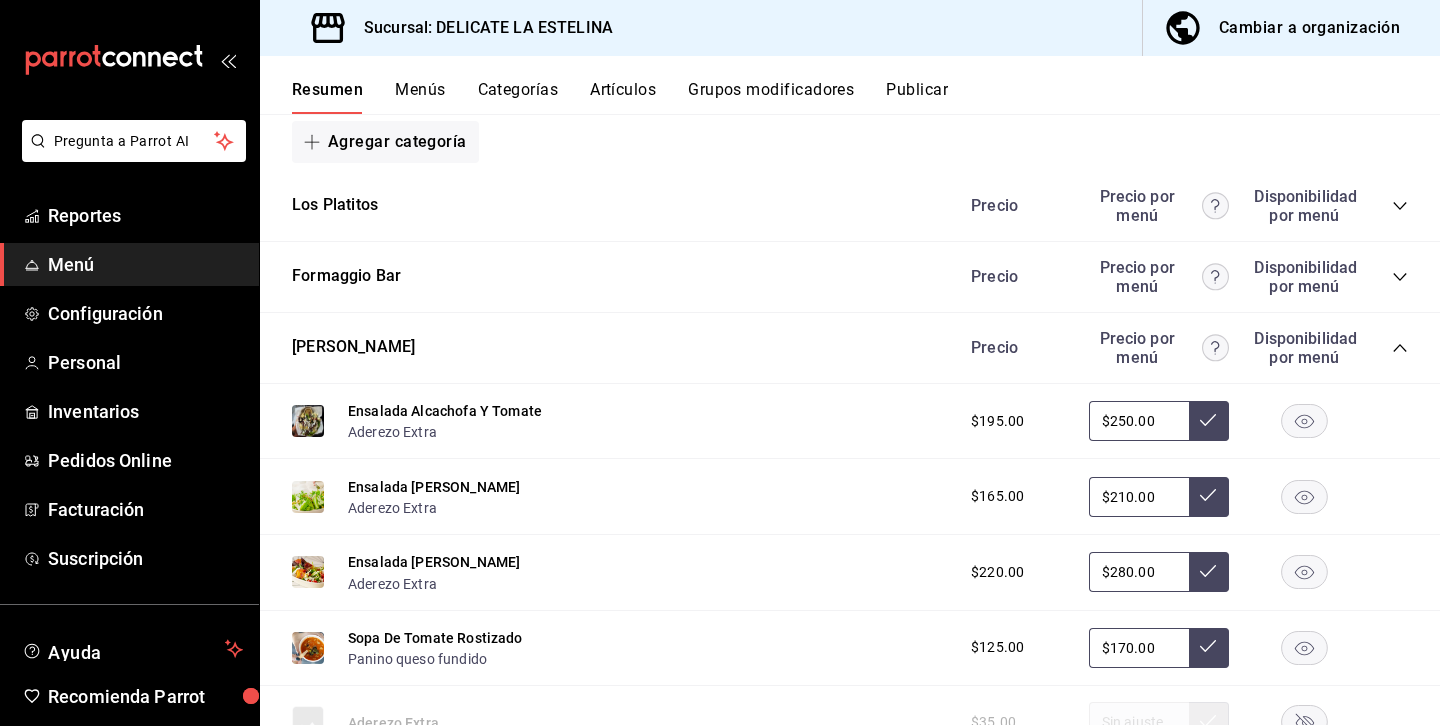 click at bounding box center [308, 421] 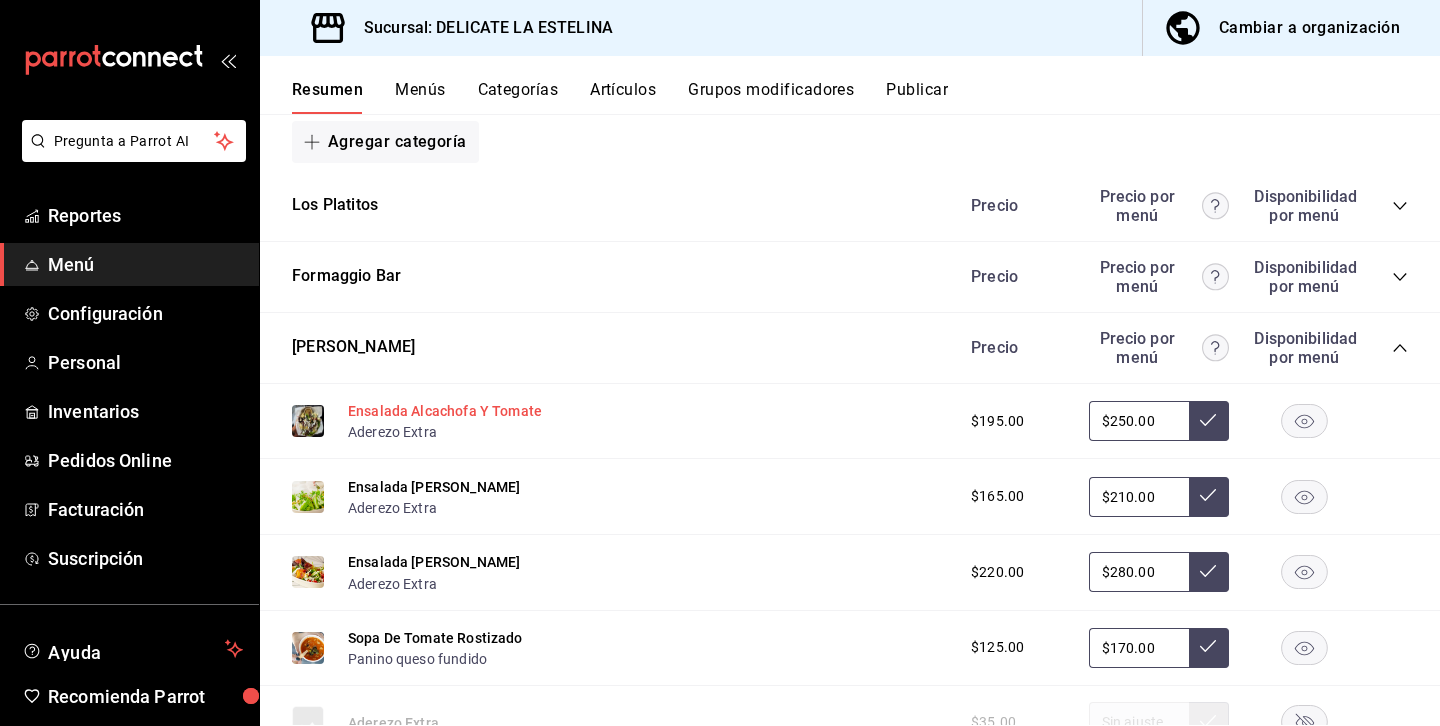 click on "Ensalada Alcachofa Y Tomate" at bounding box center (445, 411) 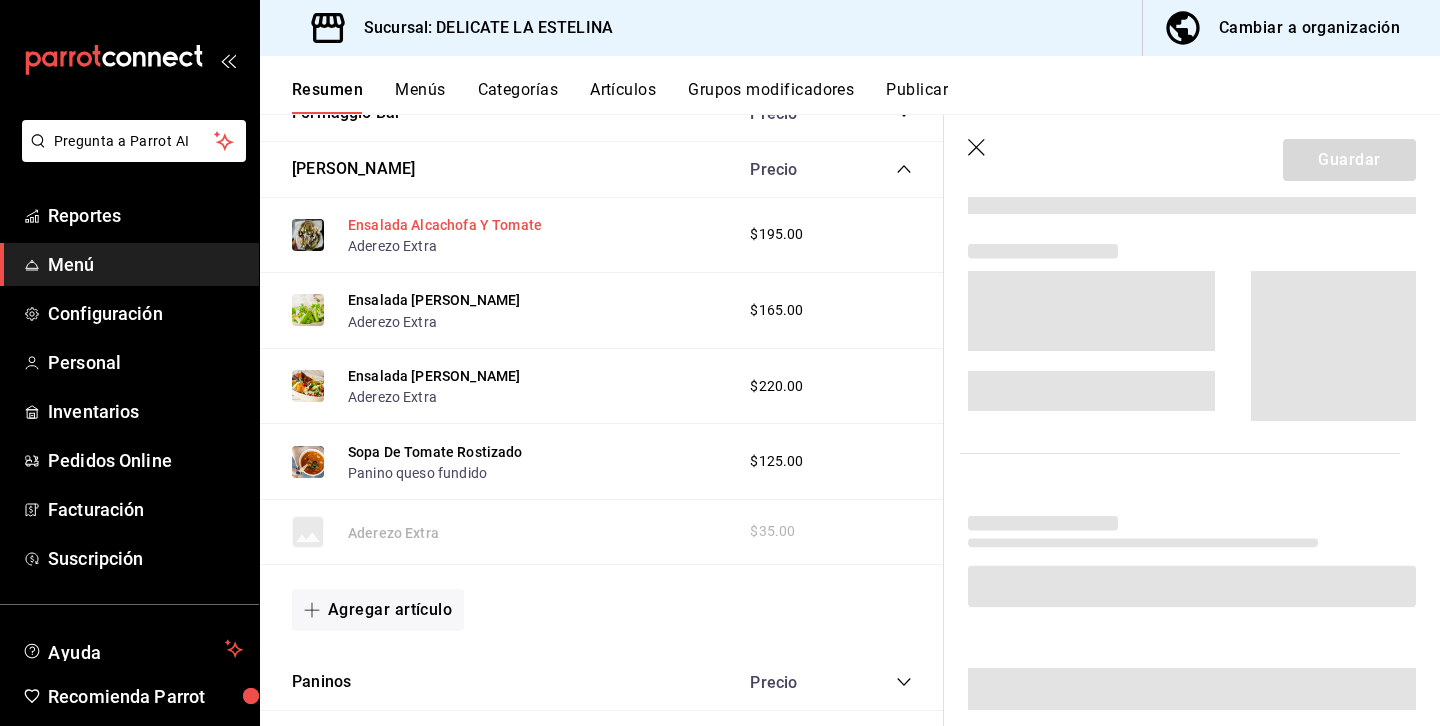scroll, scrollTop: 1618, scrollLeft: 0, axis: vertical 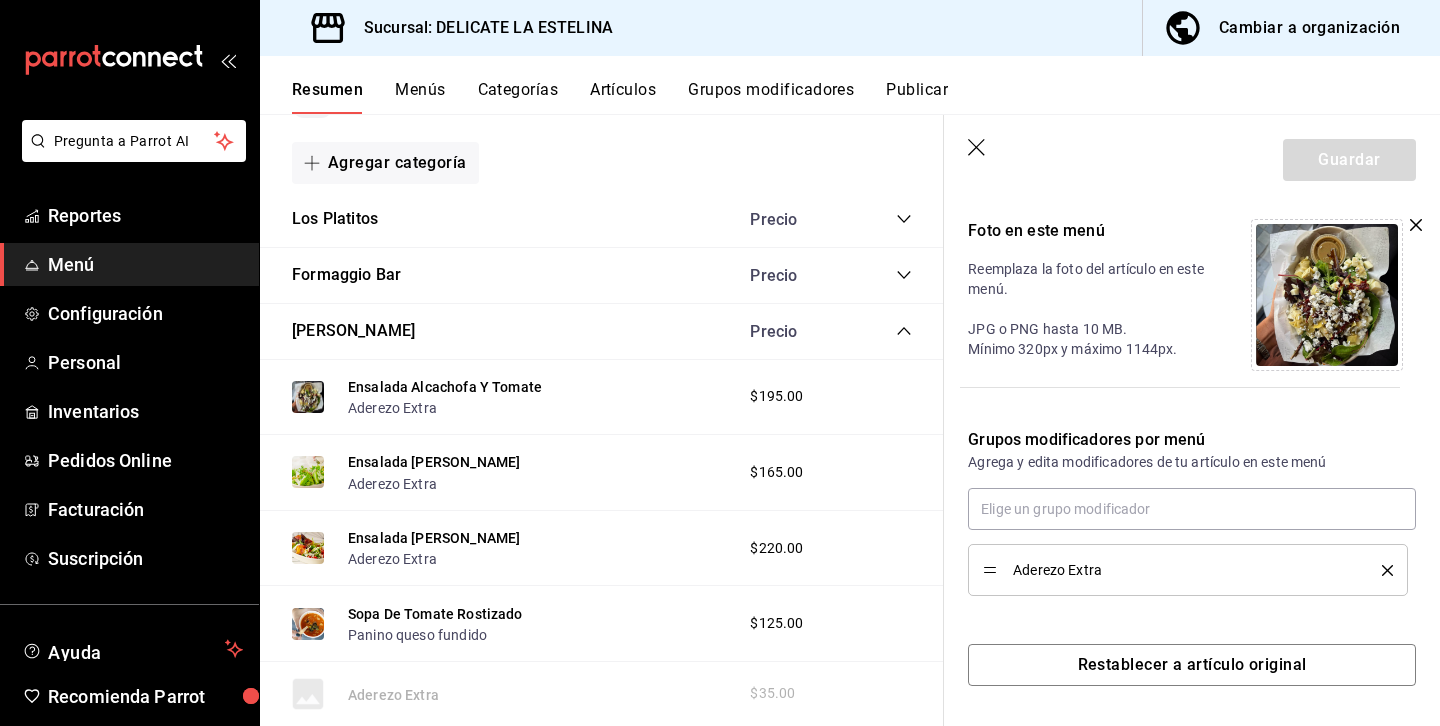 click 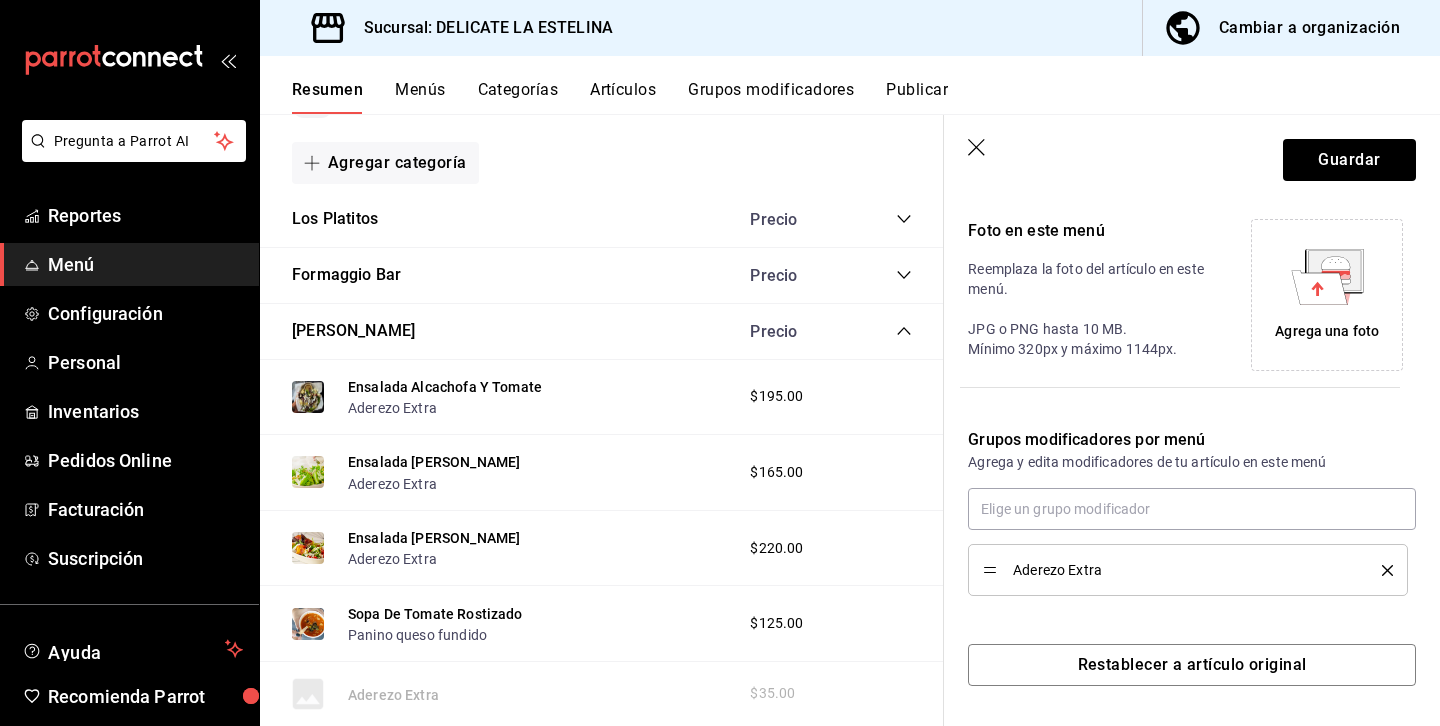 click on "Agrega una foto" at bounding box center [1327, 295] 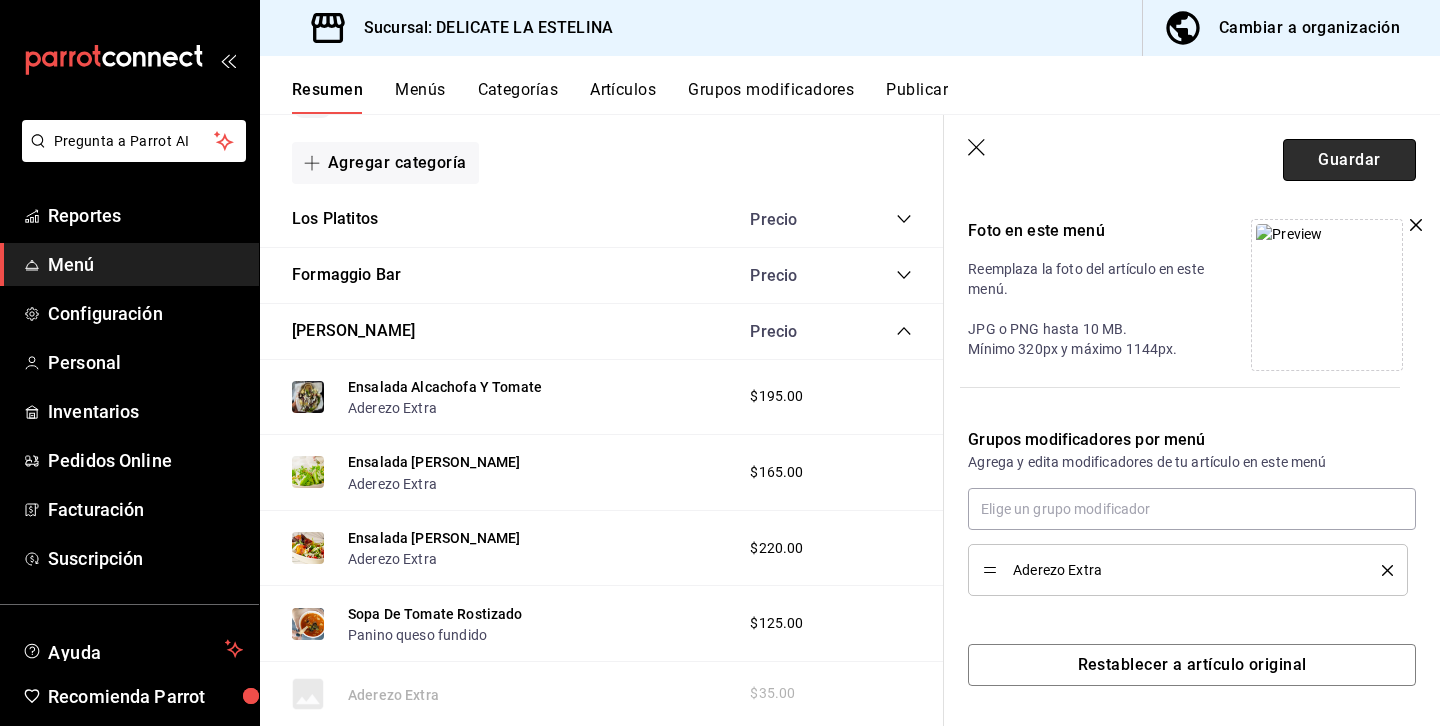 click on "Guardar" at bounding box center [1349, 160] 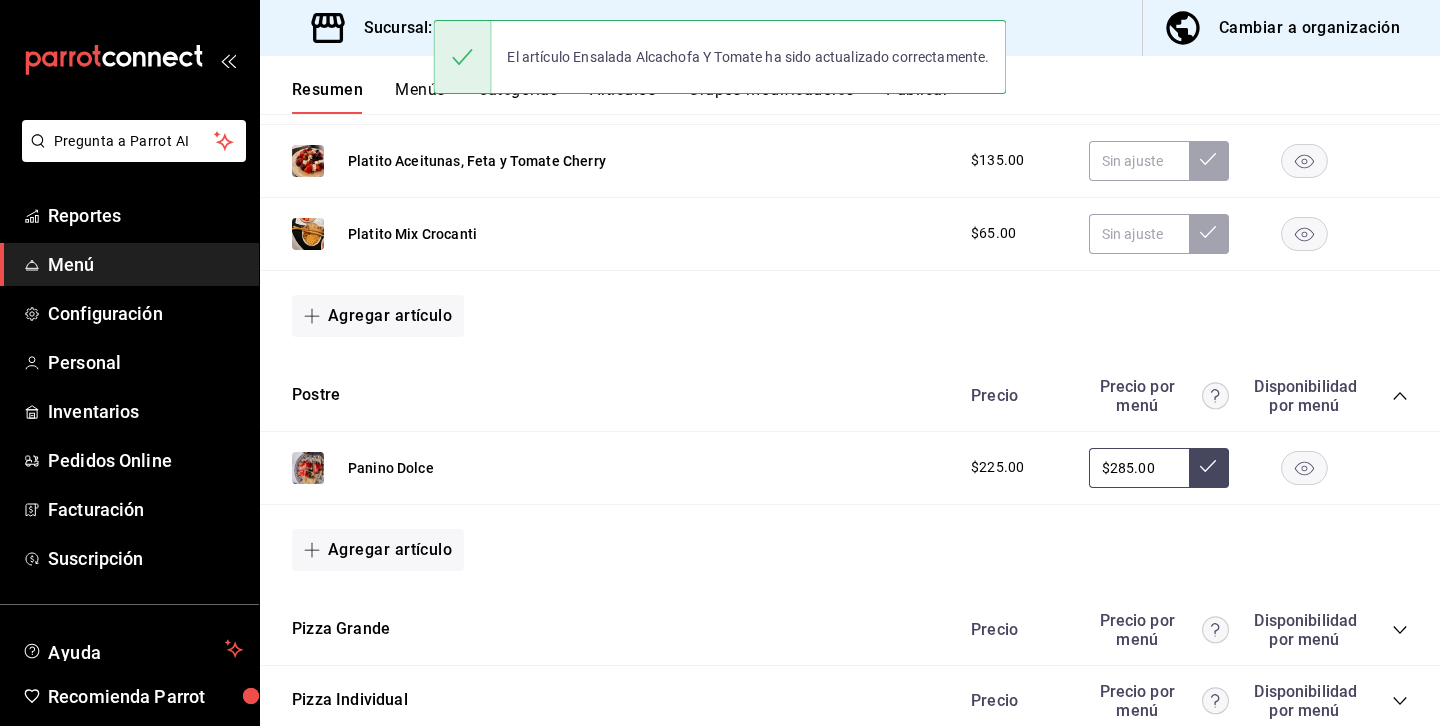 scroll, scrollTop: 1350, scrollLeft: 0, axis: vertical 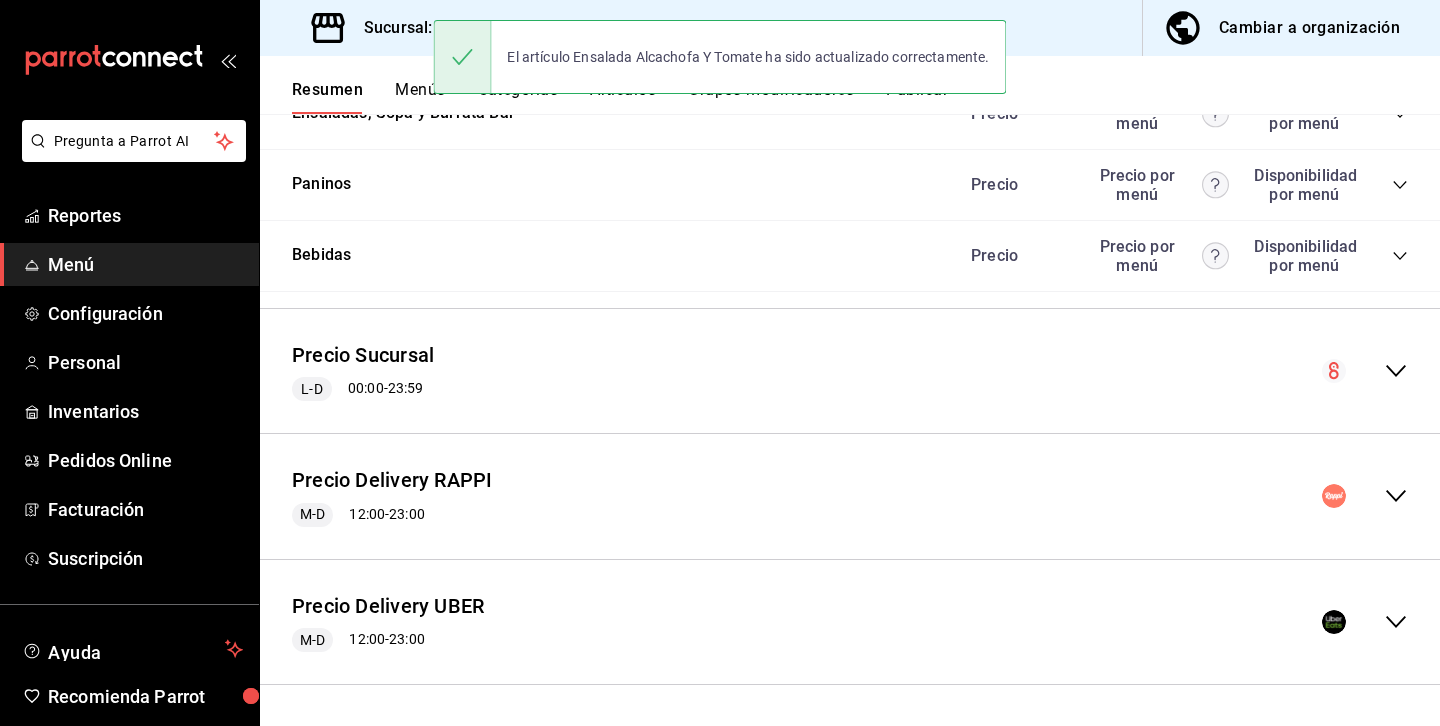 click on "Publicar" at bounding box center [917, 97] 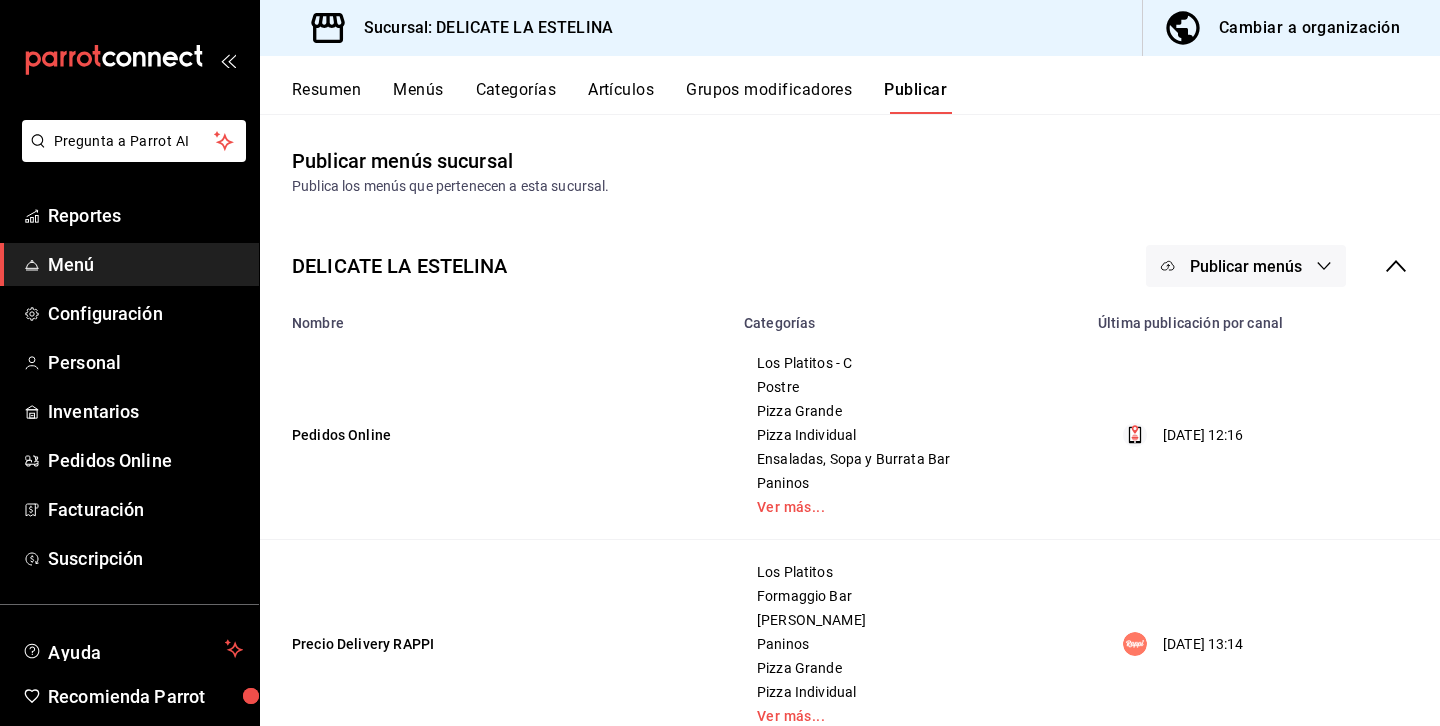 click on "Publicar menús" at bounding box center (1246, 266) 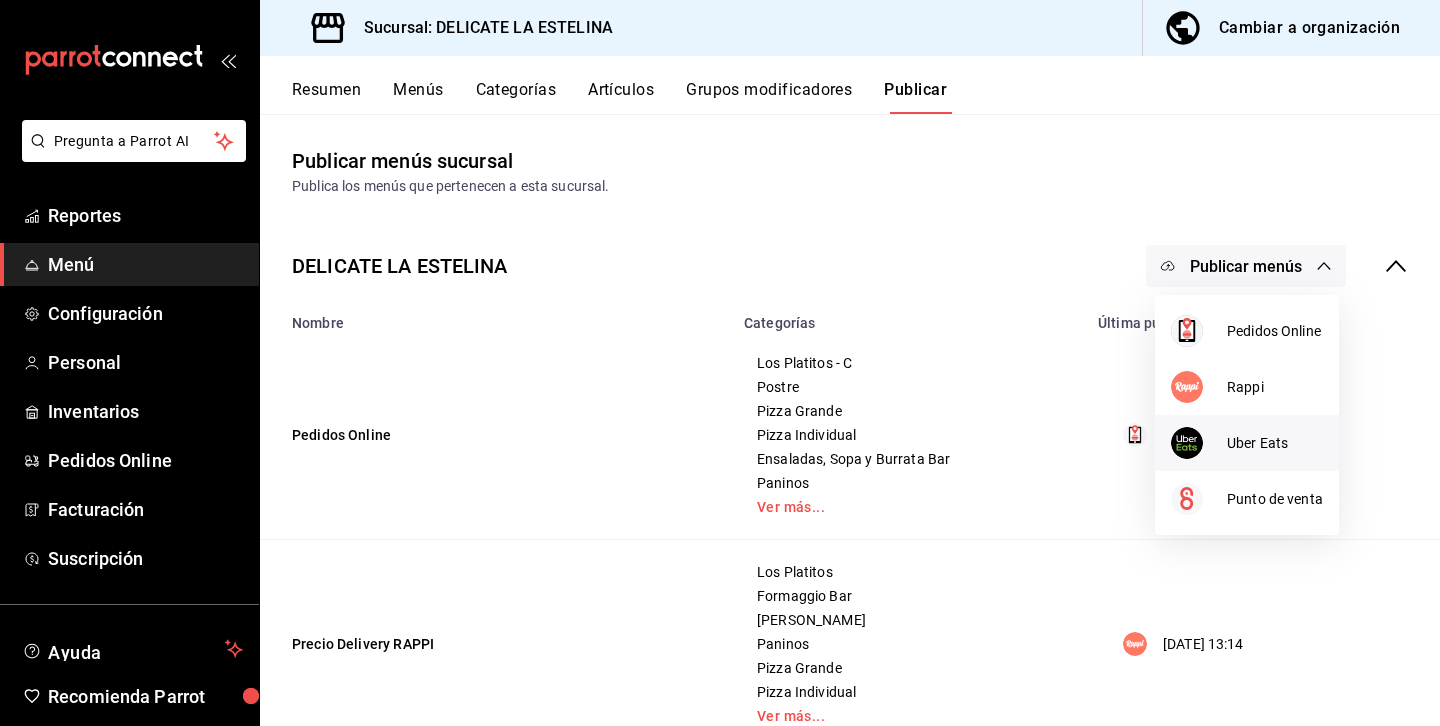 click on "Uber Eats" at bounding box center [1275, 443] 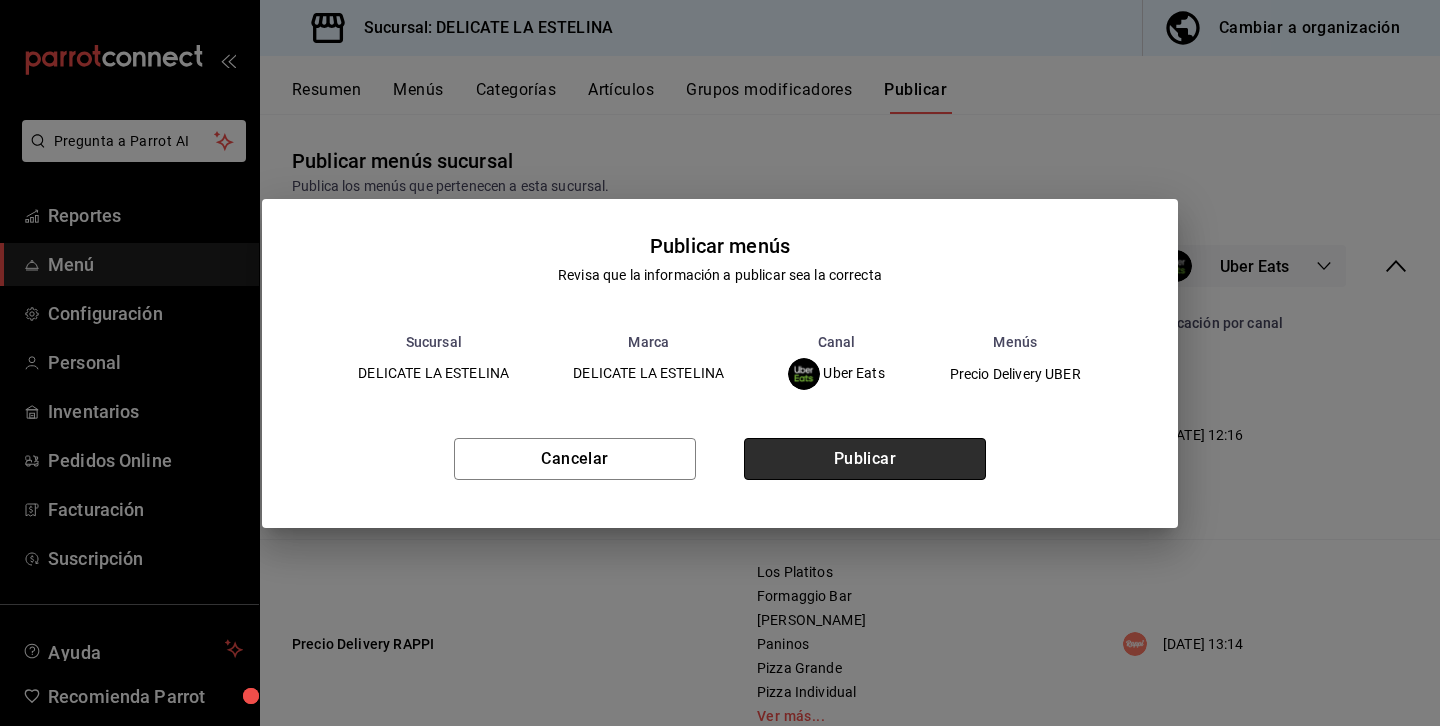 click on "Publicar" at bounding box center (865, 459) 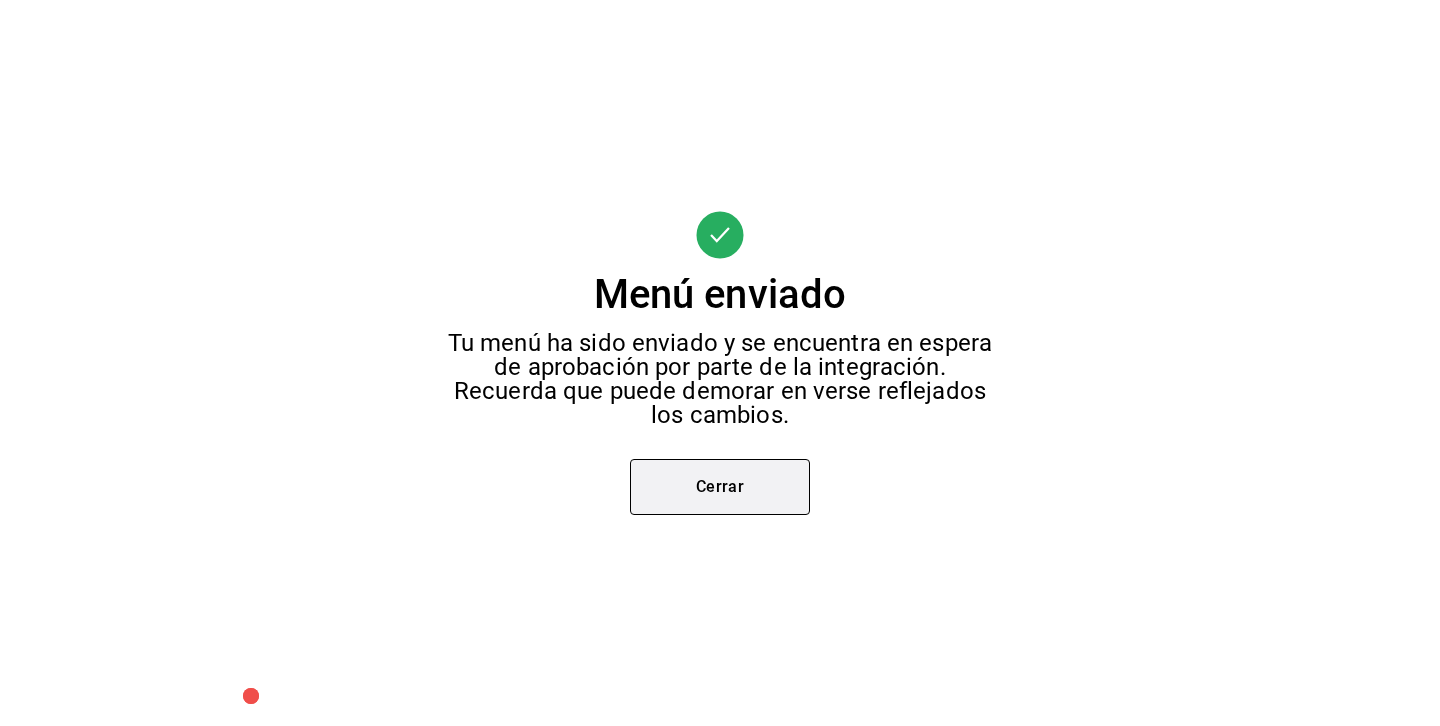 click on "Cerrar" at bounding box center (720, 487) 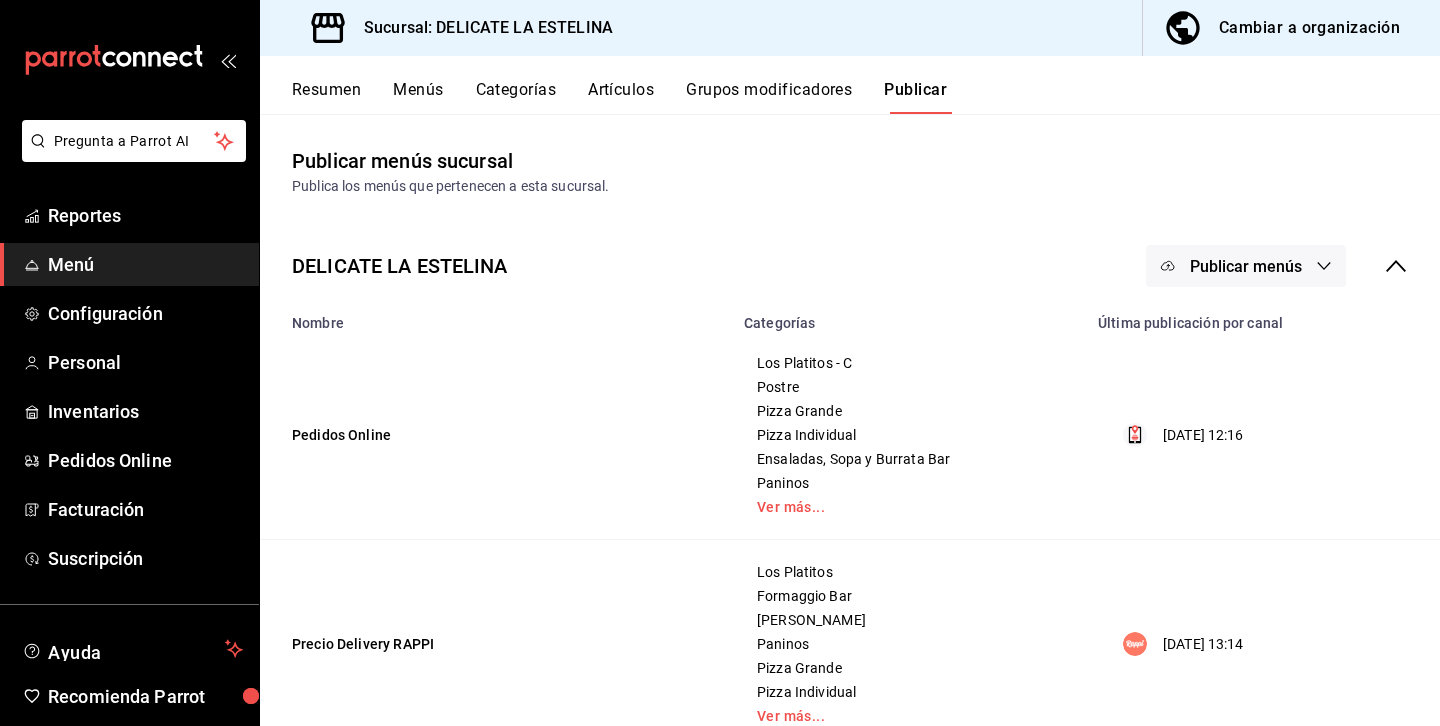 click on "Publicar menús" at bounding box center (1246, 266) 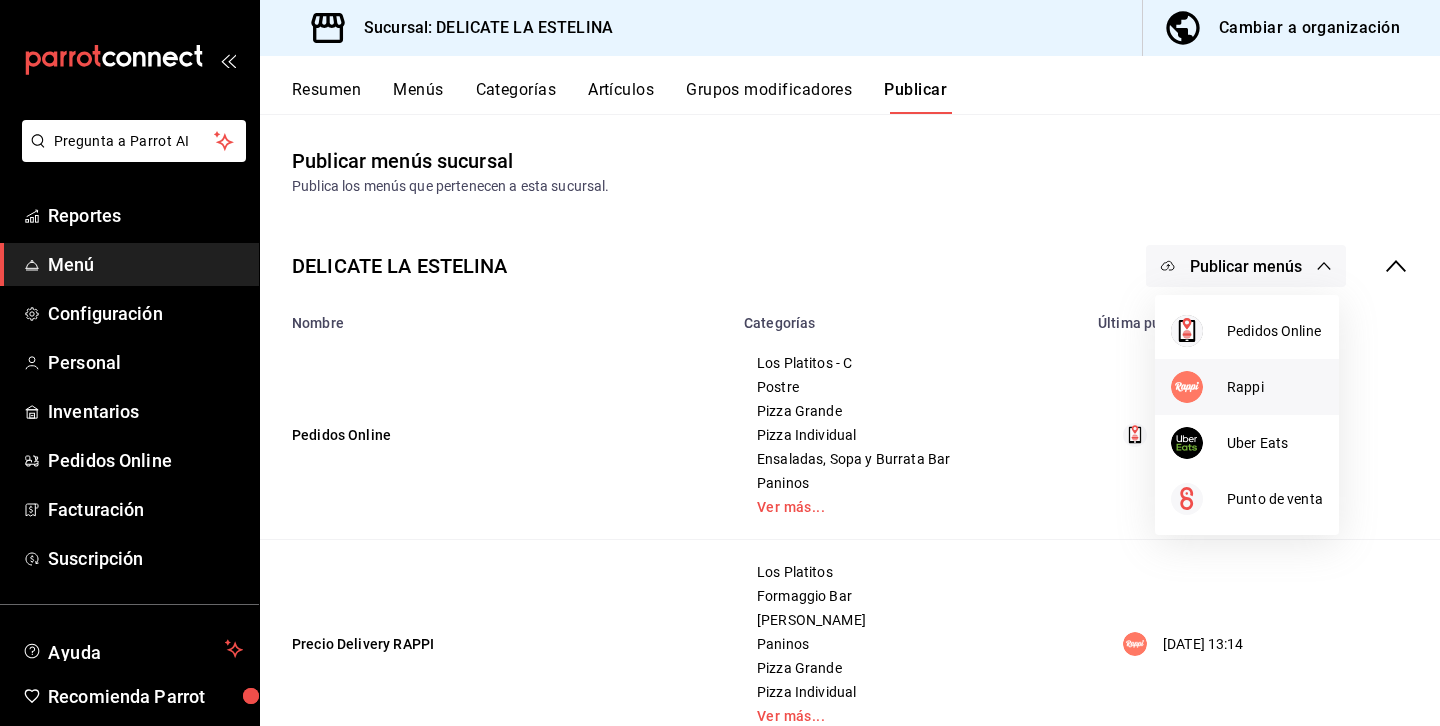 click on "Rappi" at bounding box center [1247, 387] 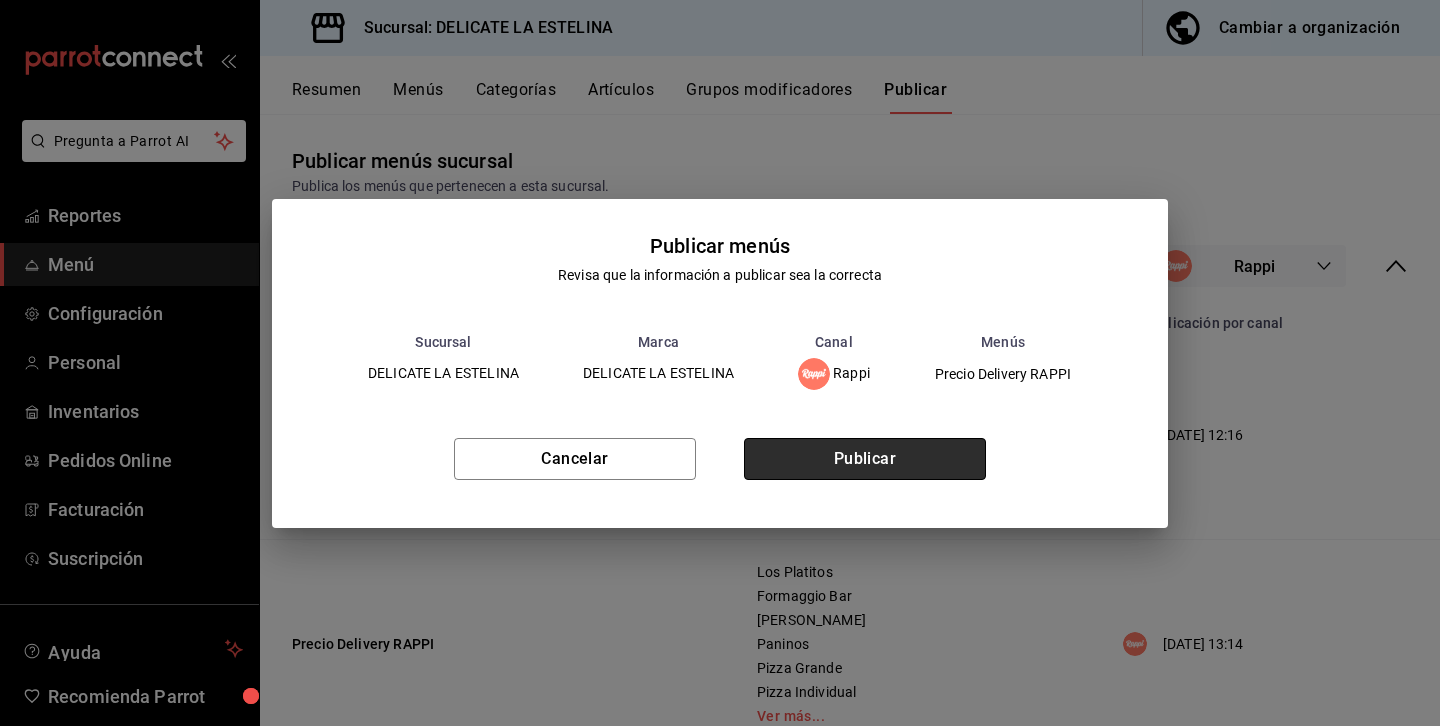 click on "Publicar" at bounding box center (865, 459) 